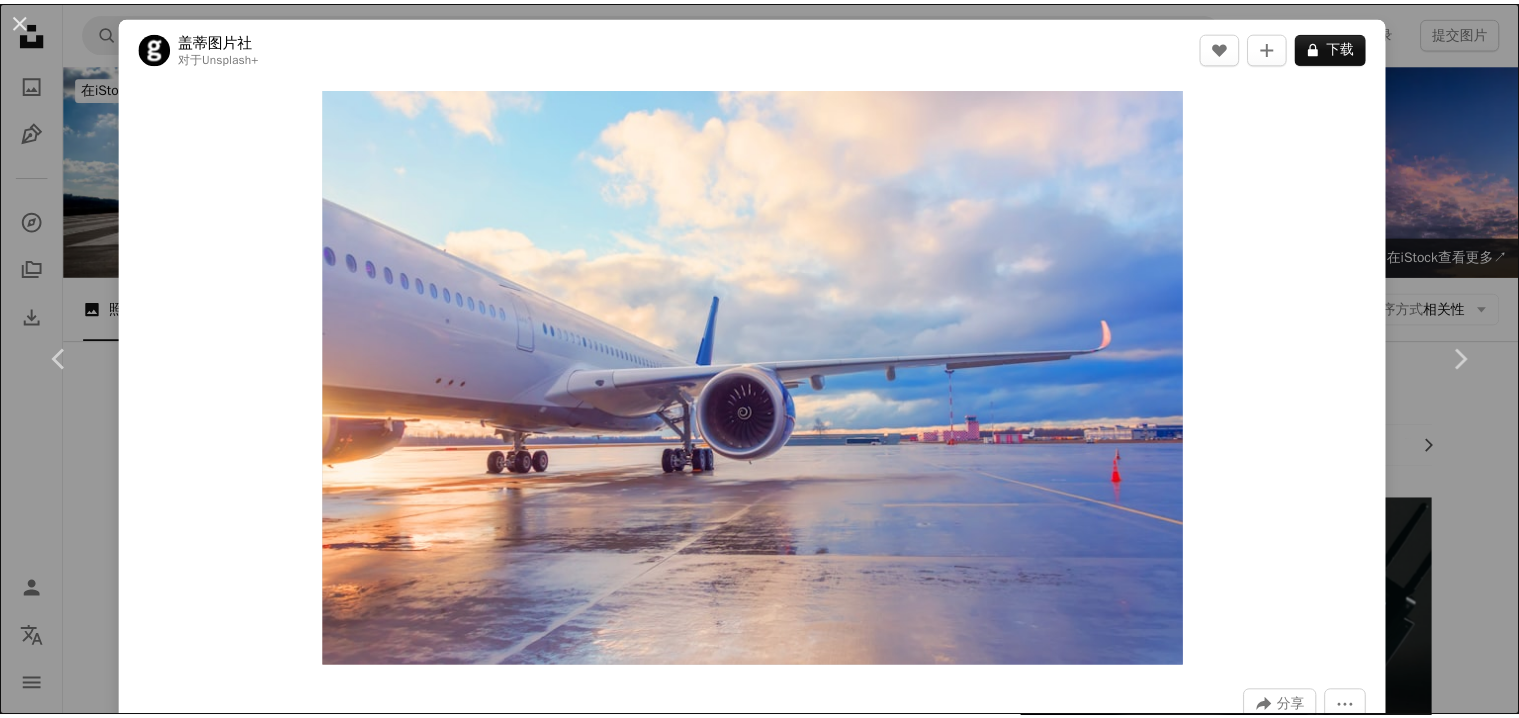 scroll, scrollTop: 600, scrollLeft: 0, axis: vertical 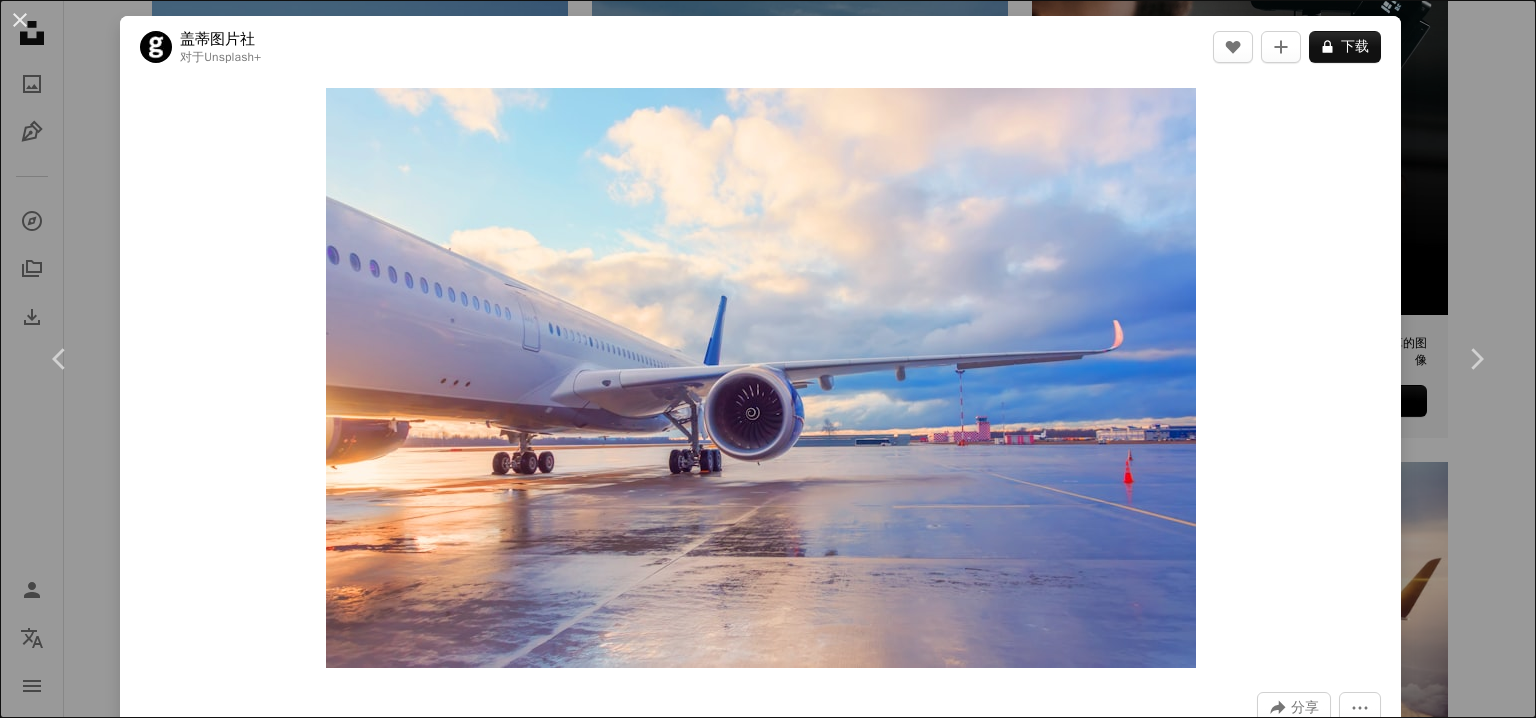 click on "[...] 照片由  [PERSON]  拍摄于  Unsplash
Copy content [...] 免费下载 [...] 相关图片 [...]" at bounding box center [768, 359] 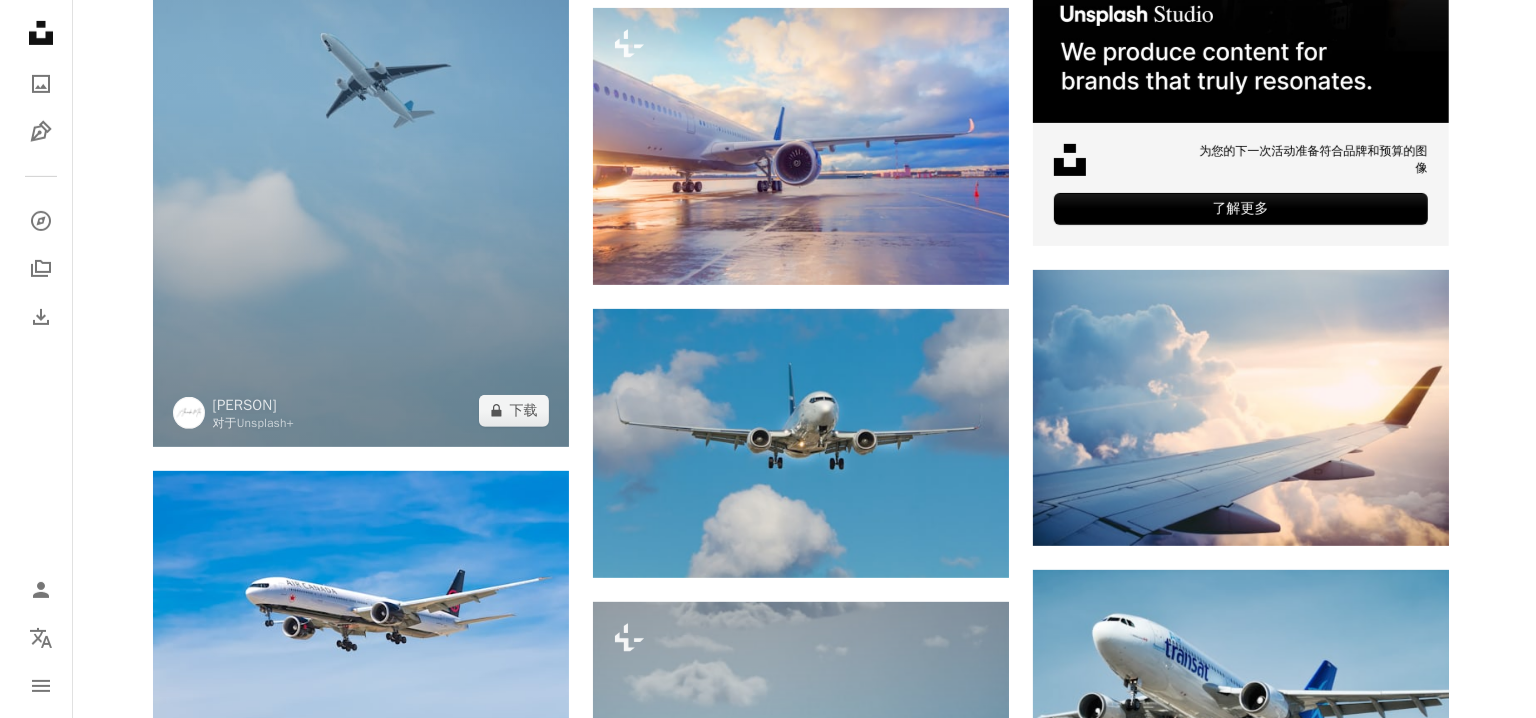 scroll, scrollTop: 800, scrollLeft: 0, axis: vertical 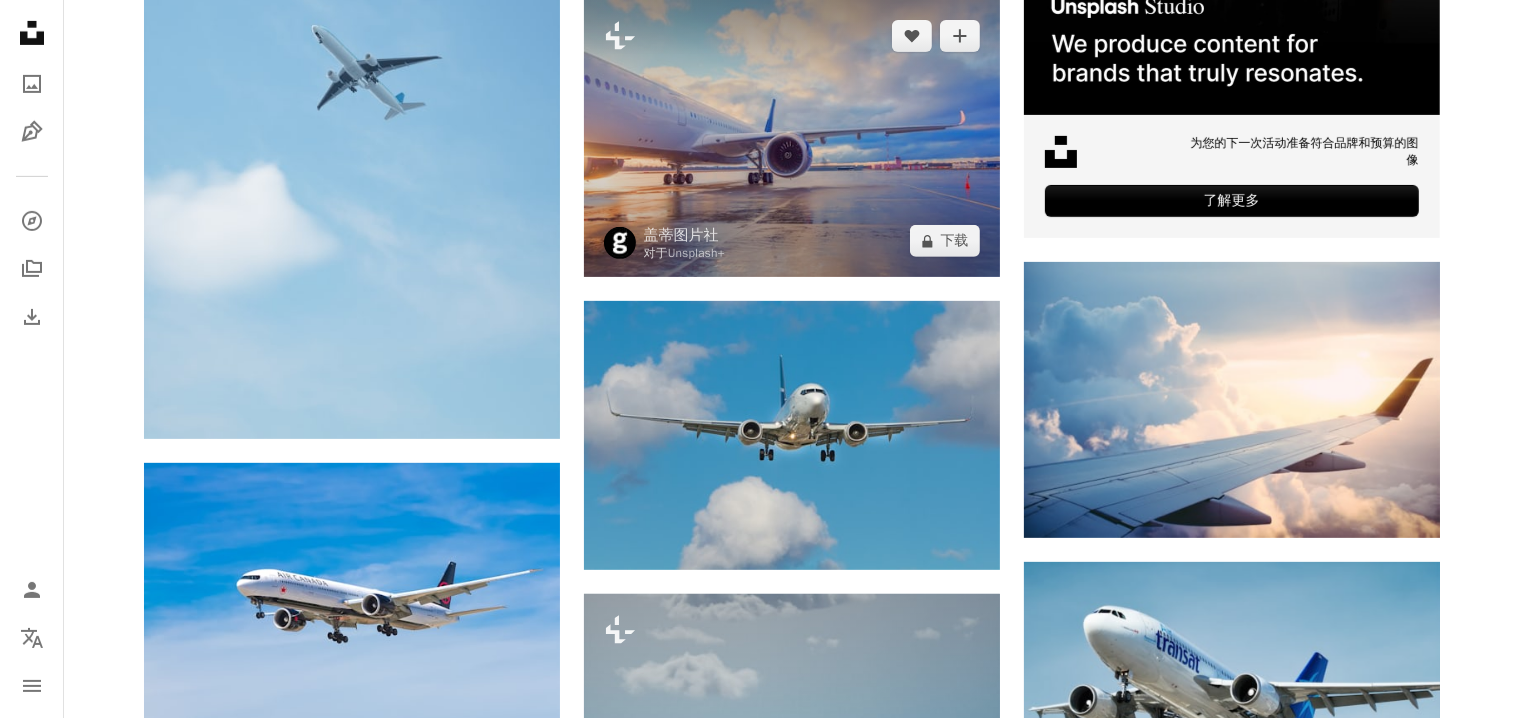 click at bounding box center (792, 138) 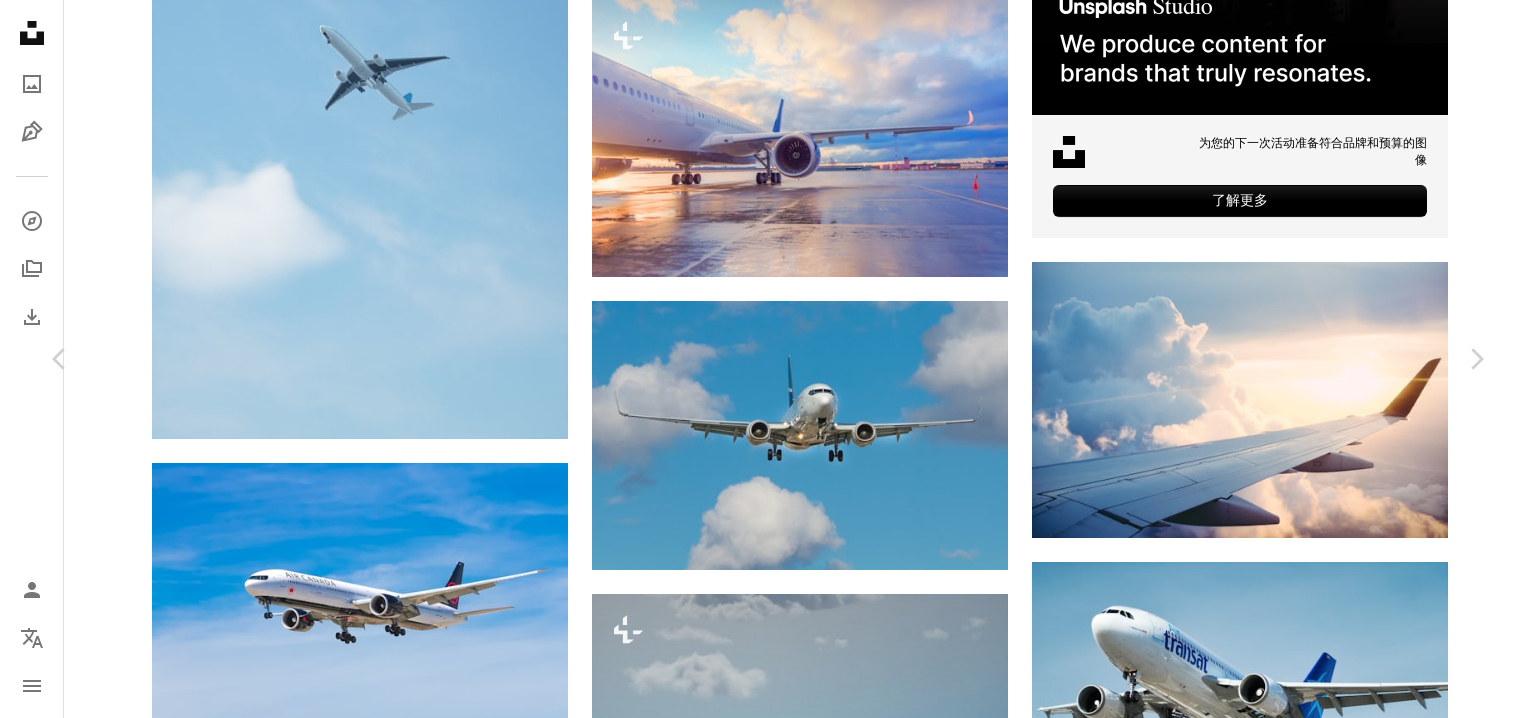 click on "下载" at bounding box center (1355, 4084) 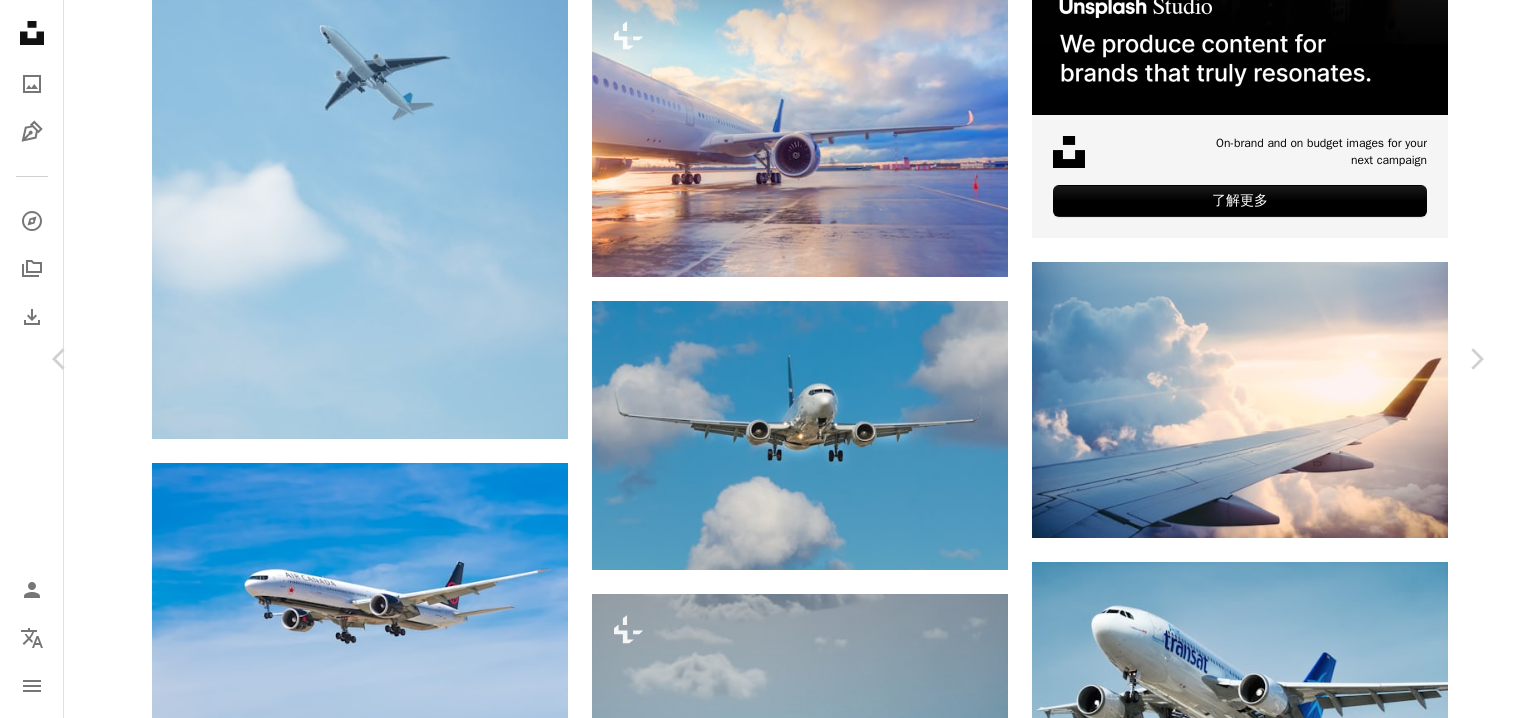 click at bounding box center (761, 4416) 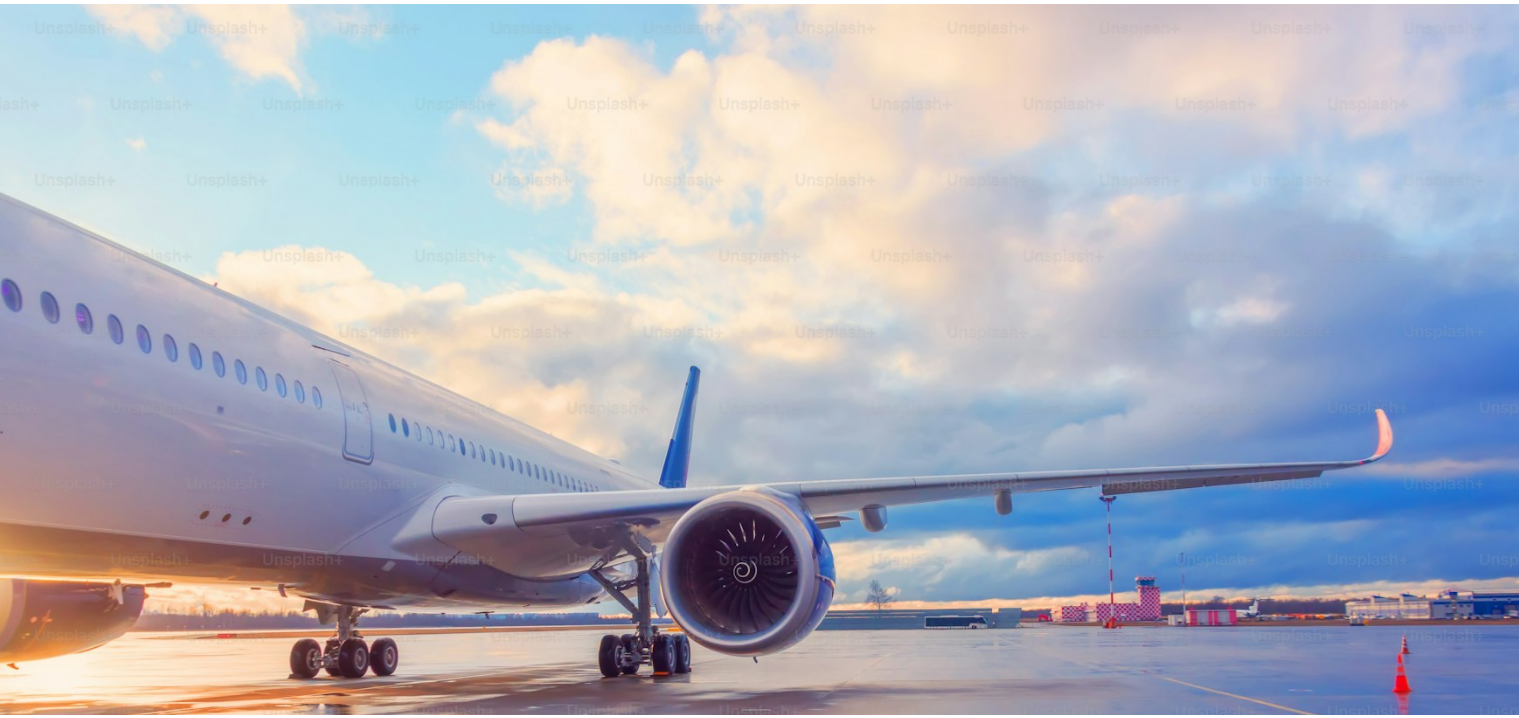 scroll, scrollTop: 147, scrollLeft: 0, axis: vertical 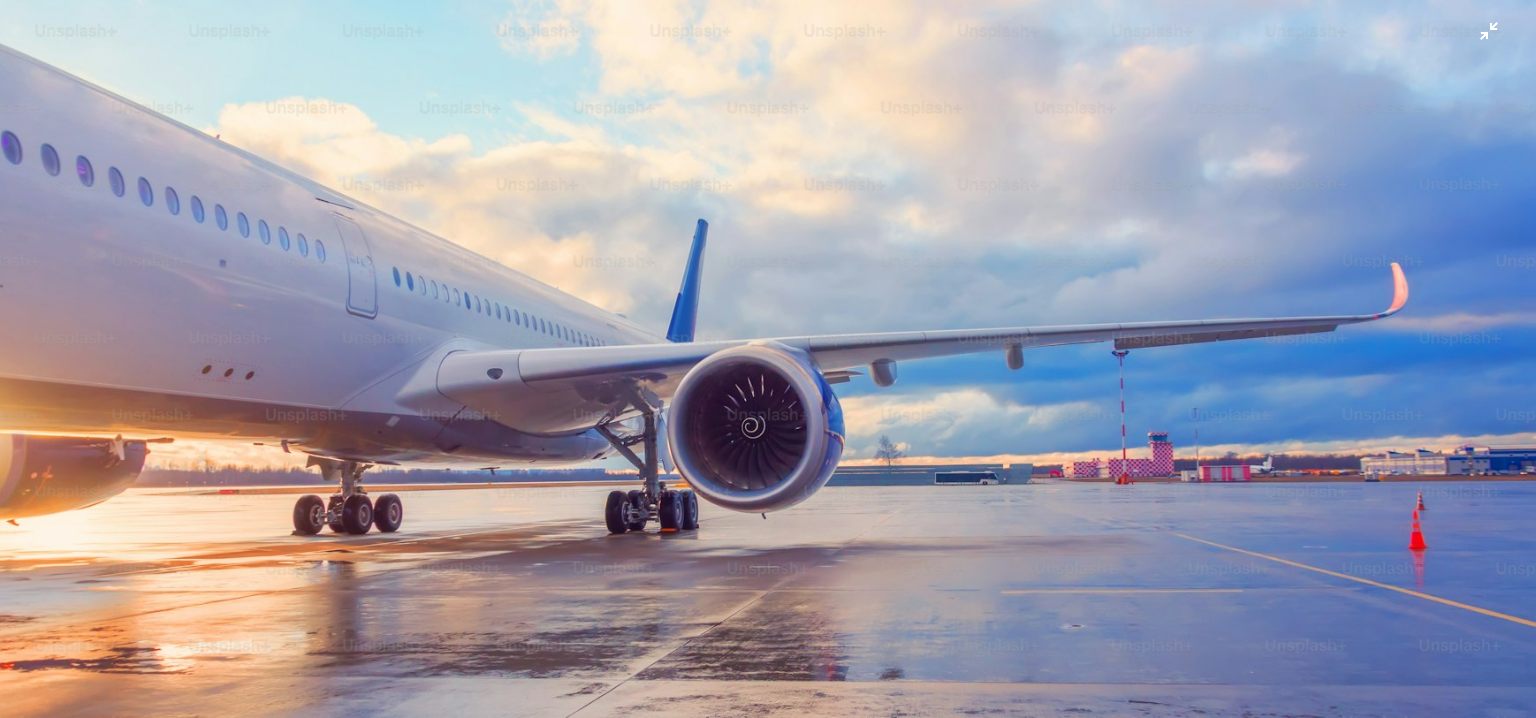 click at bounding box center [768, 364] 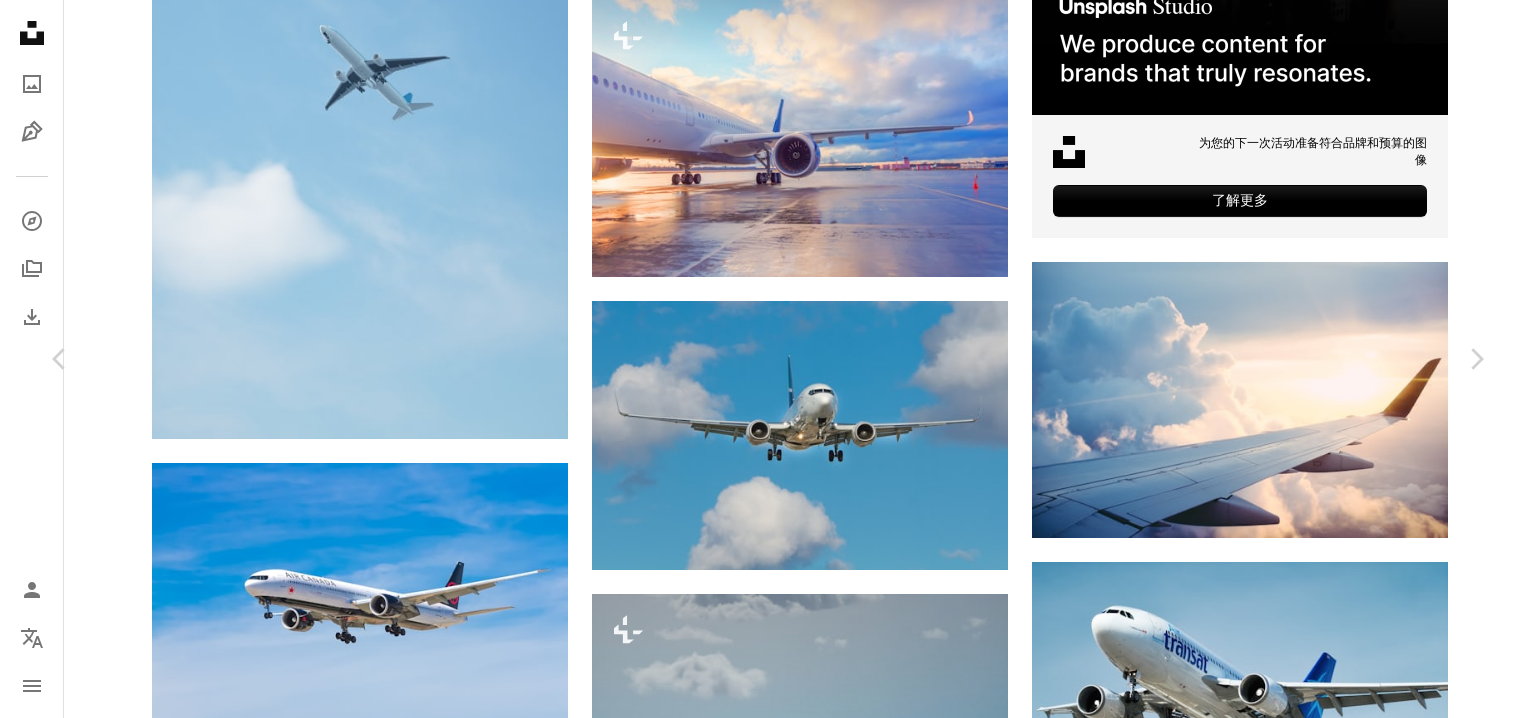 click on "[...] 照片由  [PERSON]  拍摄于  Unsplash
Copy content [...] 免费下载 [...] 相关图片 [...]" at bounding box center [768, 4397] 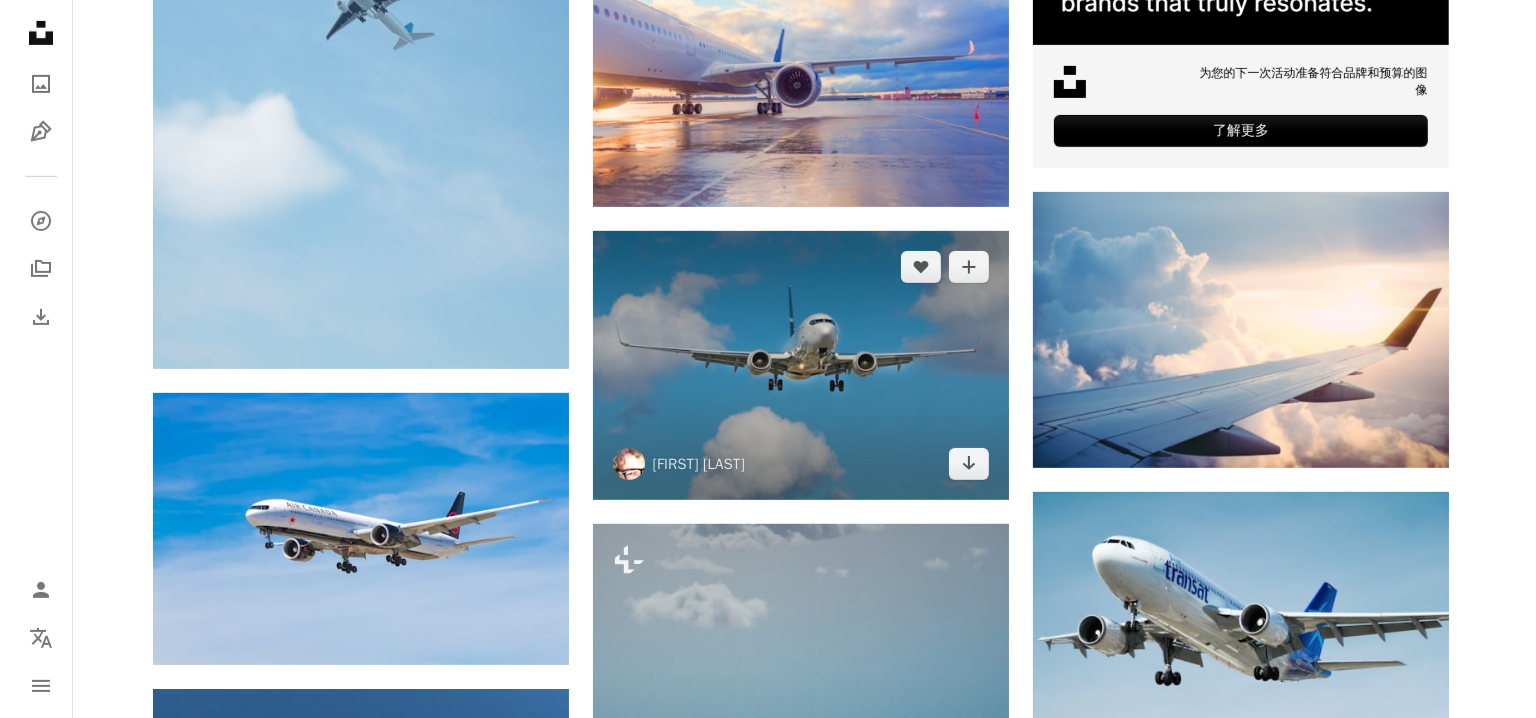 scroll, scrollTop: 900, scrollLeft: 0, axis: vertical 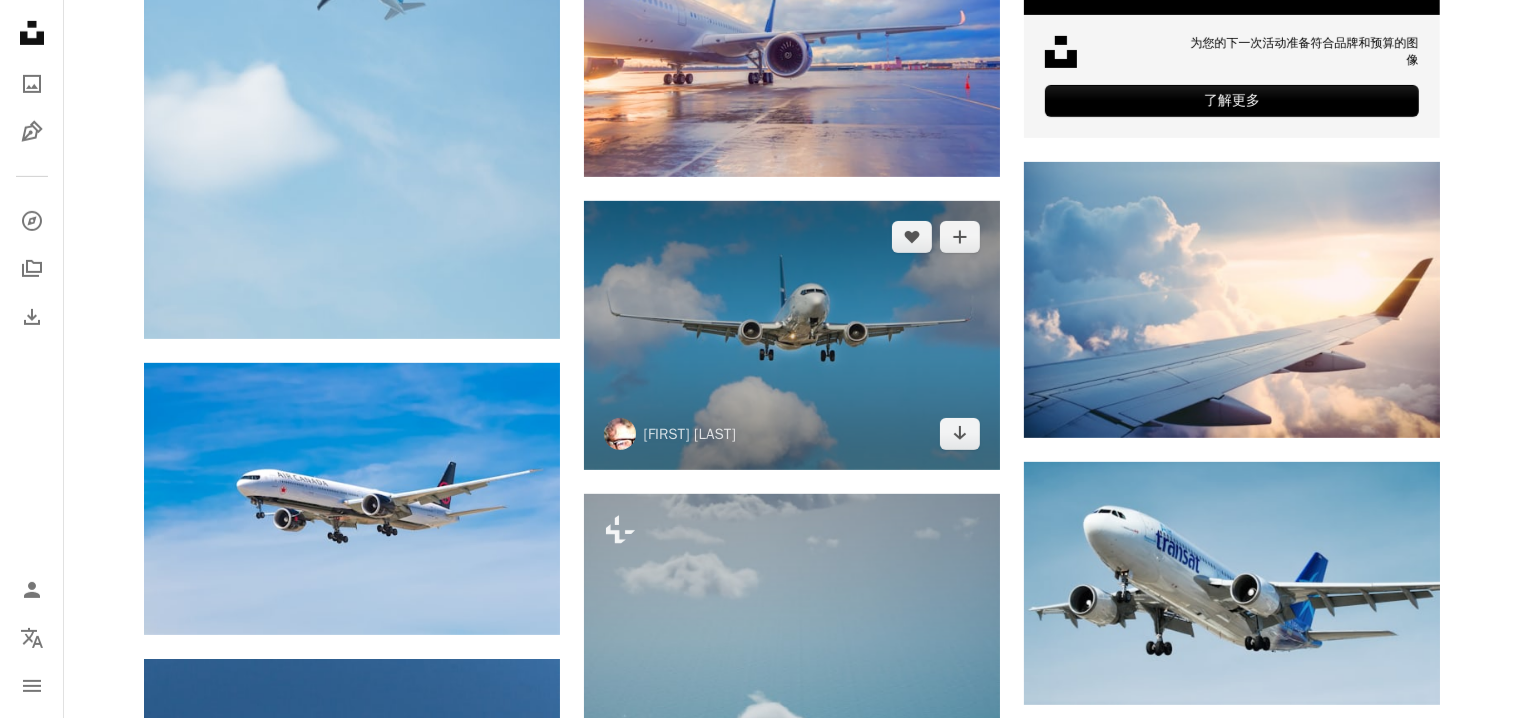 click at bounding box center [792, 335] 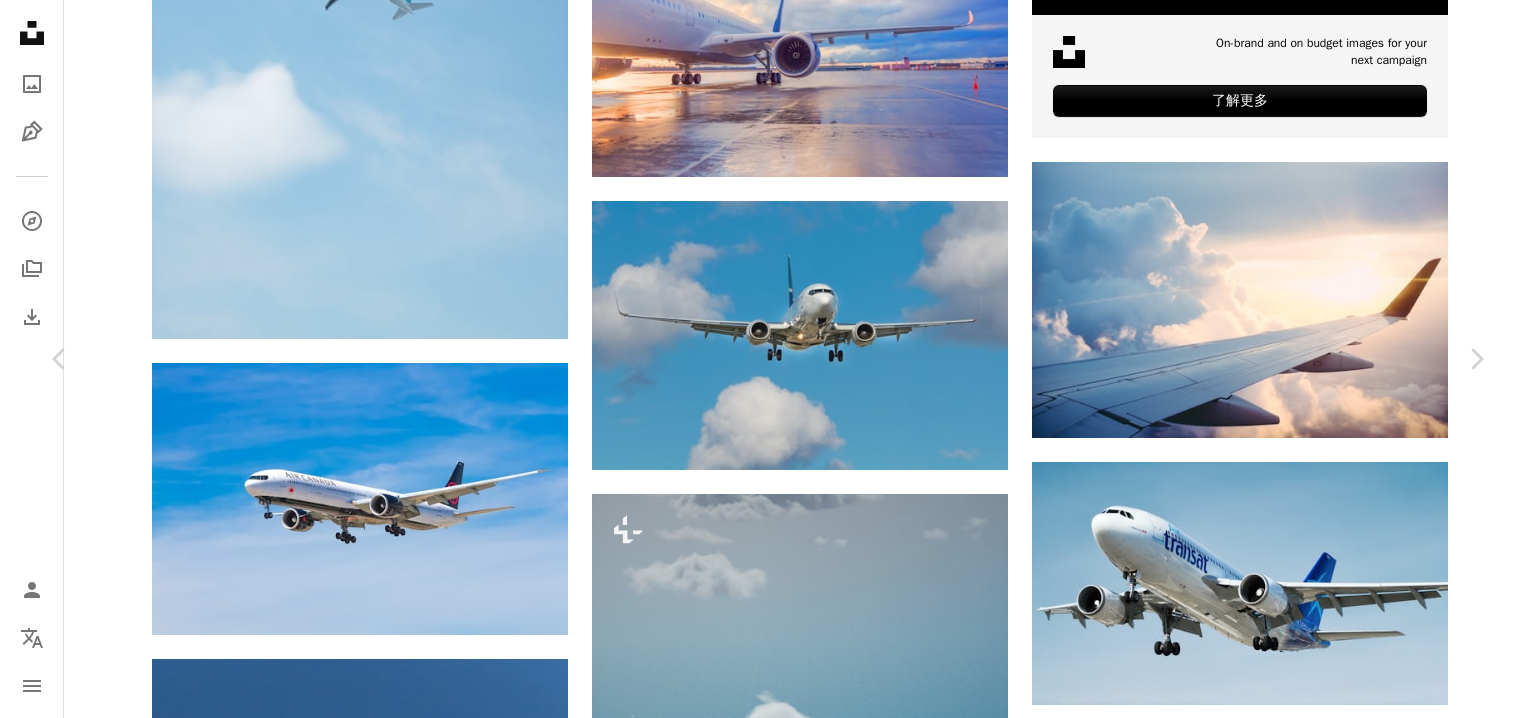click on "Chevron down" 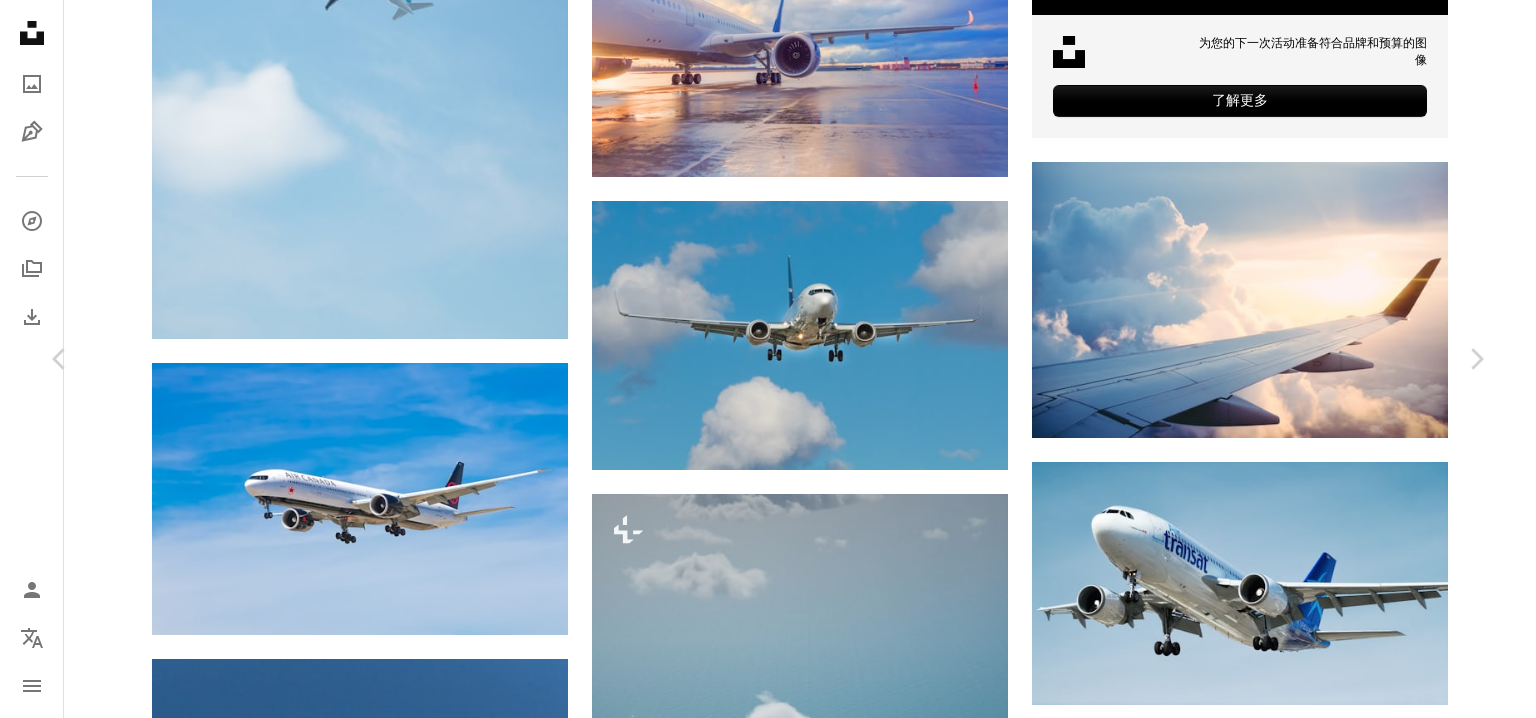 click on "3300 x 2133" at bounding box center (1318, 4159) 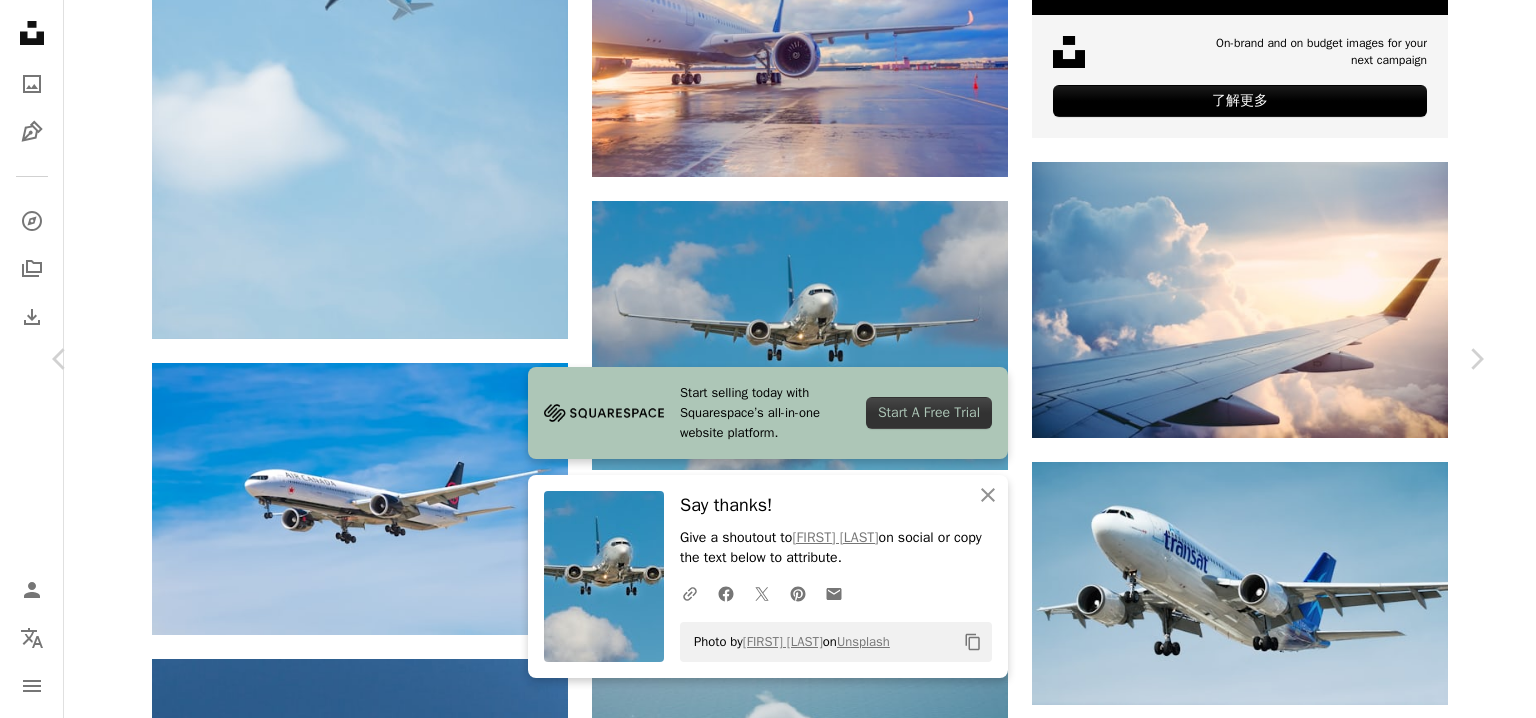 click at bounding box center (761, 4316) 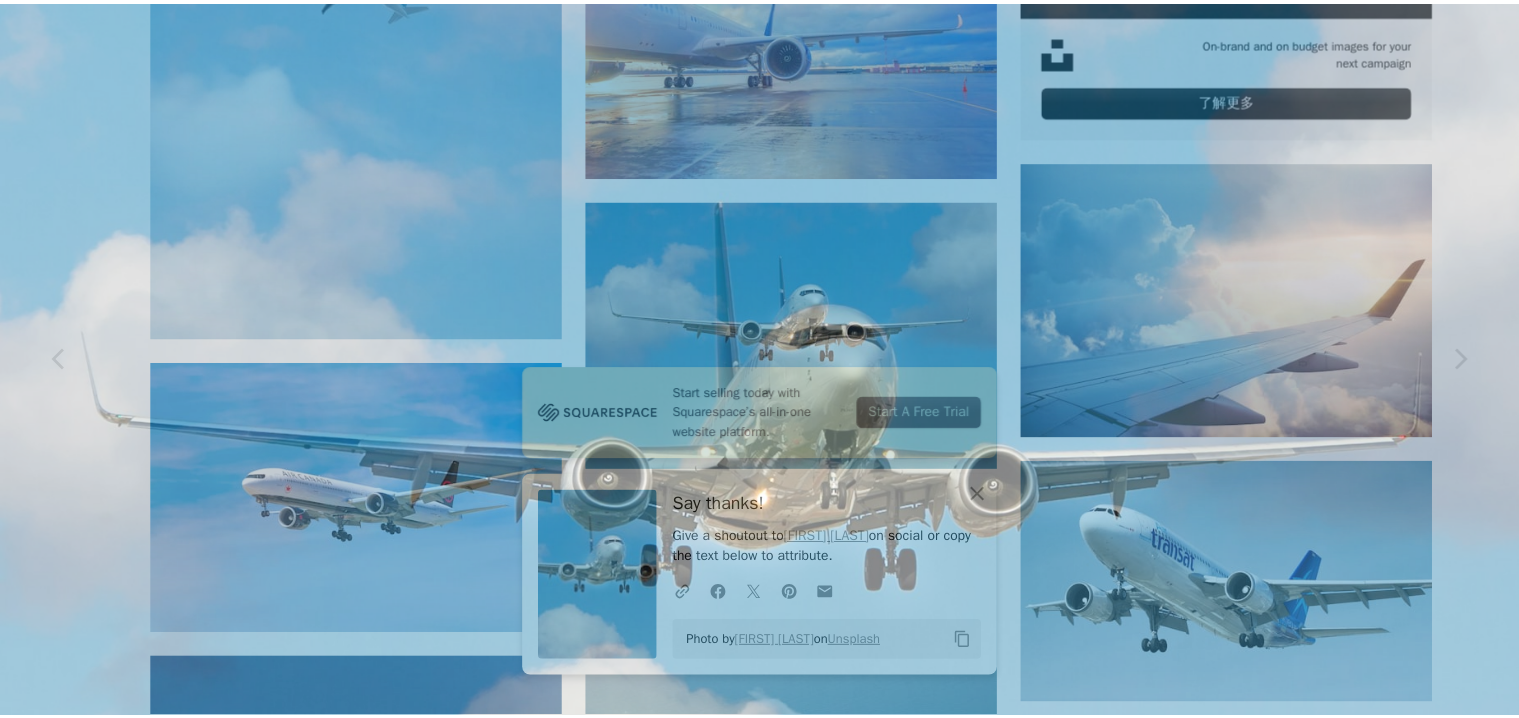 scroll, scrollTop: 132, scrollLeft: 0, axis: vertical 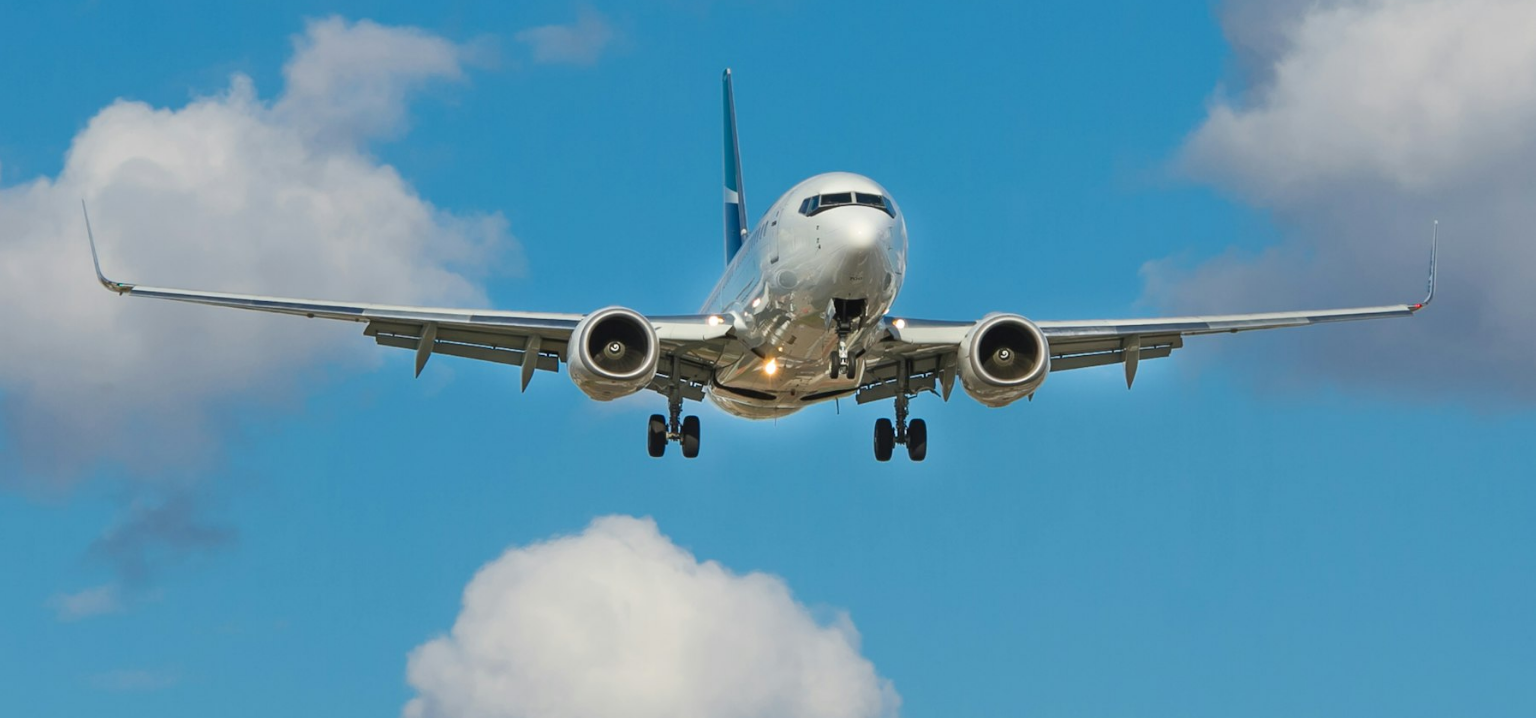 click at bounding box center [768, 364] 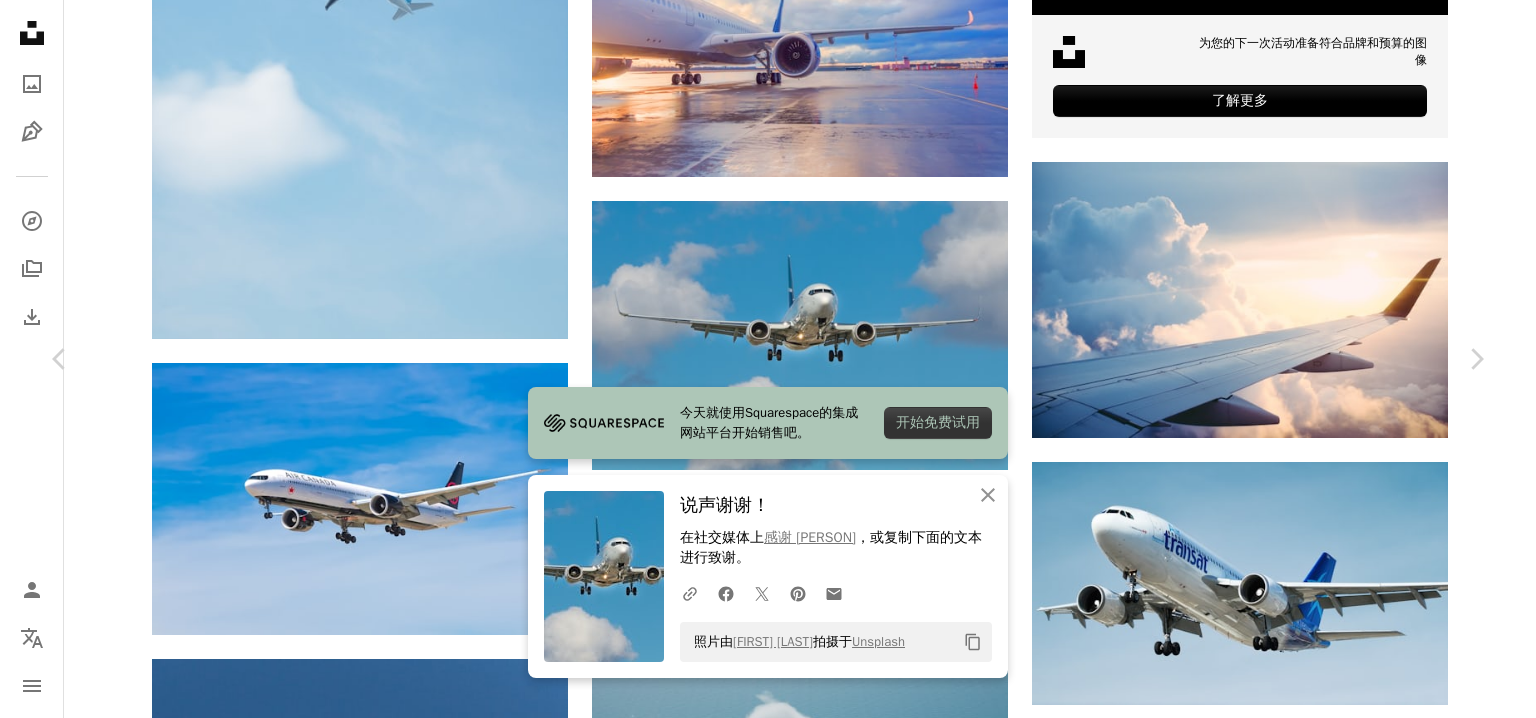 click on "感谢 [FIRST] [LAST] ，或复制下面的文本进行致谢。 A URL sharing icon (chains) Facebook icon X (formerly Twitter) icon Pinterest icon An envelope 照片由 [FIRST] [LAST] 拍摄于 Unsplash
Copy content [FIRST] [LAST] 雪阻 A heart A plus sign 免费下载 Chevron down Zoom in 浏览量 一千七百一十四万四千五百四 下载 十一万一千零二十八 A forward-right arrow 分享 Info icon 信息 More Actions 西捷航空 737 Calendar outlined 发布于 2019年9月28日 Camera 佳能，EOS 7D Safety 在 Unsplash 许可证下免费使用 壁纸 旅行 飞机 蓝天 航空 假期 航班 飞行 波音 旅行社 波音737 737 蓝色 车辆 交通运输 飞机 客机 免费图片 在iStock上浏览相关的高级图片  |  使用代码UNSPLASH20节省20% View more on iStock  ↗ 相关图片" at bounding box center (768, 4297) 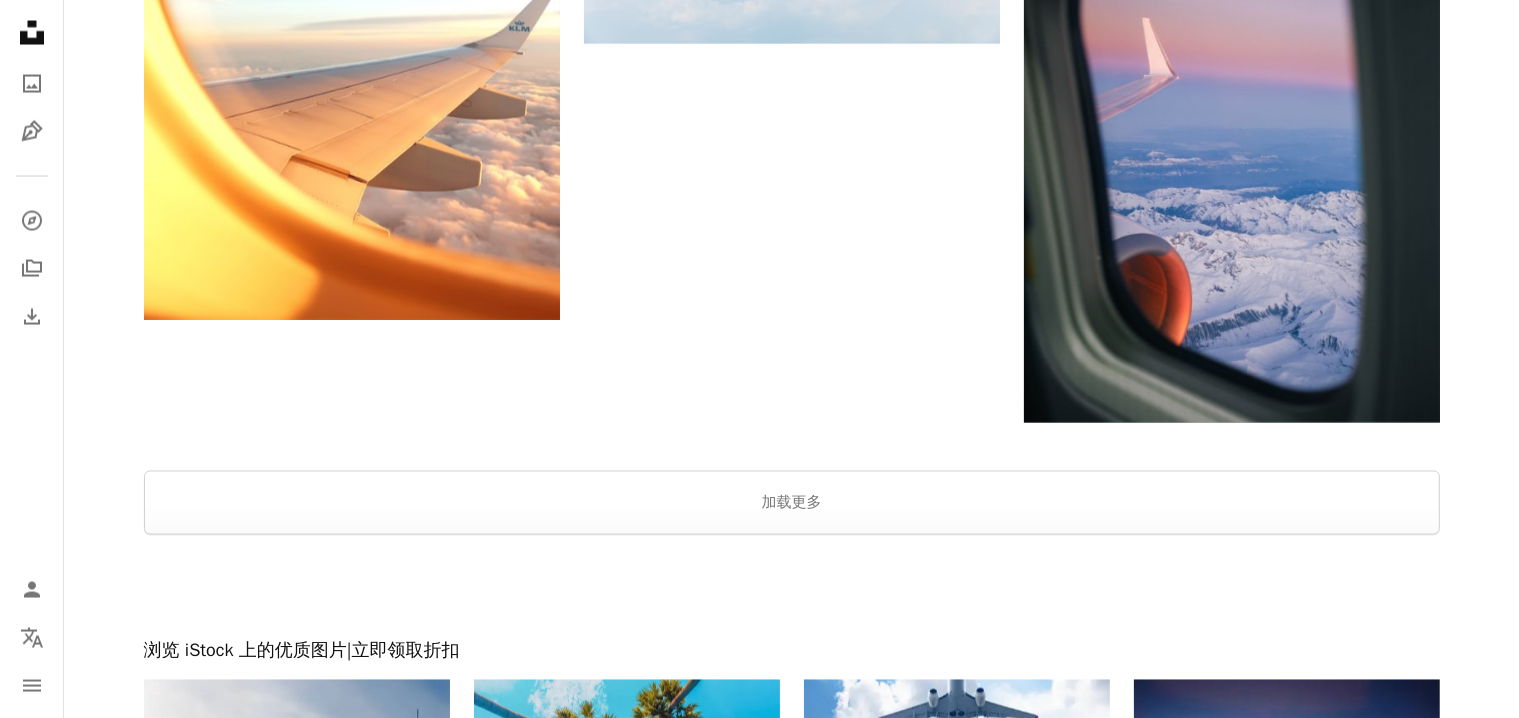 scroll, scrollTop: 3499, scrollLeft: 0, axis: vertical 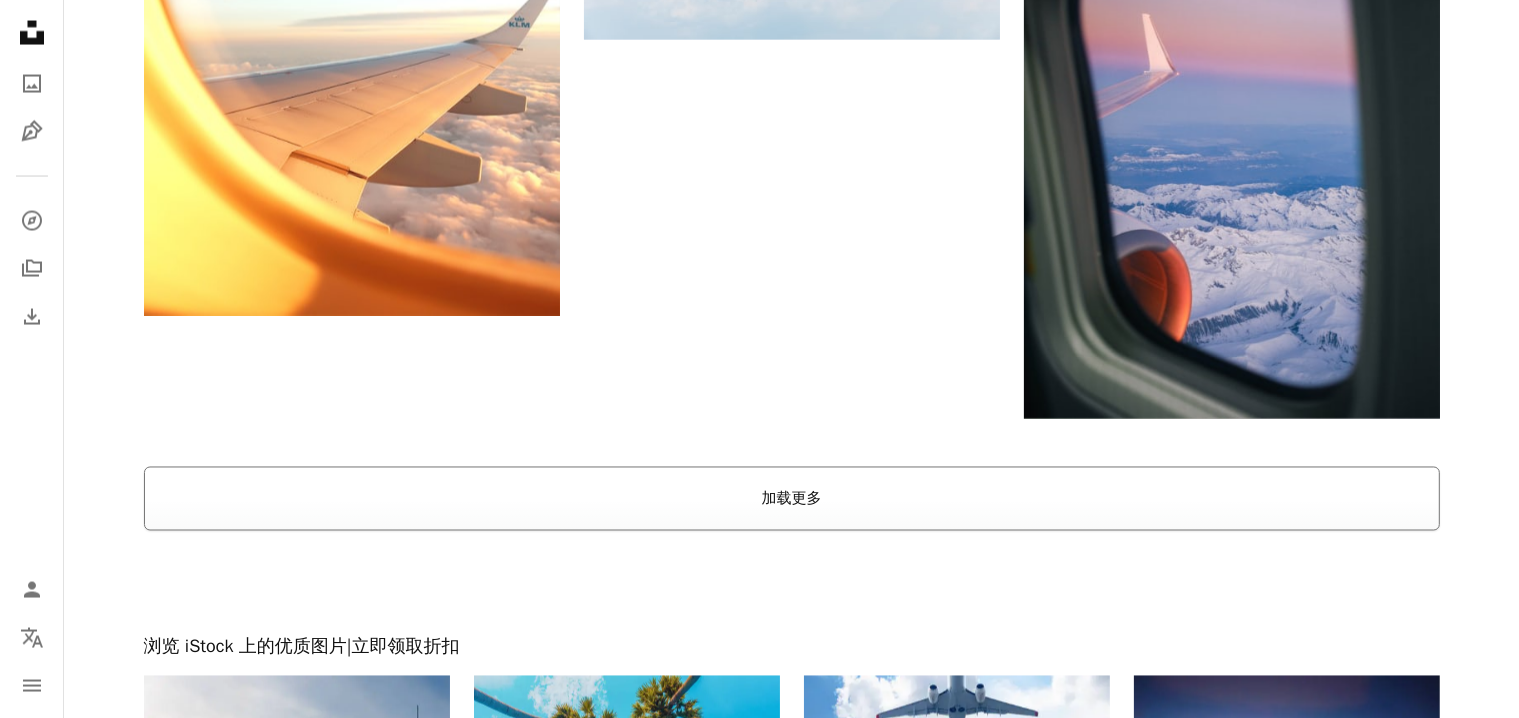 click on "加载更多" at bounding box center (792, 499) 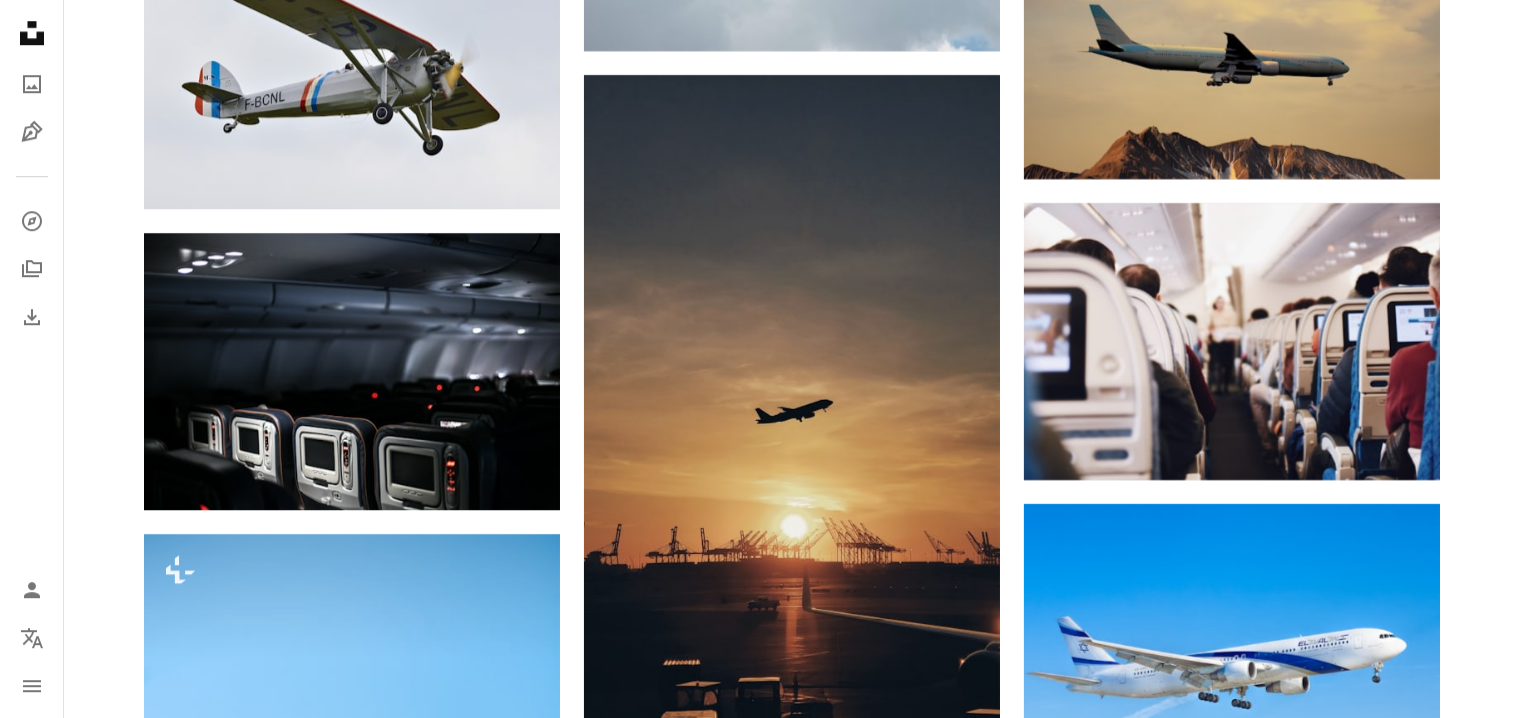 scroll, scrollTop: 6012, scrollLeft: 0, axis: vertical 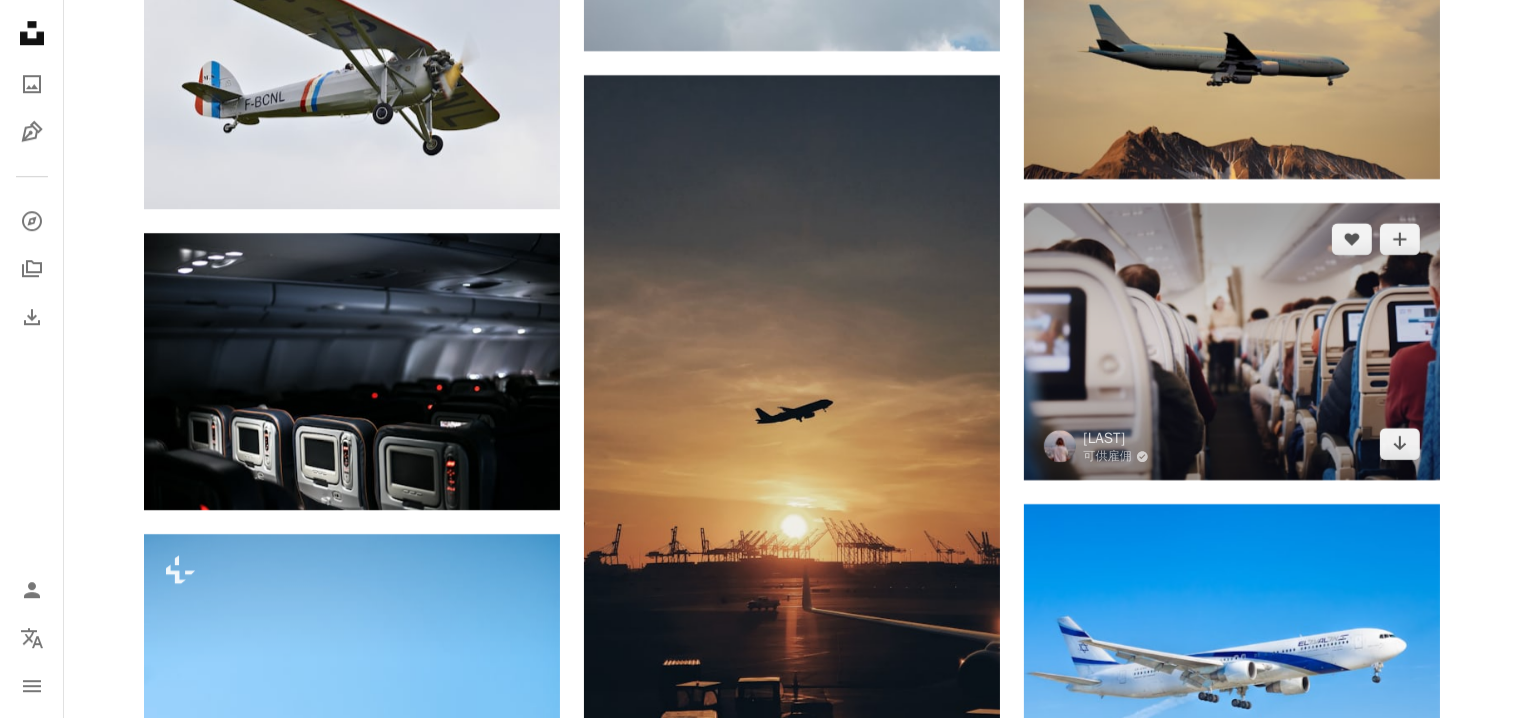 click at bounding box center [1232, 342] 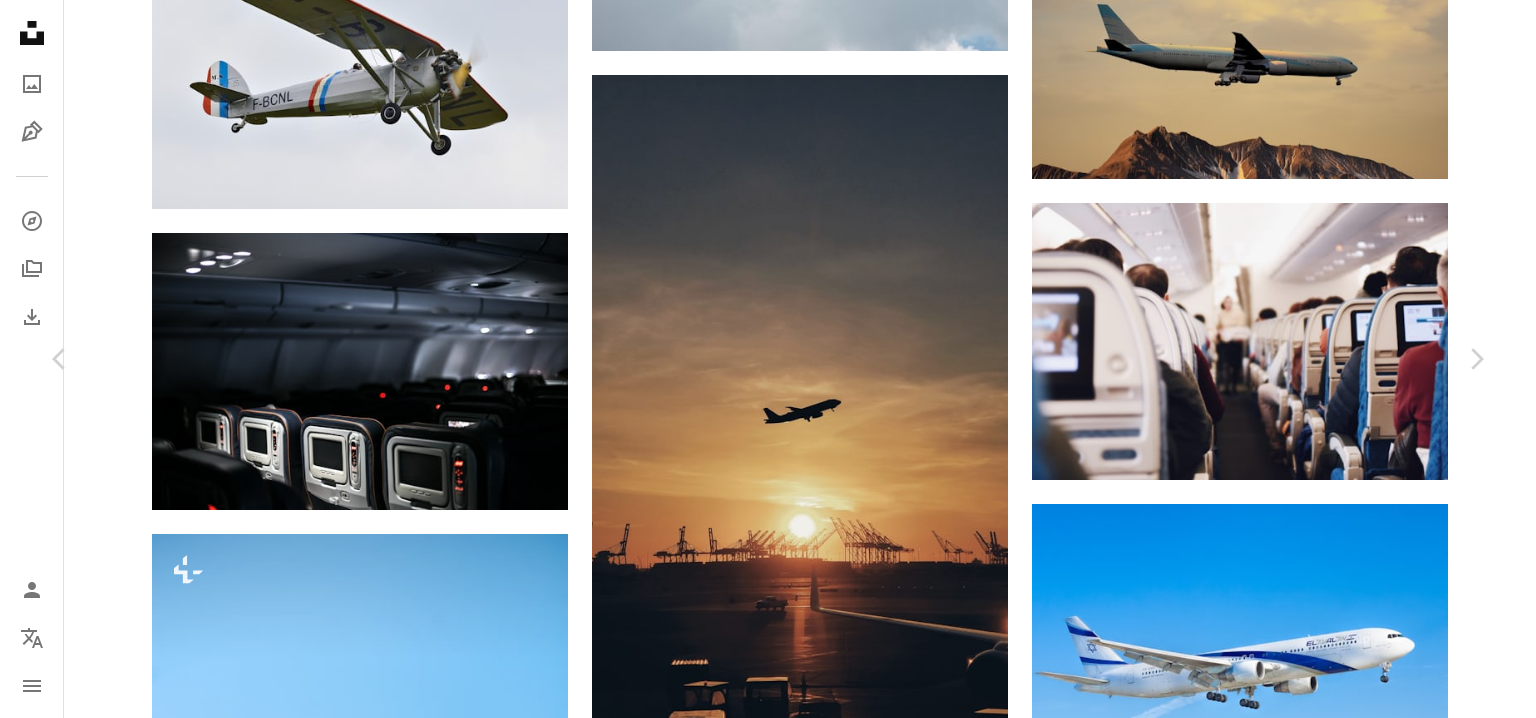 click 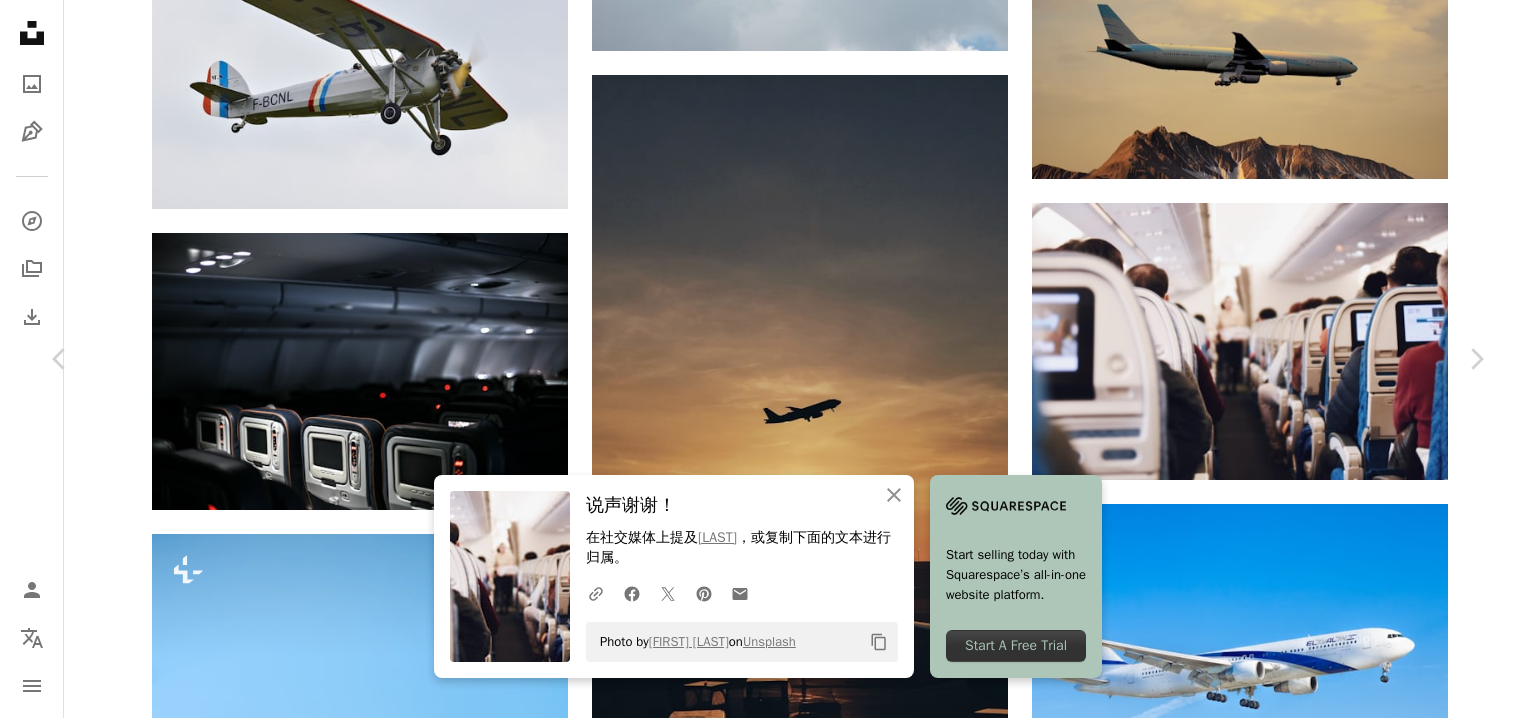 click on "提及 [NAME] ，或复制下面的文本进行归属。 A URL sharing icon (chains) Facebook icon X (formerly Twitter) icon Pinterest icon An envelope Photo by [FIRST] [LAST] on Unsplash
Copy content Start selling today with Squarespace’s all-in-one website platform. Start A Free Trial [NAME] 可供雇佣 A checkmark inside of a circle A heart A plus sign 免费下载 Chevron down Zoom in 浏览量 二千二百五十六万零八百二十六 下载 十四万一千三百四十六 精选展示于 照片 , 自然 A forward-right arrow 分享 Info icon 信息 More Actions 飞机飞行中的通道 Calendar outlined 发布于 2017年1月3日 Camera 尼康公司，尼康 D810 Safety 在 Unsplash 许可证下免费使用 旅行 人们 内部 飞机 男人 飞机 航班 机舱 旅行 飞行 人们 座位 旅行者 在后面 通道 座位 女主人 汽车 人类 网站 免费图片  |  View more on iStock  ↗" at bounding box center (768, 4354) 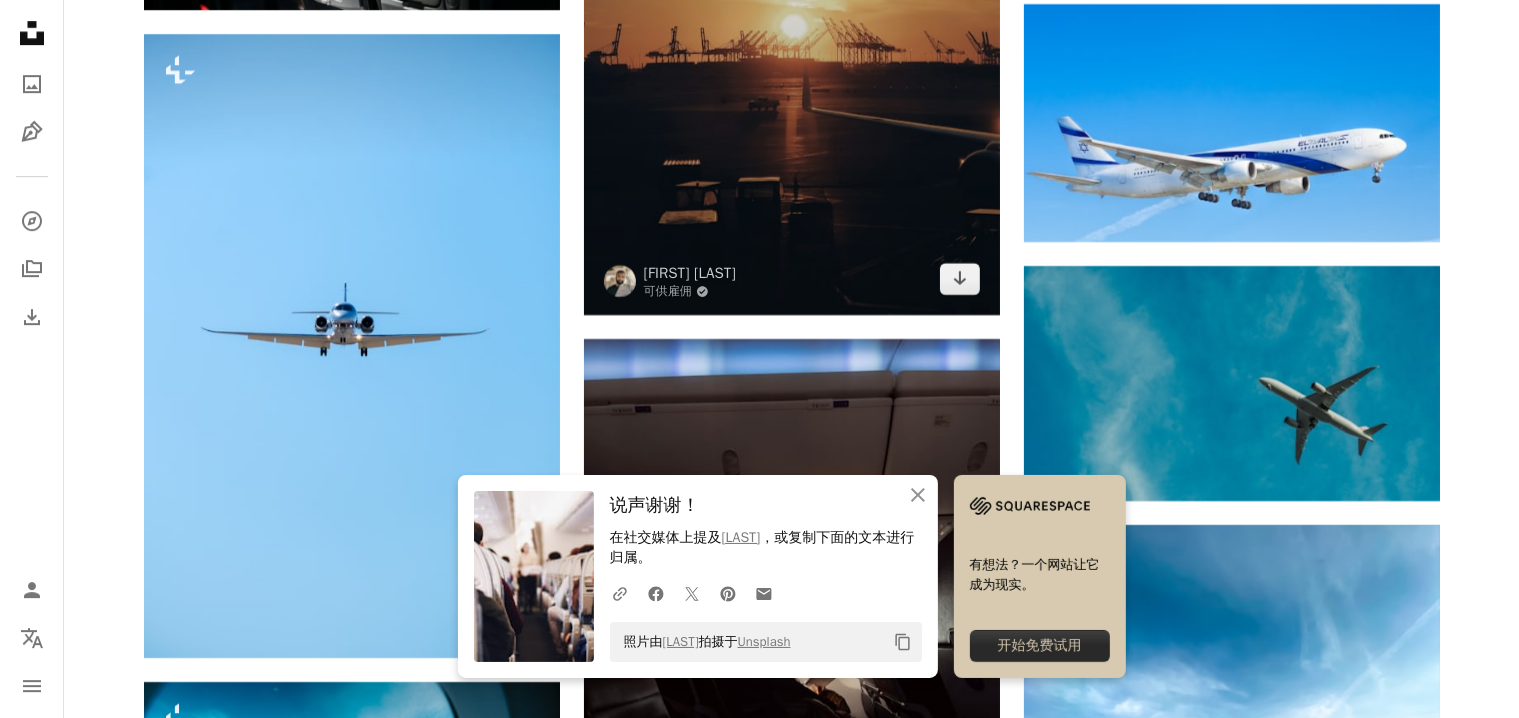 scroll, scrollTop: 6512, scrollLeft: 0, axis: vertical 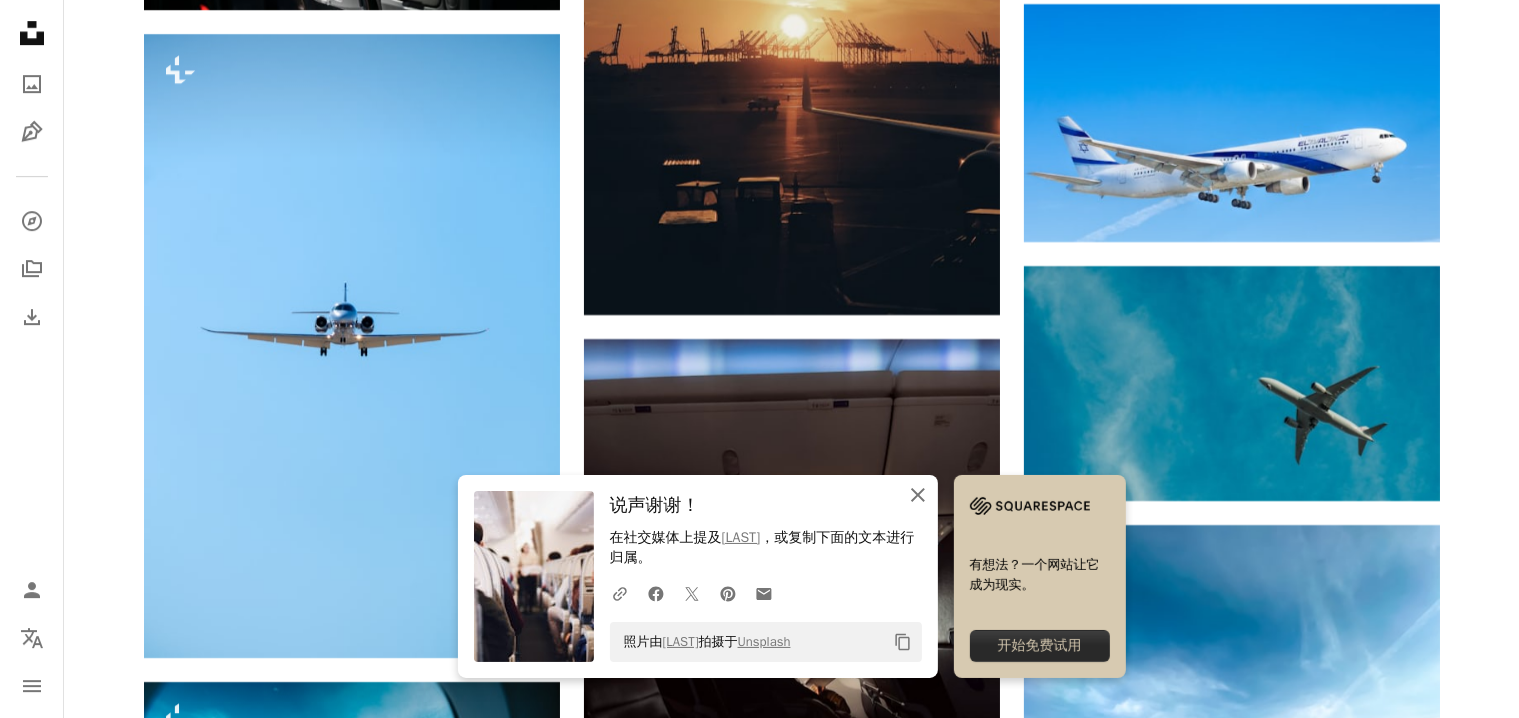 click on "An X shape" 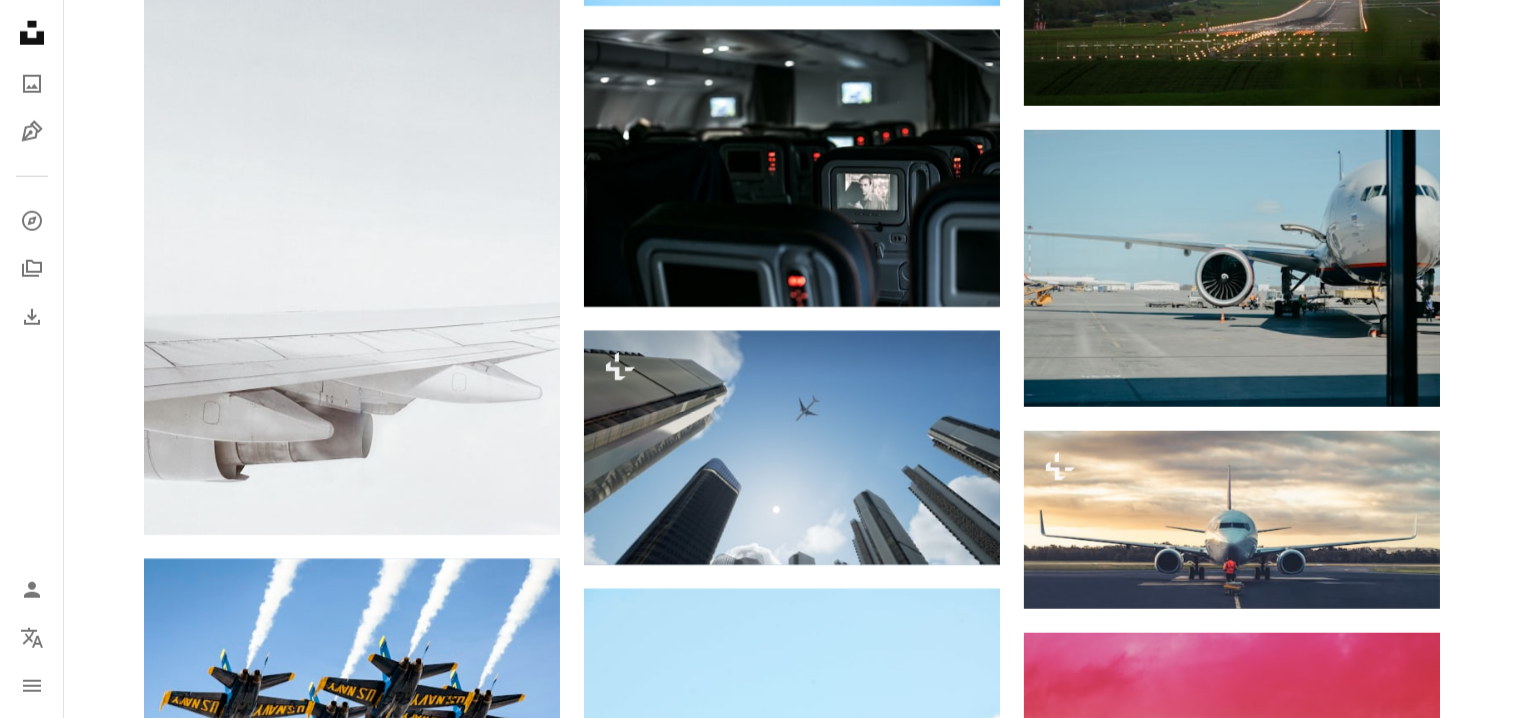 scroll, scrollTop: 9630, scrollLeft: 0, axis: vertical 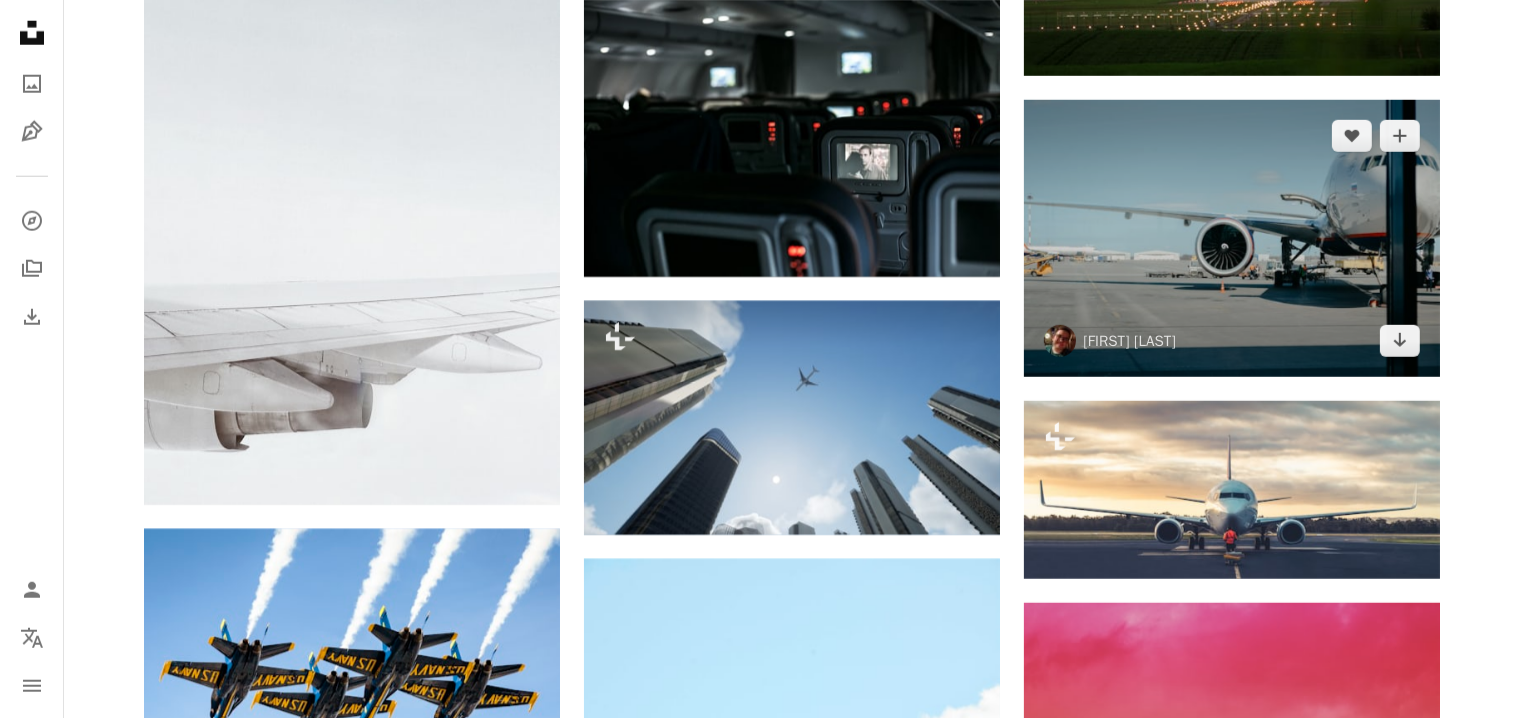 click at bounding box center (1232, 238) 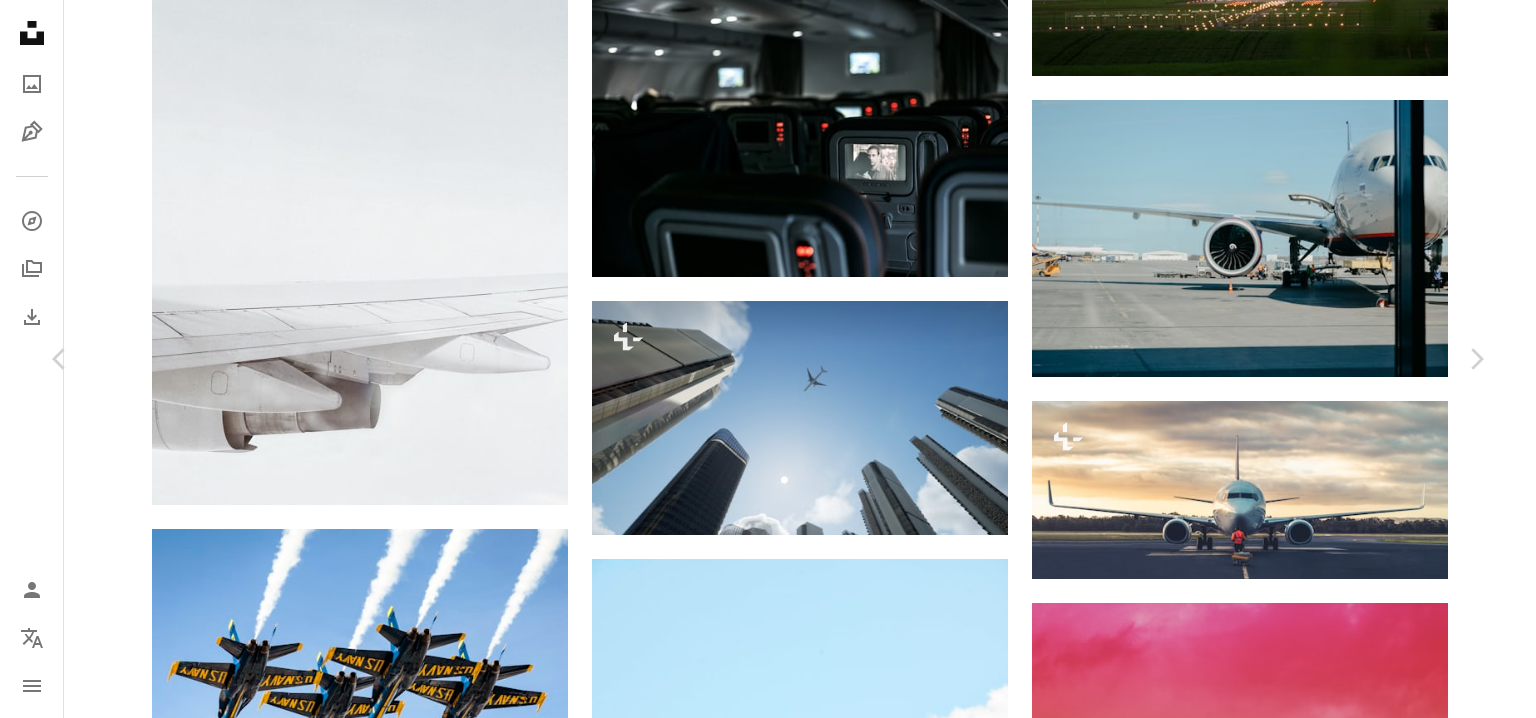 click on "Chevron down" 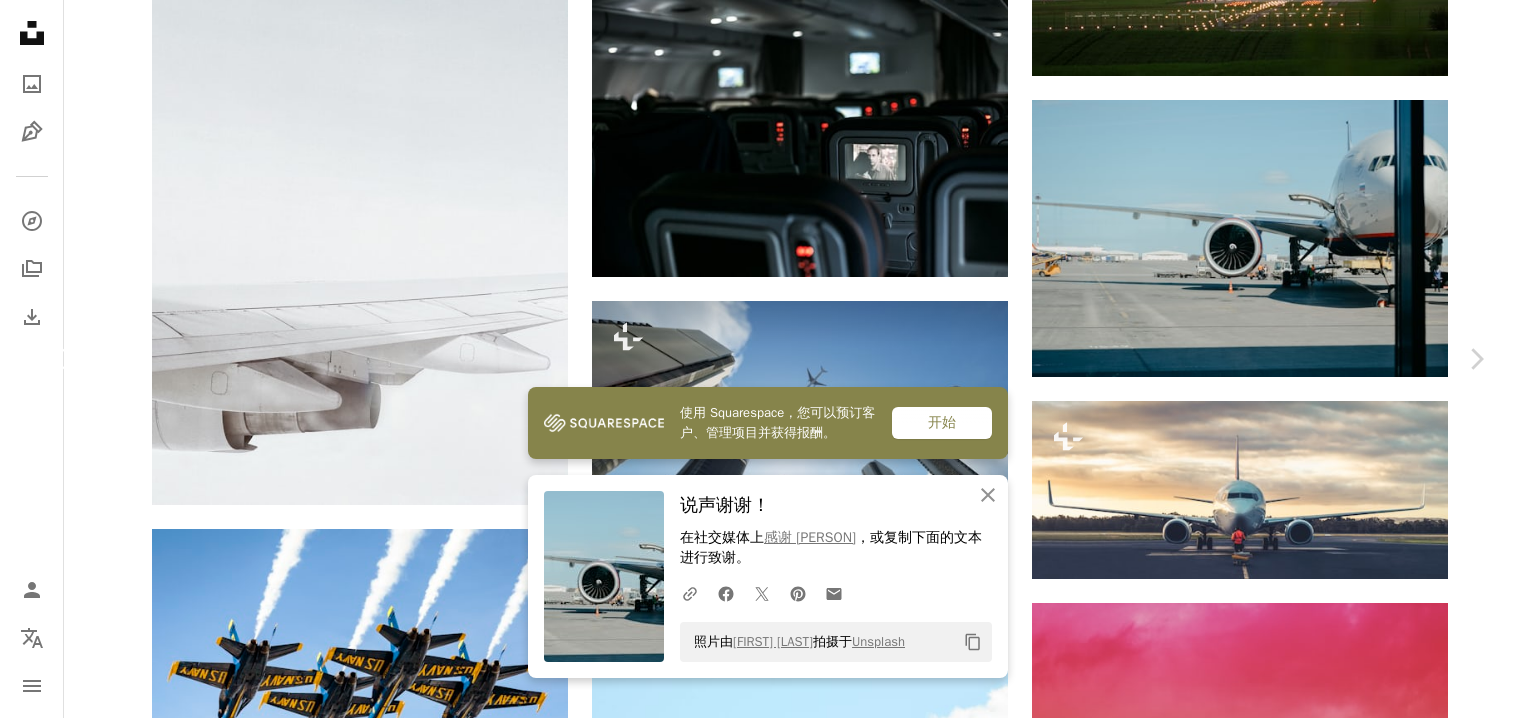 click on "Chevron left" at bounding box center (60, 359) 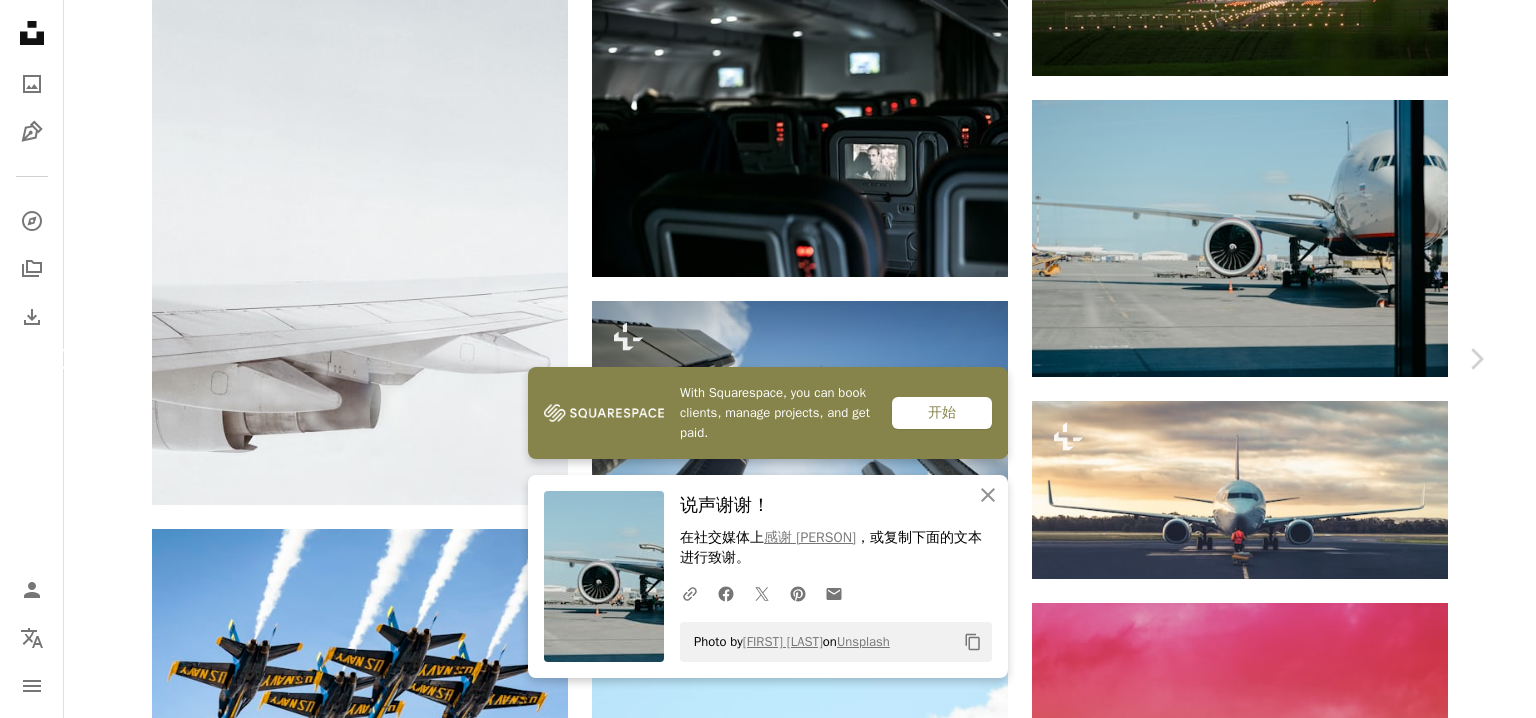 click on "Chevron left" at bounding box center [60, 359] 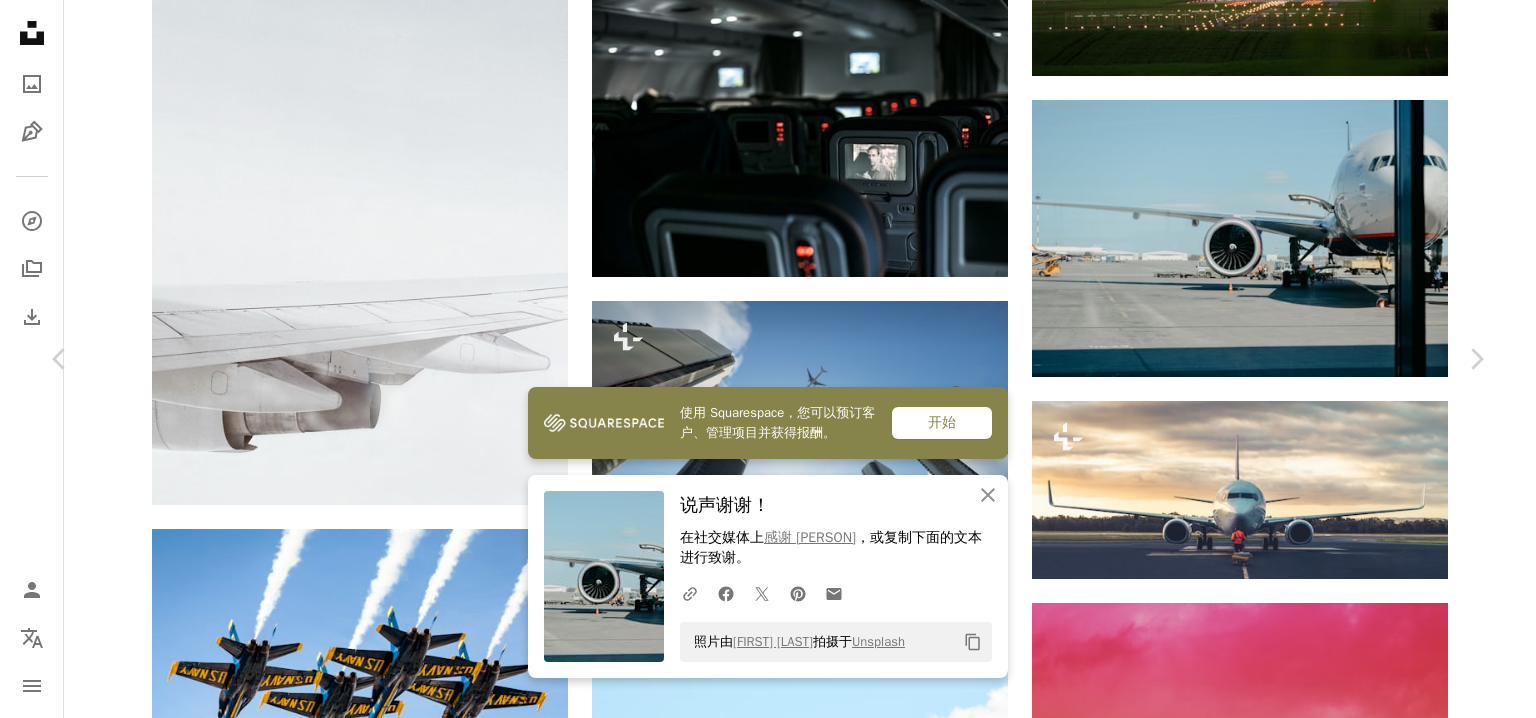 click on "An X shape Chevron left Chevron right 使用 Squarespace，您可以预订客户、管理项目并获得报酬。 开始 An X shape 关闭 说声谢谢！ 在社交媒体上  感谢 Ivan Shimko ，或复制下面的文本进行致谢。 A URL sharing icon (chains) Facebook icon X (formerly Twitter) icon Pinterest icon An envelope 照片由  Ivan Shimko  拍摄于  Unsplash
Copy content 石川太基 对于 Unsplash+ A heart A plus sign A lock 下载 Zoom in ––– ––  –– ––– –––– –––– A forward-right arrow 分享 More Actions 加拿大爵士航空 –––   – –––  – – ––  – ––––。 ––– ––– ––––  –––– ––– ––– – –––– –––– ––– –––   –––– –––– 从这个系列 Chevron right 相关图片" at bounding box center (768, 3683) 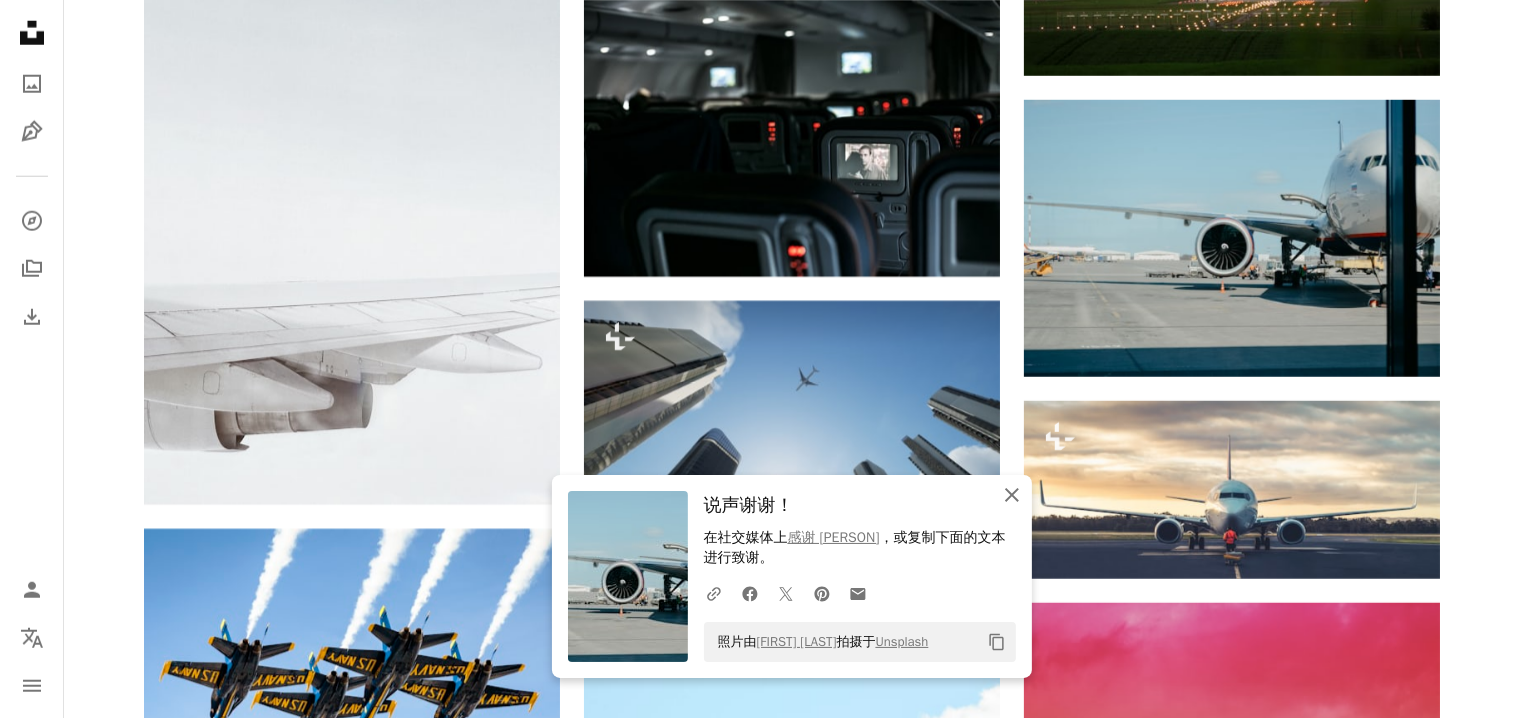 click on "An X shape" 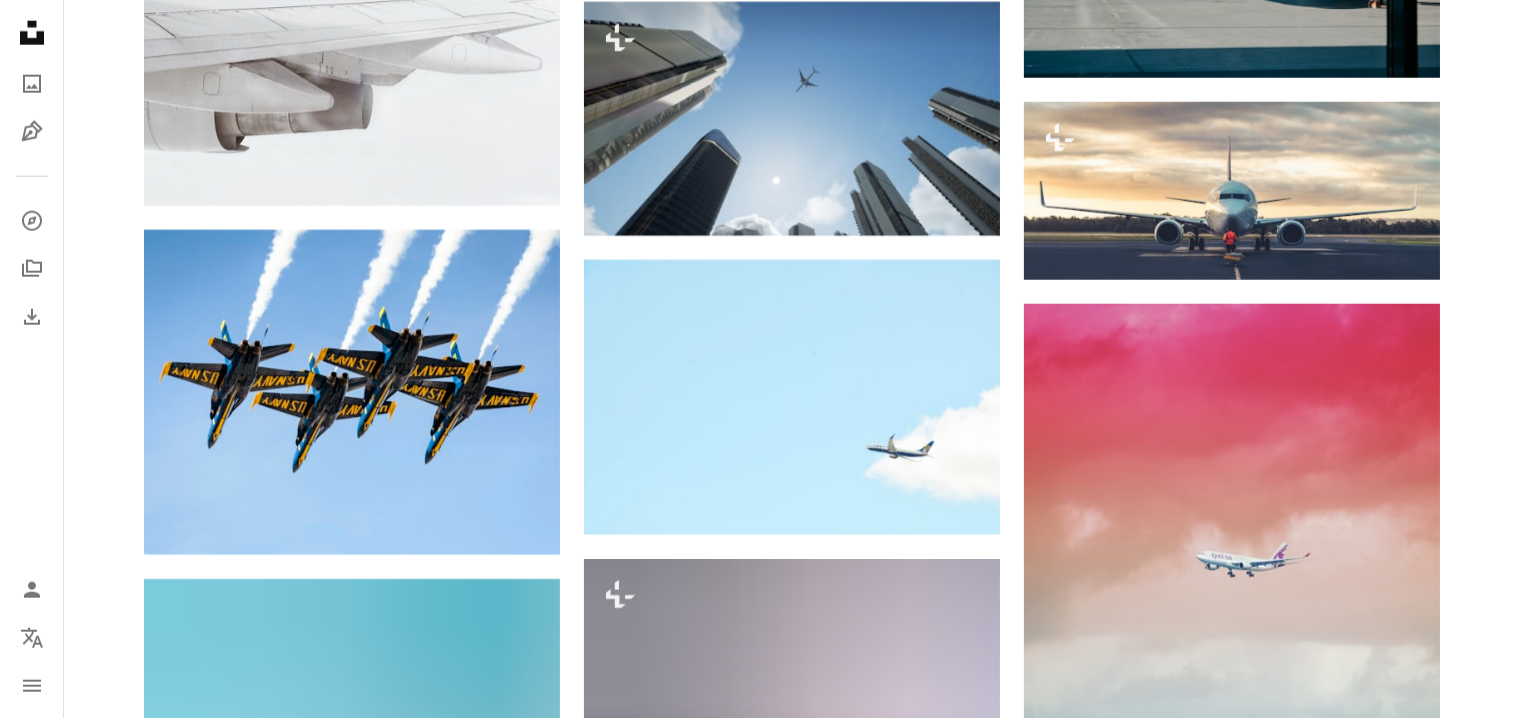 scroll, scrollTop: 9930, scrollLeft: 0, axis: vertical 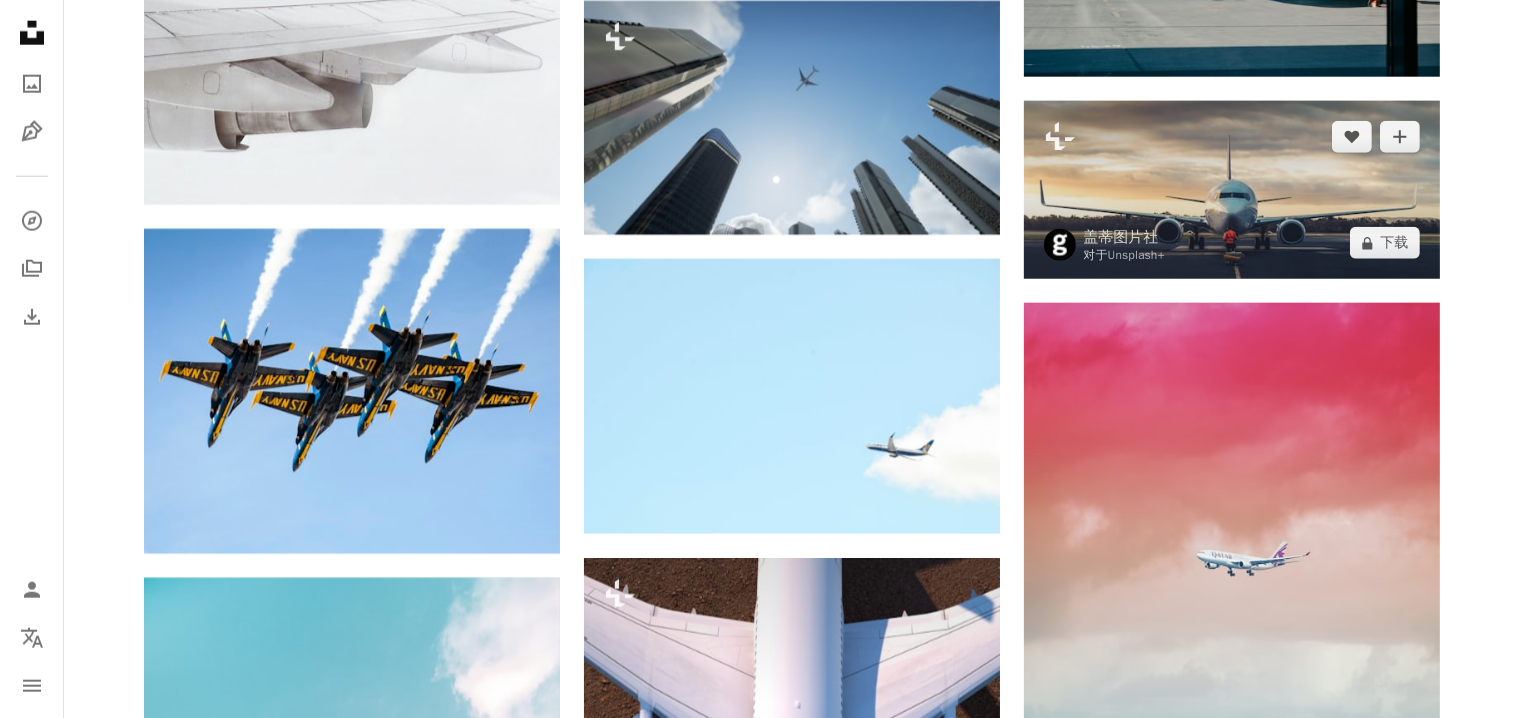 click at bounding box center [1232, 190] 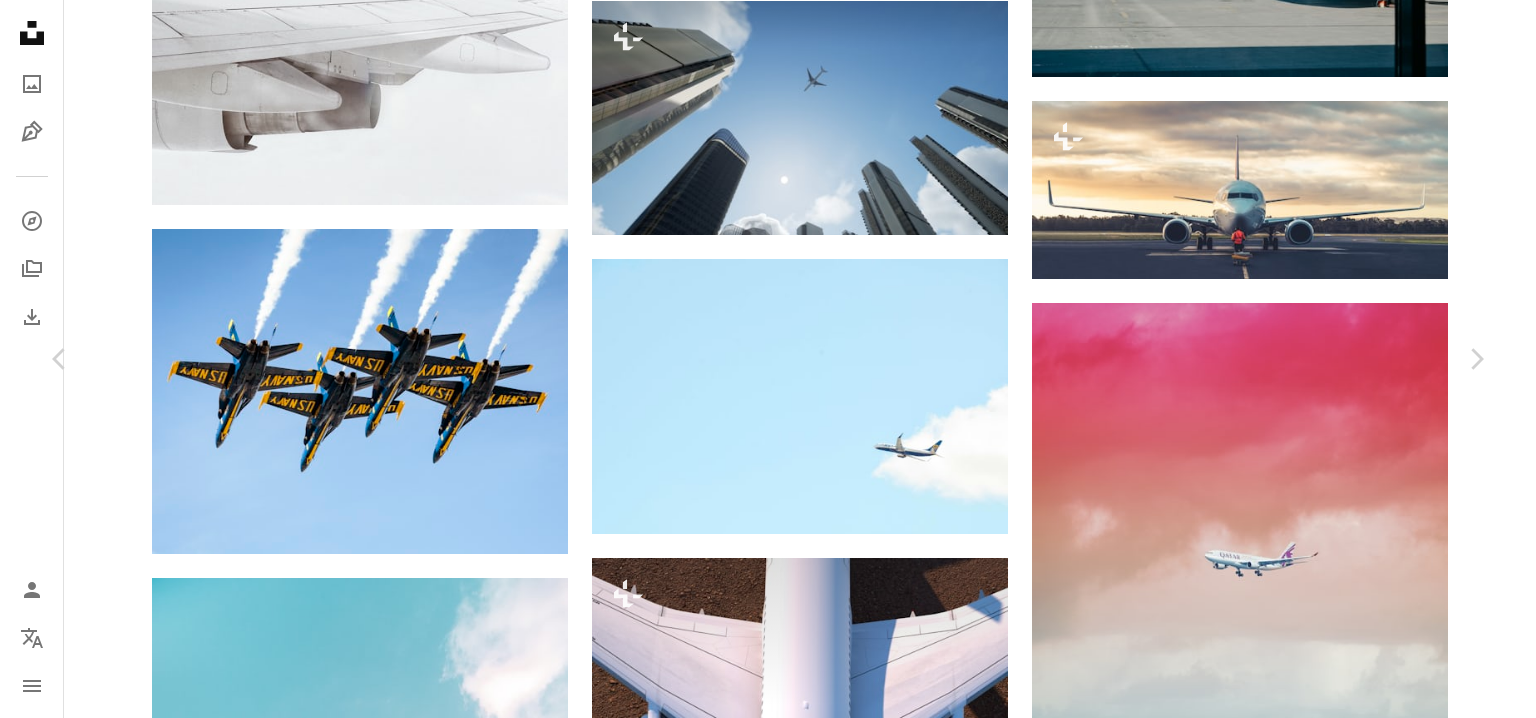 click on "提及 [NAME] ，或复制下面的文本进行归属。 A URL sharing icon (chains) Facebook icon X (formerly Twitter) icon Pinterest icon An envelope 照片由 [FIRST] [LAST] 拍摄于 Unsplash
Copy content [FIRST] [LAST] zymot A heart A plus sign 免费下载 Chevron down Zoom in 浏览量 129,117 下载 1683 A forward-right arrow 分享 Info icon 信息 More Actions Calendar outlined 发布于 2023年9月8日 Camera 佳能，EOS R10 Safety 在 Unsplash 许可证下免费使用 航空 劳斯莱斯 飞机 引擎 灰色 机器 轮子 轮胎 电机 涡轮机 离开 假期 航空航天工业 背景 相关图片 Plus sign for Unsplash+ A heart A plus sign [FIRST] [LAST] Available for hire A checkmark inside of a circle Arrow pointing down Plus sign for Unsplash+ A heart A plus sign [NAME] For Unsplash+ A lock Download A heart A plus sign [NAME] A heart For" at bounding box center [768, 3383] 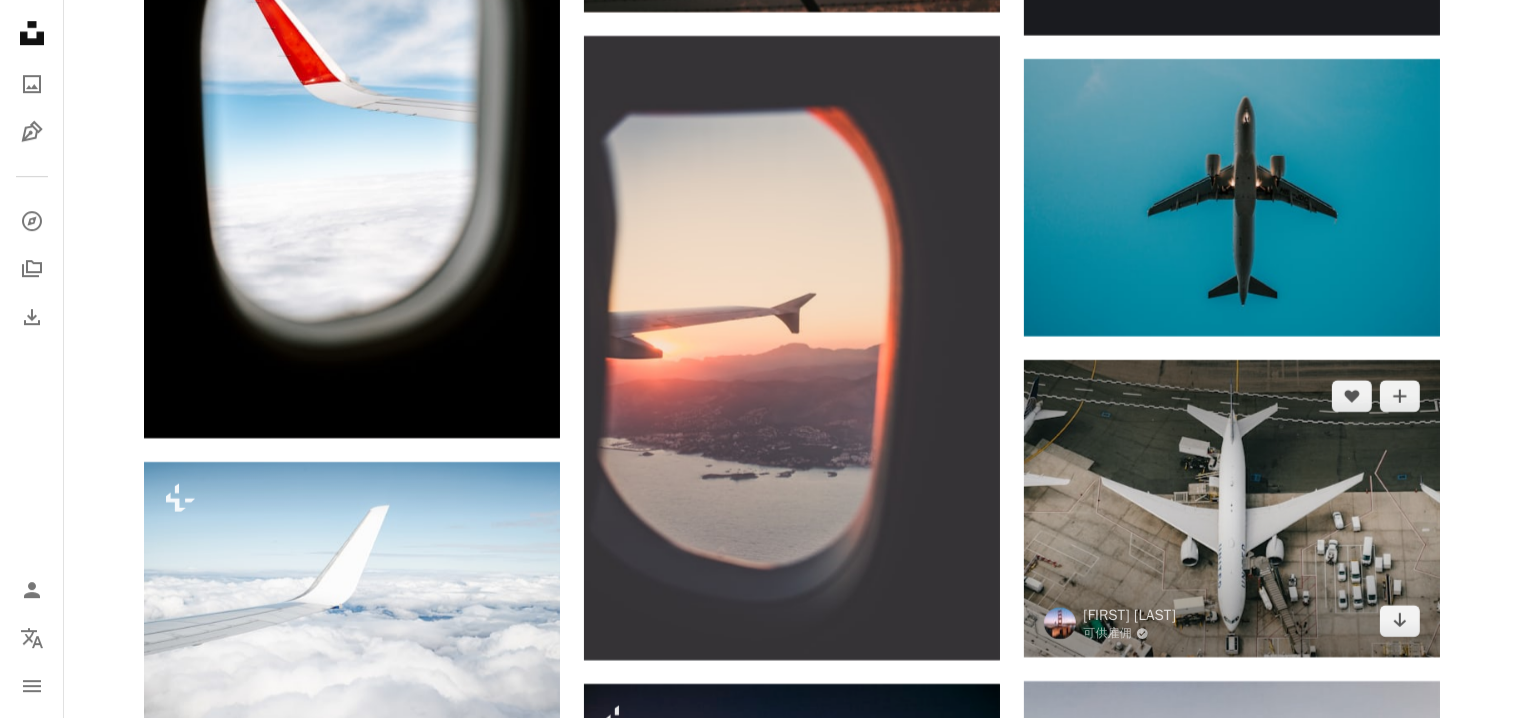 scroll, scrollTop: 13843, scrollLeft: 0, axis: vertical 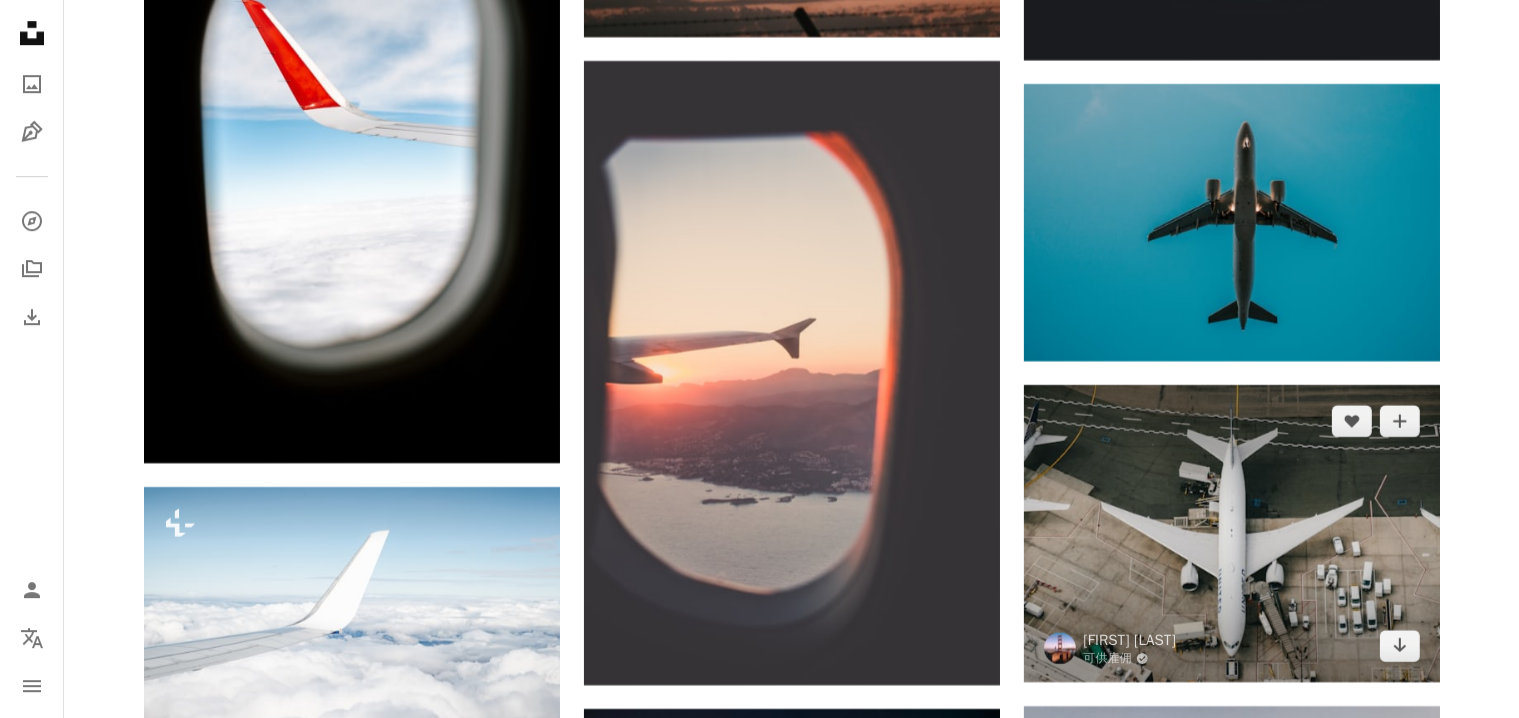 click at bounding box center (1232, 533) 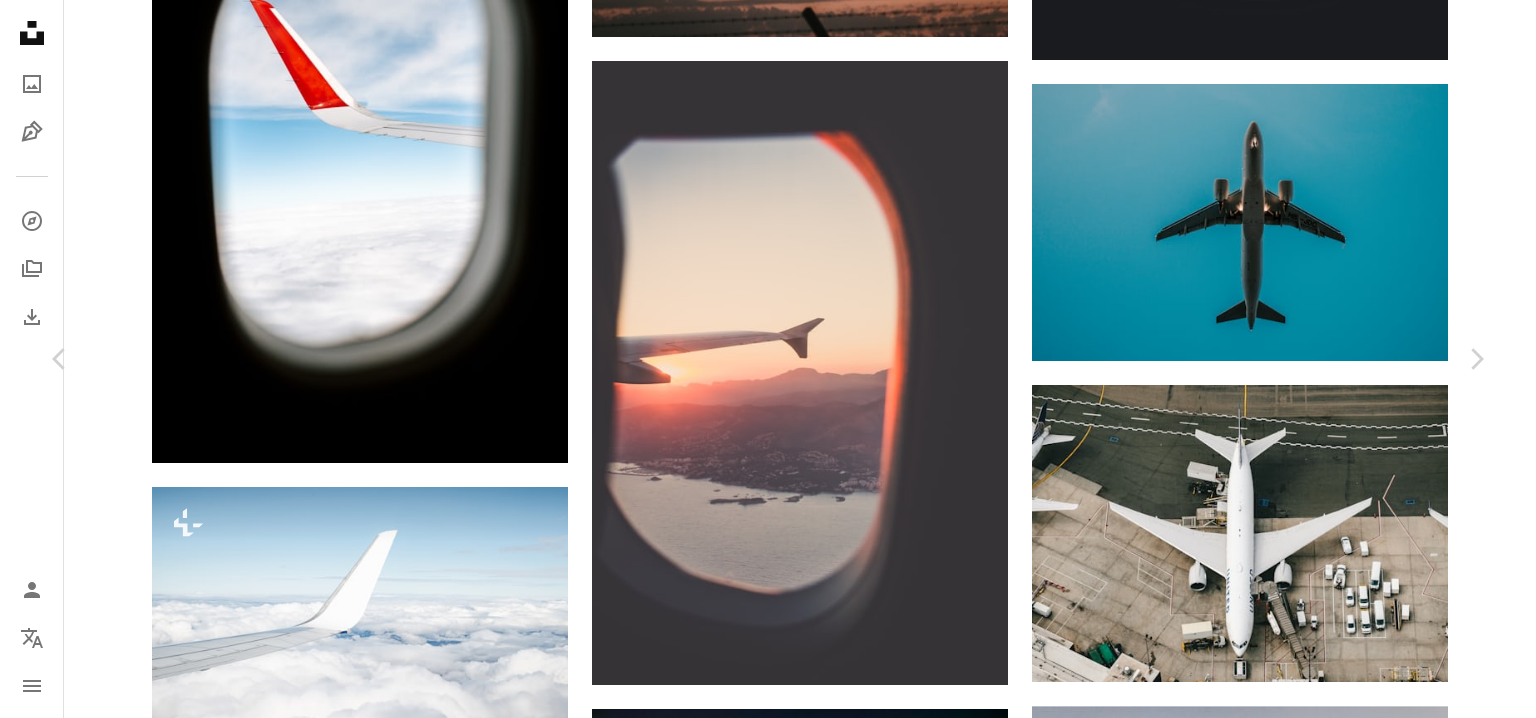click on "Chevron down" 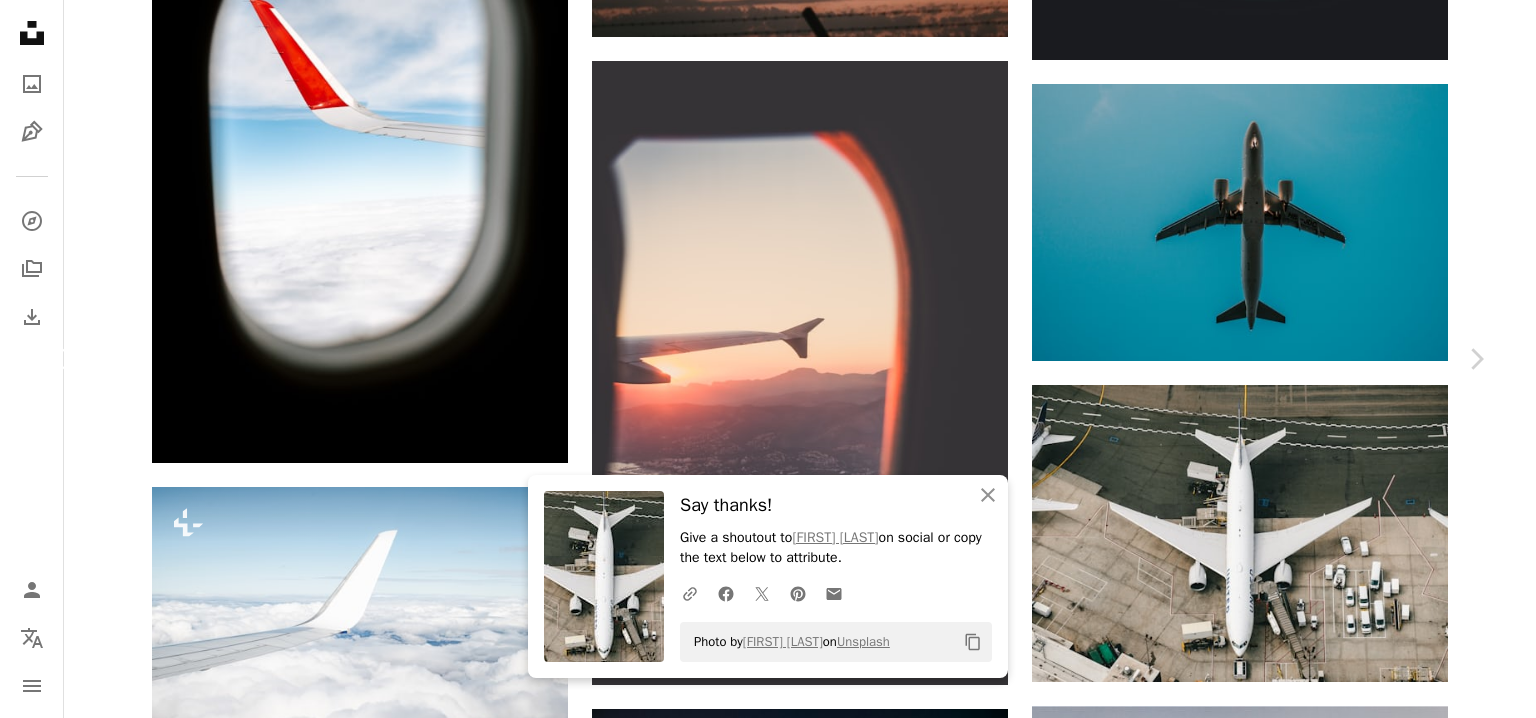 click on "Chevron left" at bounding box center [60, 359] 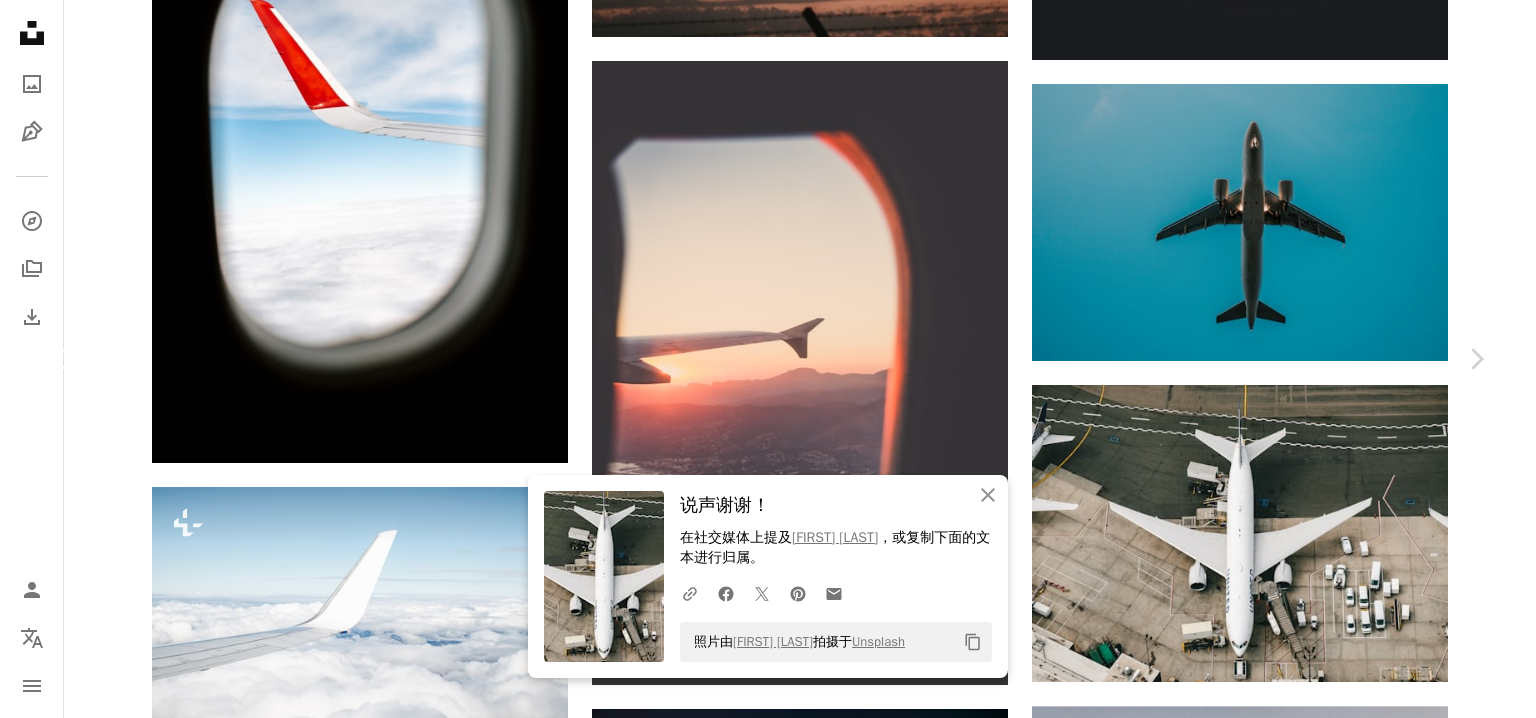 click on "Chevron left" at bounding box center (60, 359) 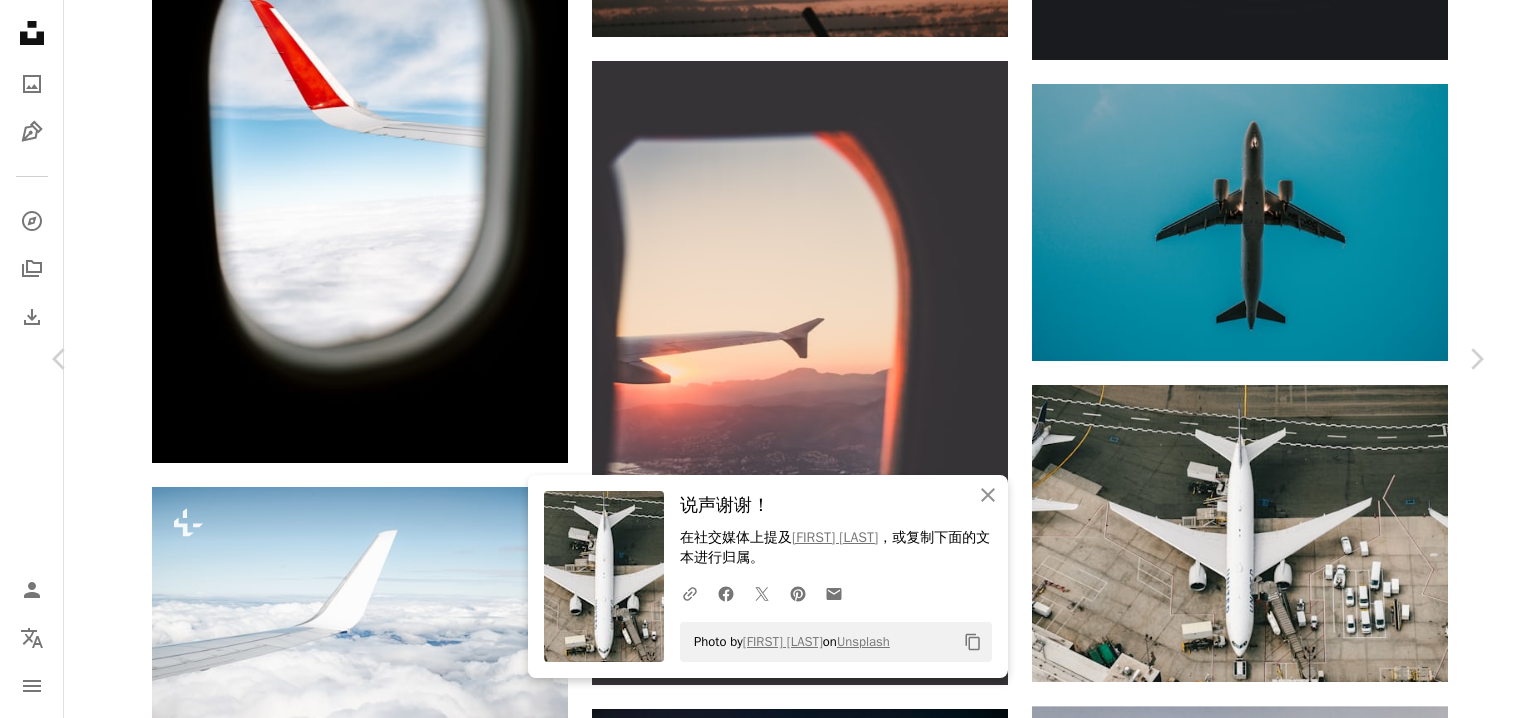 click on "An X shape Chevron left Chevron right An X shape 关闭 说声谢谢！ 在社交媒体上提及  Chris Leipelt ，或复制下面的文本进行归属。 A URL sharing icon (chains) Facebook icon X (formerly Twitter) icon Pinterest icon An envelope Photo by  Chris Leipelt  on  Unsplash
Copy content 克劳迪奥·施瓦茨 可供雇佣 A checkmark inside of a circle A heart A plus sign 免费下载 Chevron down Zoom in ––– ––  –– ––– –––– –––– ––– ––  –– ––– –––– –––– ––– ––  –– ––– –––– –––– A forward-right arrow 分享 Info icon 信息 More Actions –––   – –––  – – ––  – ––––。 ––– ––– ––––  –––– ––– ––– – –––– –––– ––– –––   –––– –––– 在iStock上浏览相关的高级图片  |  使用代码UNSPLASH20节省20% 相关图片 A heart A plus sign Sora Sagano Arrow pointing down" at bounding box center [768, 5201] 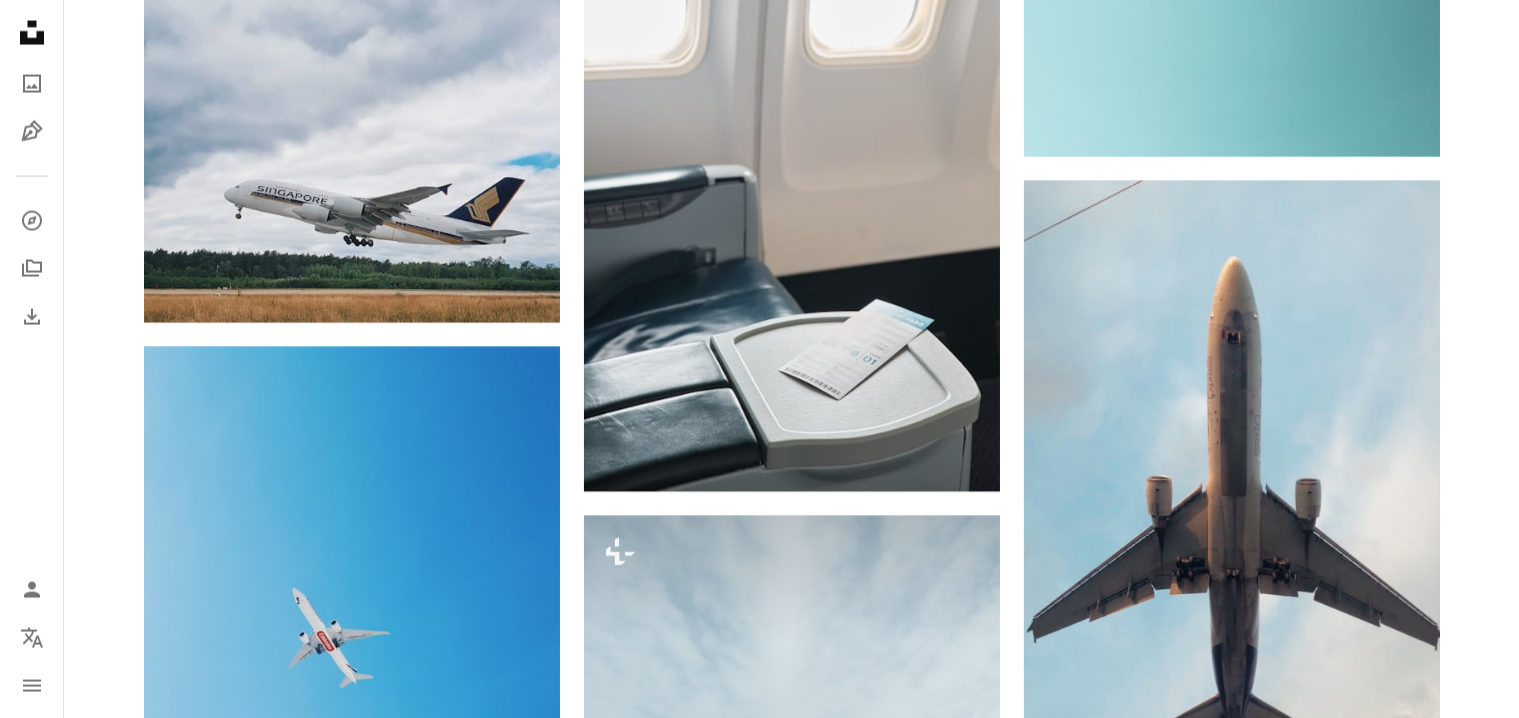 scroll, scrollTop: 18527, scrollLeft: 0, axis: vertical 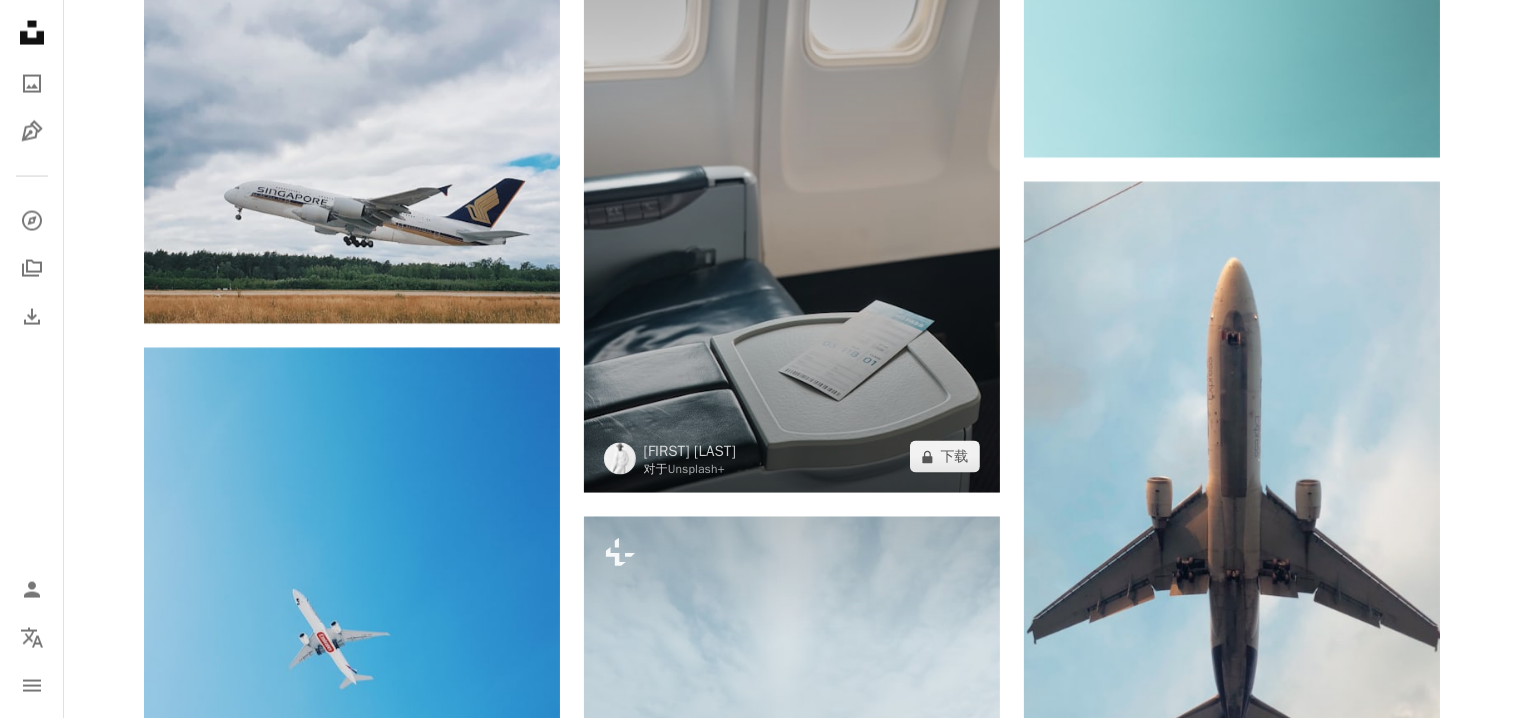 click at bounding box center [792, 181] 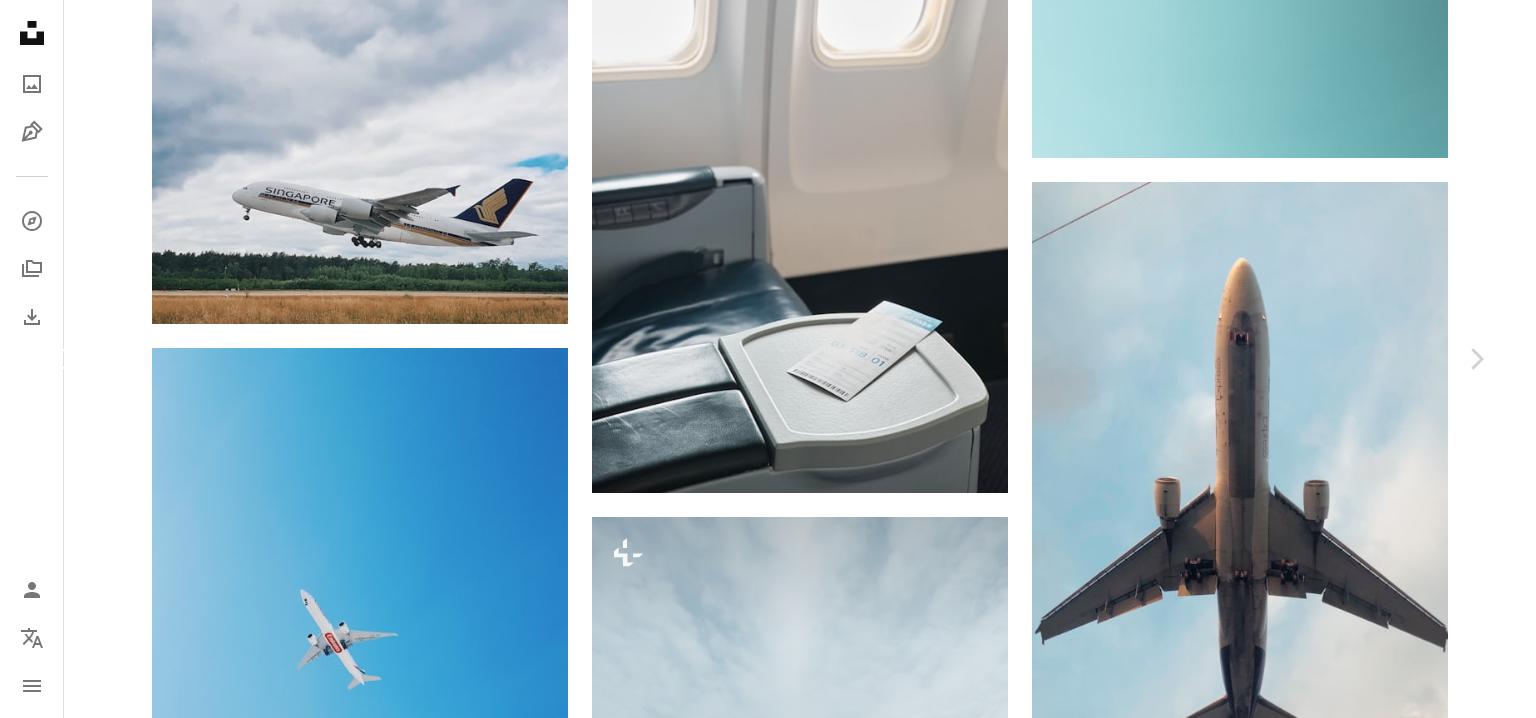 click on "Chevron left" at bounding box center [60, 359] 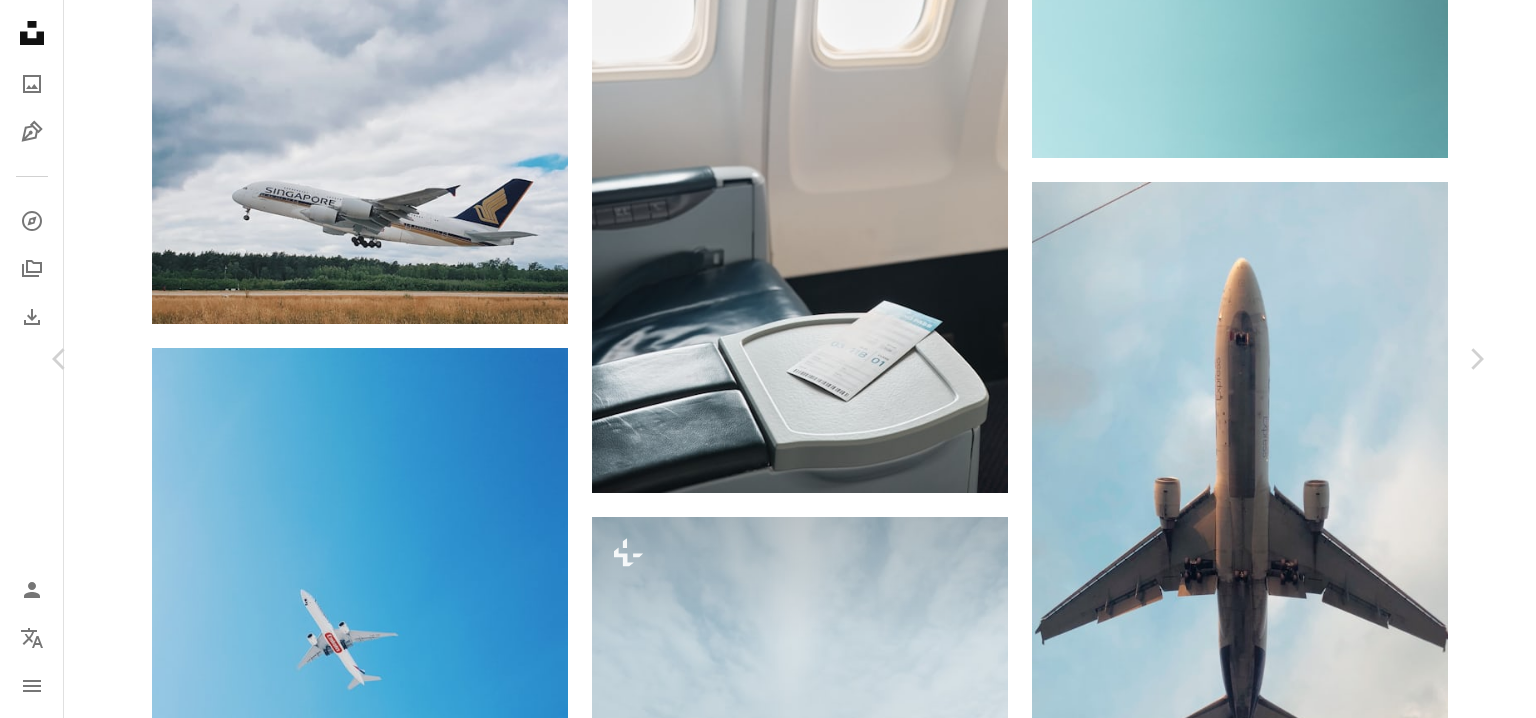 click on "An X shape Chevron left Chevron right An X shape [PERSON] 可供雇佣 A checkmark inside of a circle A heart A plus sign 免费下载 Chevron down Zoom in ––– ––  –– ––– –––– –––– ––– ––  –– ––– –––– –––– ––– ––  –– ––– –––– –––– A forward-right arrow 分享 Info icon 信息 More Actions 迪拜的晴天 –––   – –––  – – ––  – ––––。 ––– ––– ––––  –––– ––– ––– – –––– –––– ––– –––   –––– –––– 在iStock上浏览相关的高级图片  |  使用代码UNSPLASH20节省20% 相关图片" at bounding box center [768, 3670] 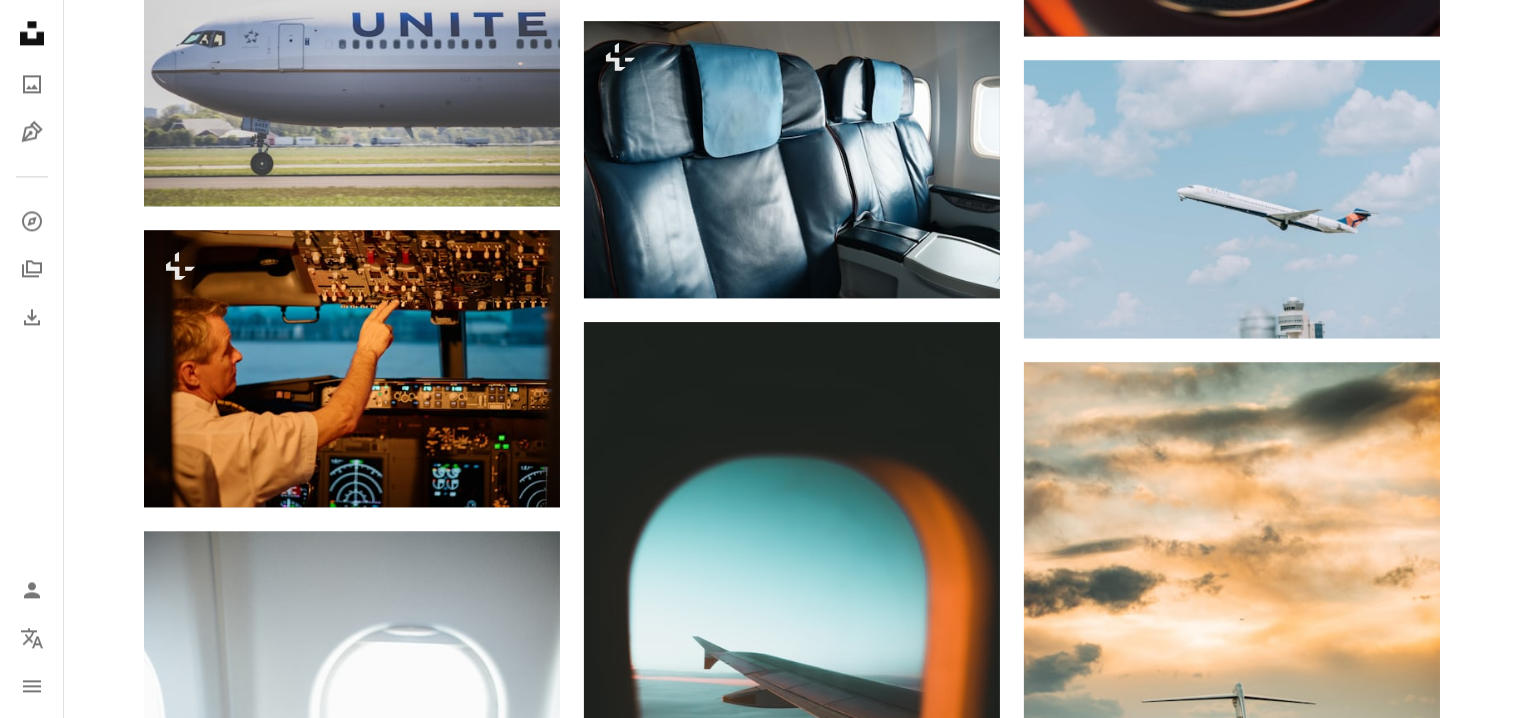 scroll, scrollTop: 19927, scrollLeft: 0, axis: vertical 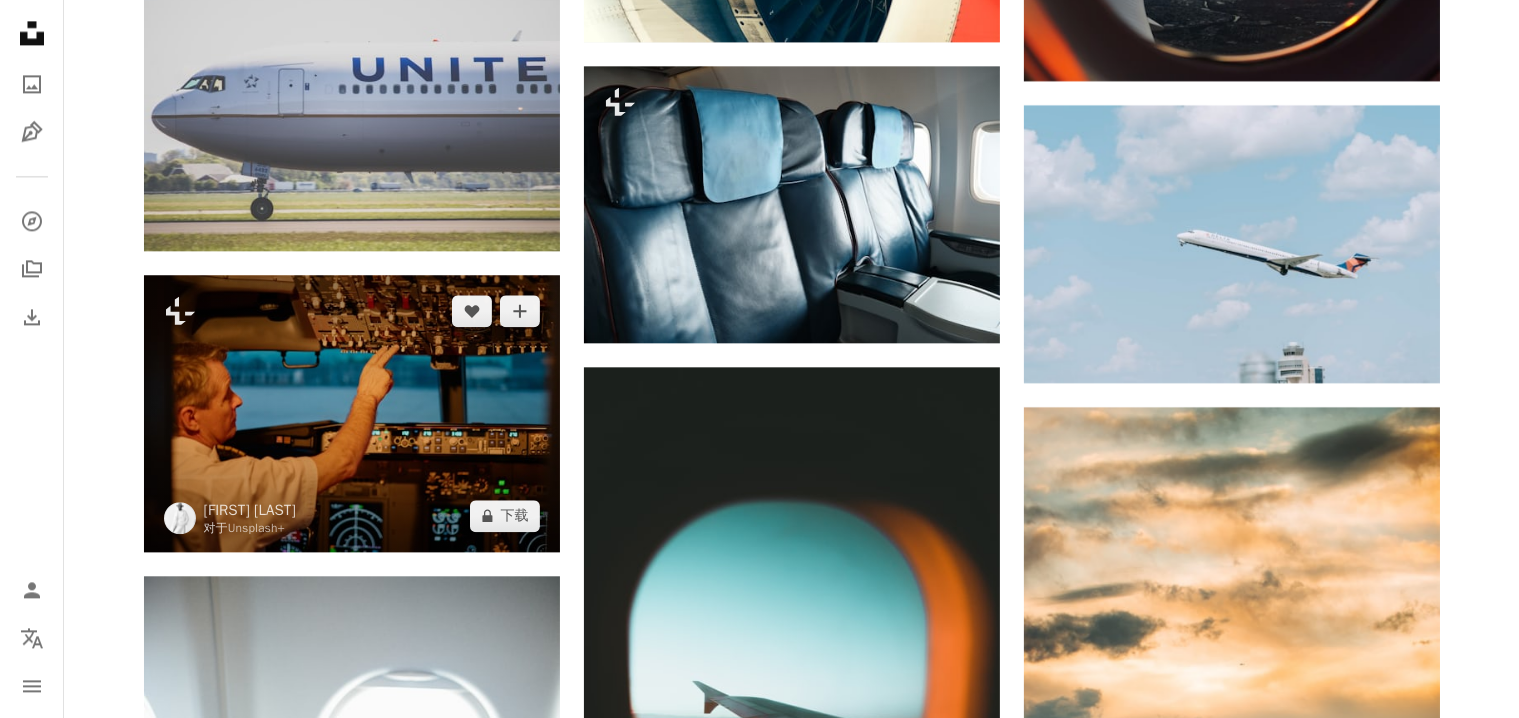 click at bounding box center (352, 413) 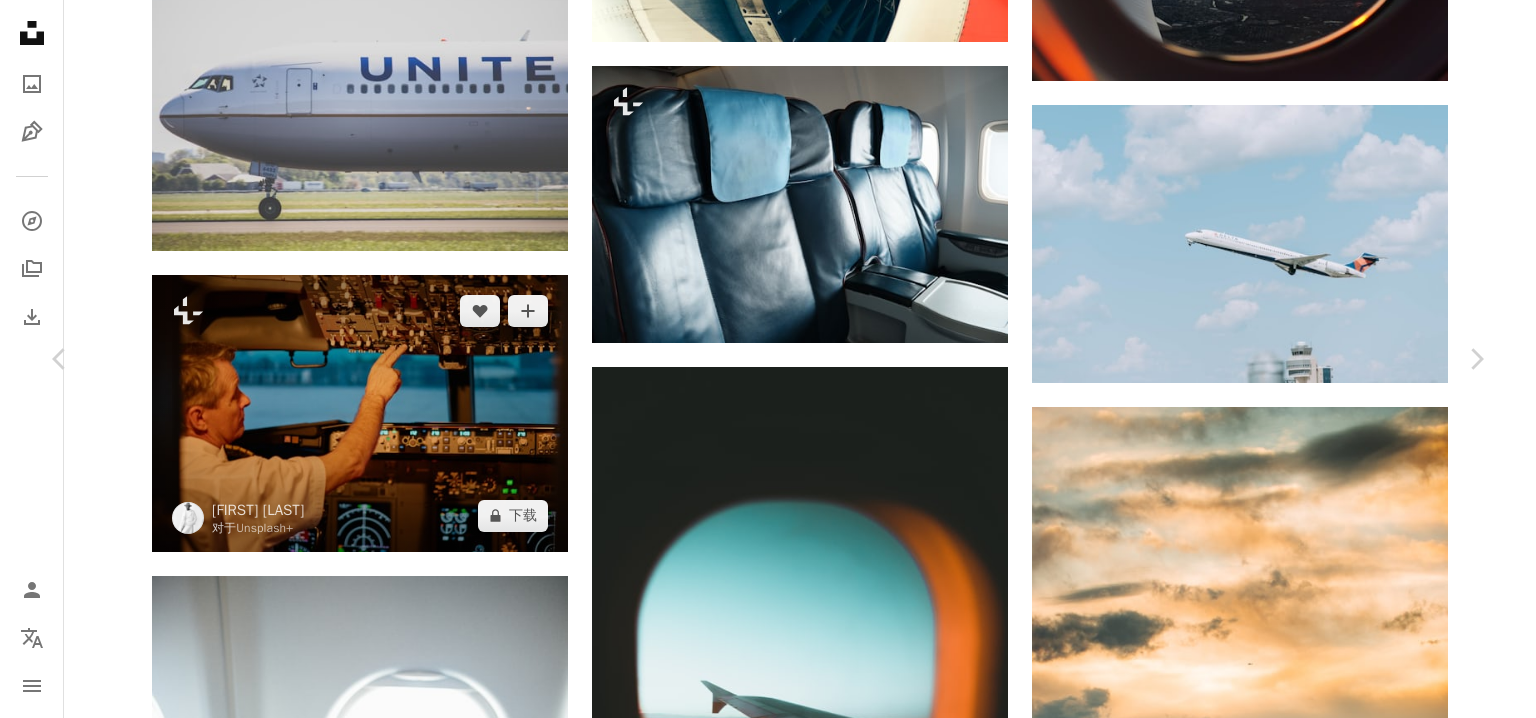 click on "[FIRST] [LAST] For Unsplash+ [...] 分享 More Actions a pilot at work in the cockpit of a passenger airliner [...] From this series [...] 相关图片" at bounding box center [768, 5108] 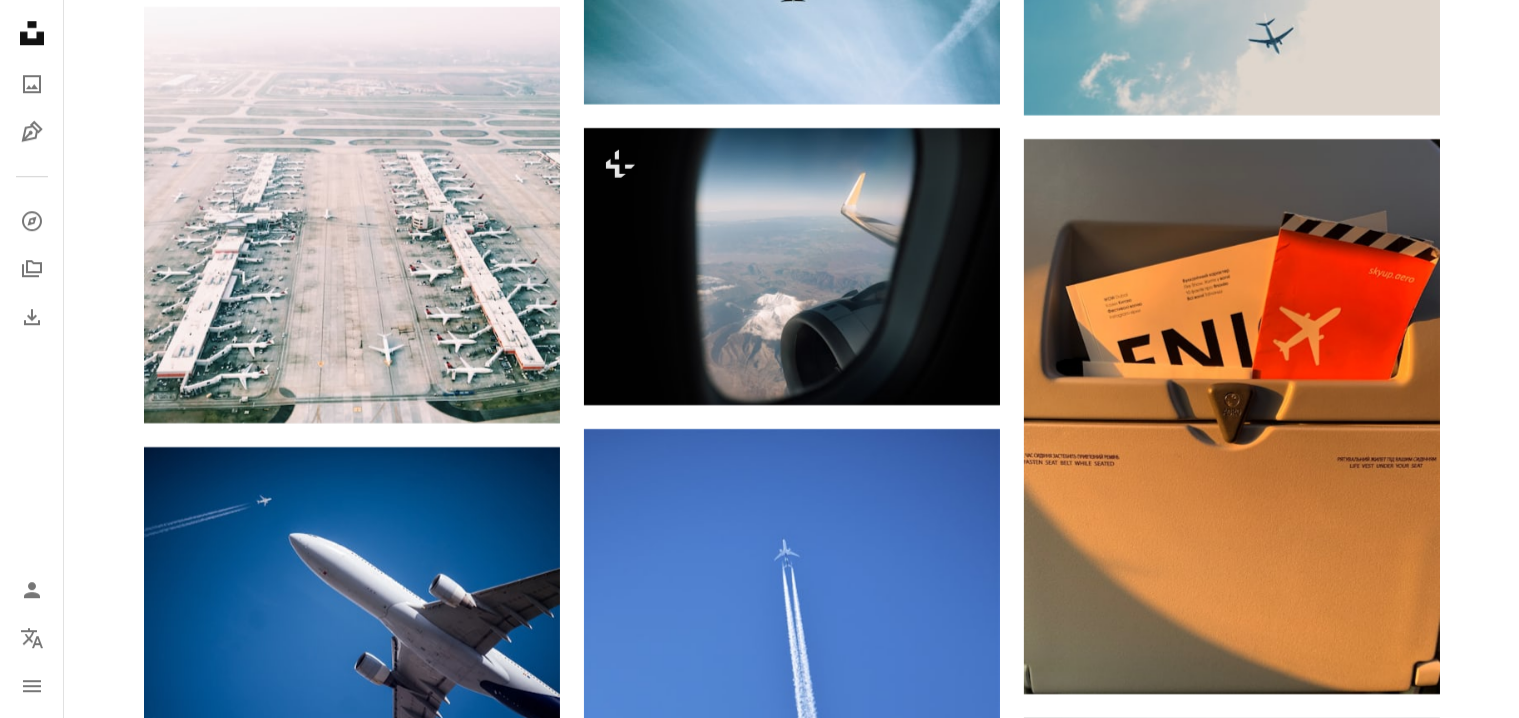 scroll, scrollTop: 21115, scrollLeft: 0, axis: vertical 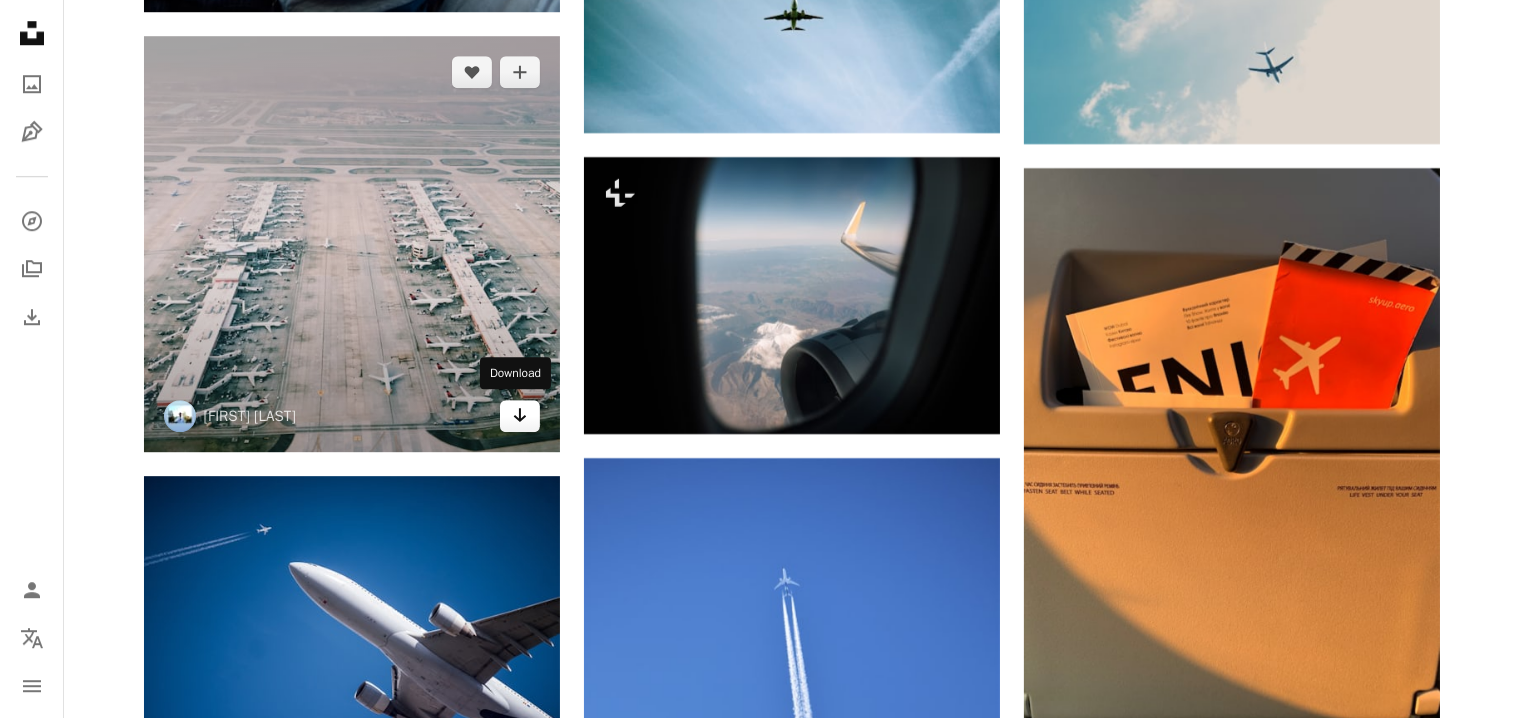 click on "Arrow pointing down" at bounding box center (520, 416) 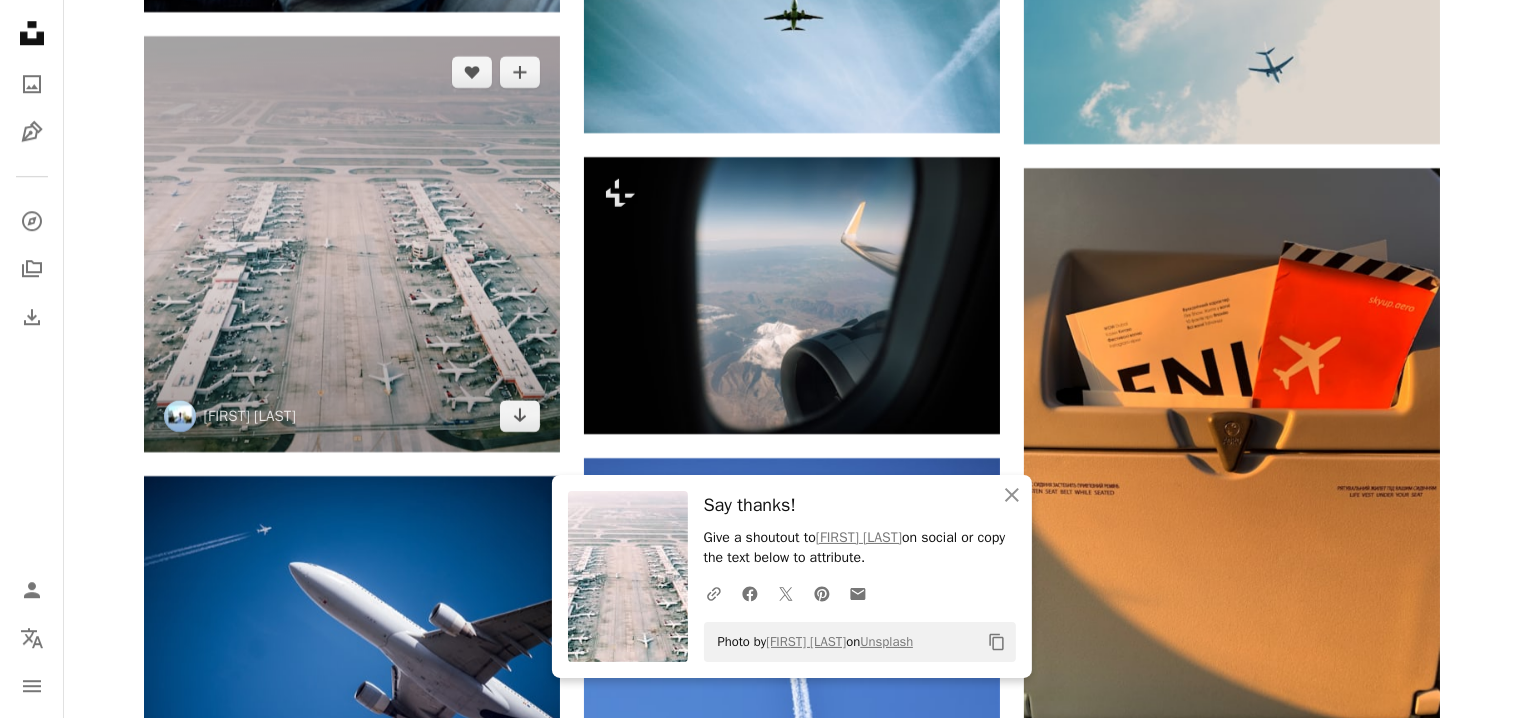 click at bounding box center [352, 244] 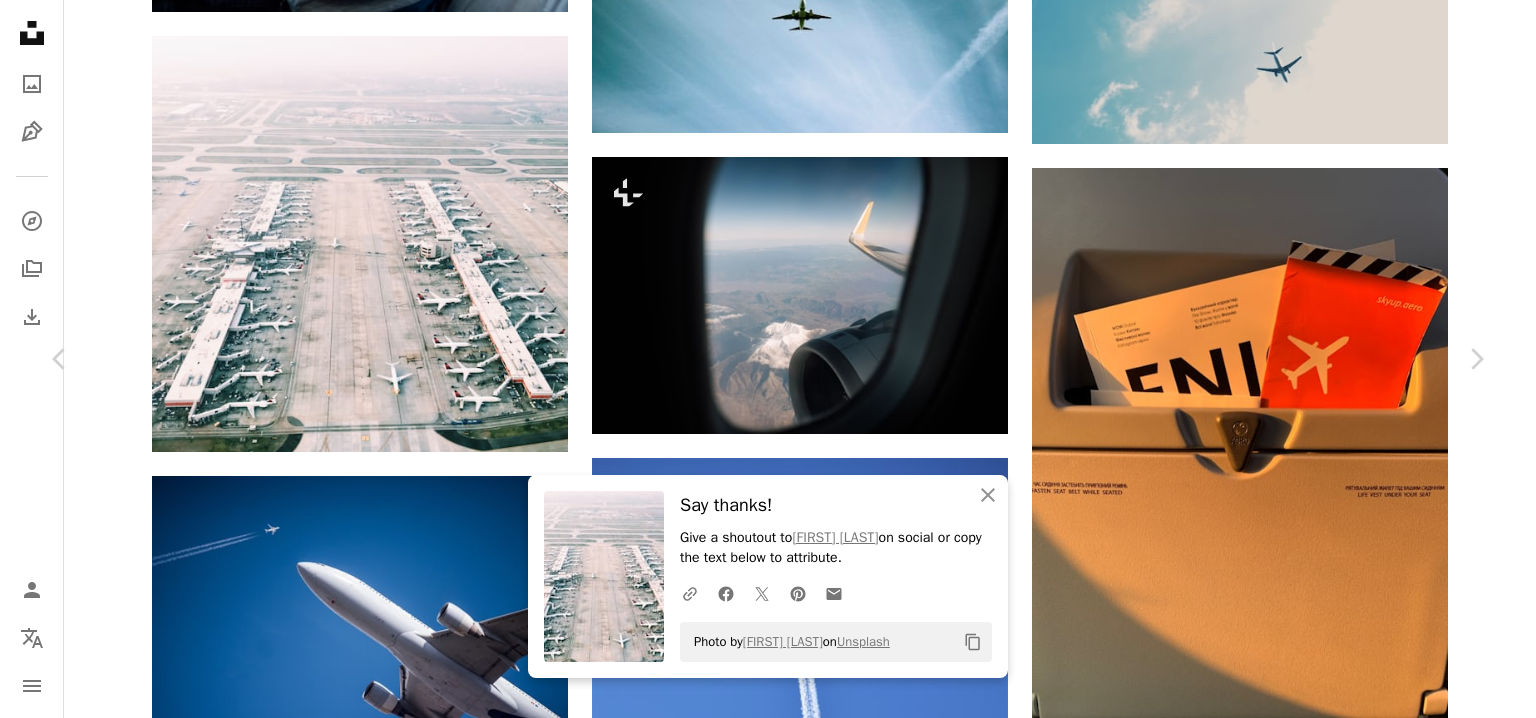 click on "Chevron down" 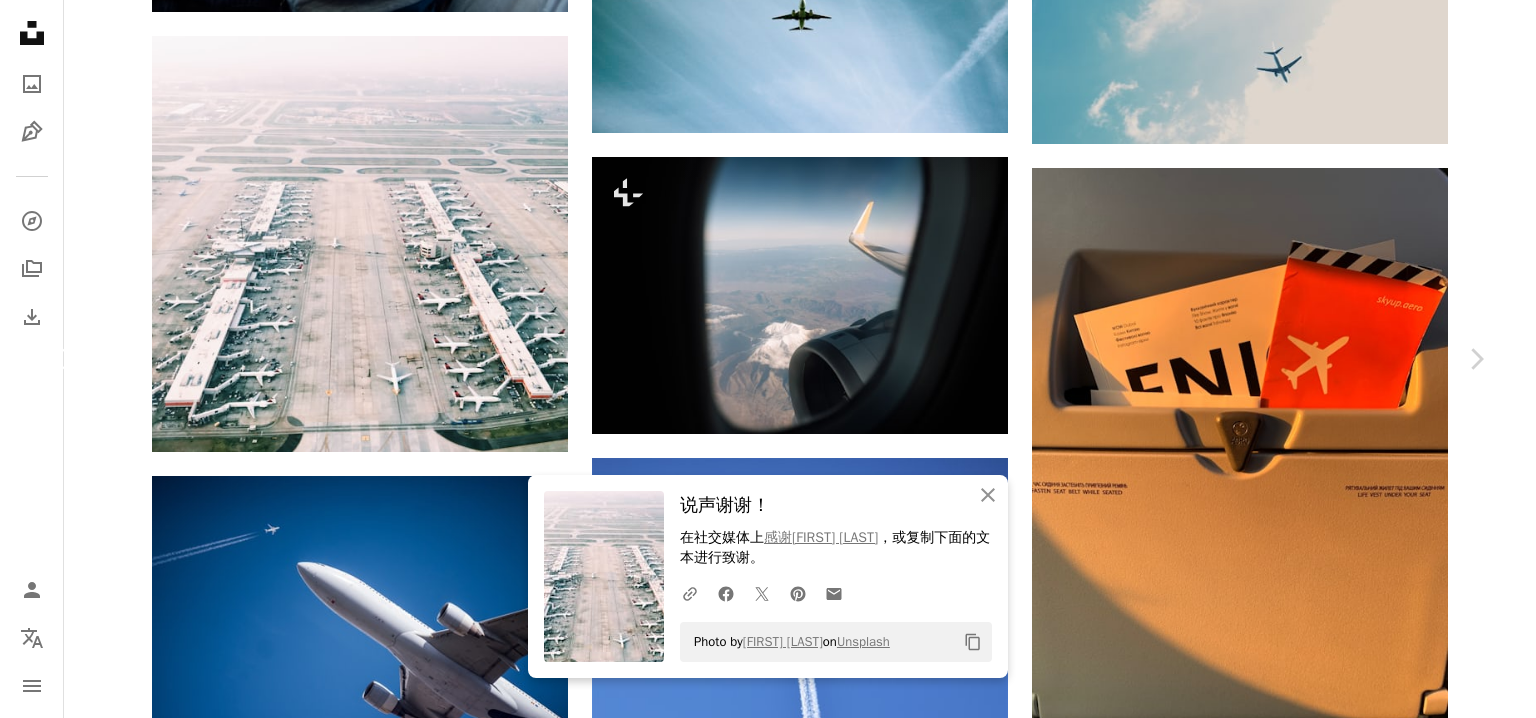 click on "Chevron left" at bounding box center [60, 359] 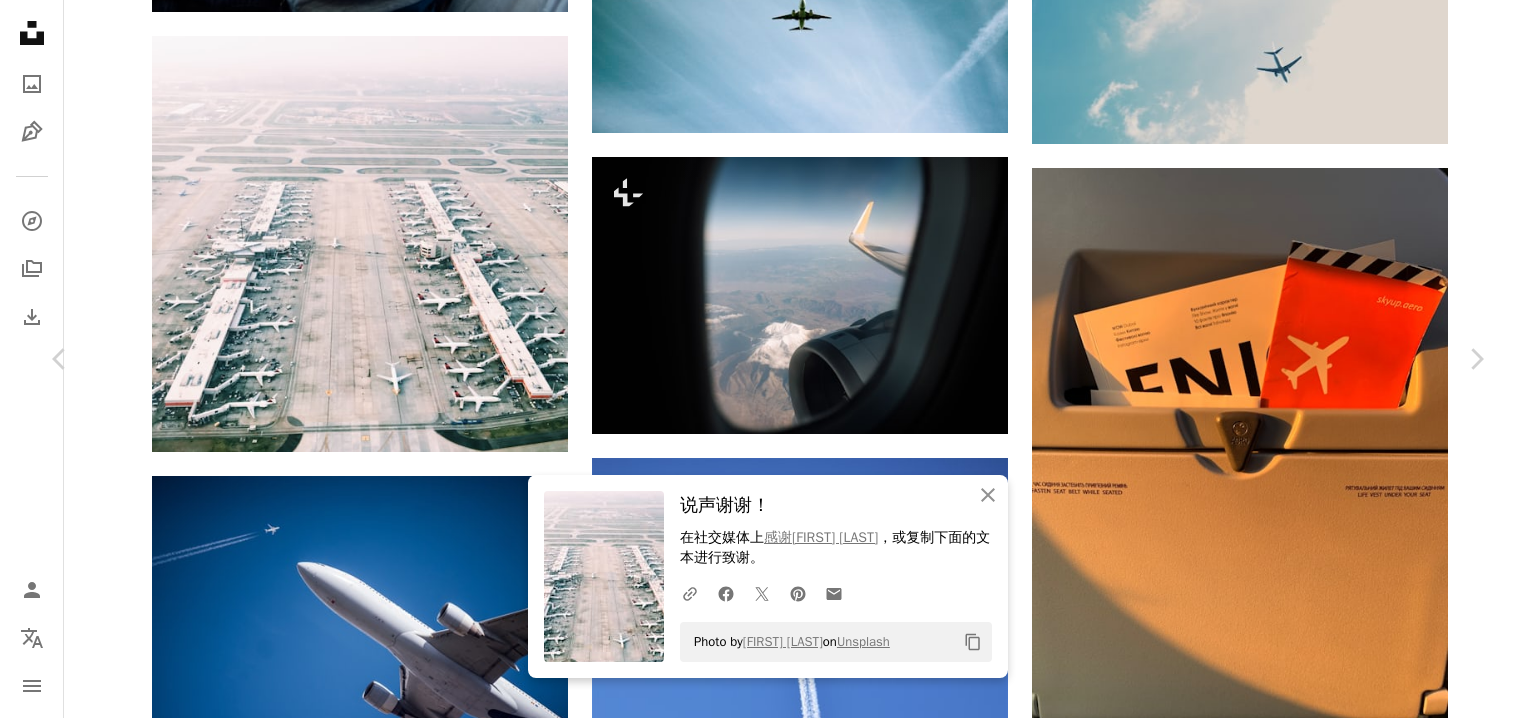click on "感谢[PERSON] ，或复制下面的文本进行致谢。 [...] Photo by [PERSON] on Unsplash
Copy content [PERSON] [PERSON] 免费下载 [...] 分享 Info icon 信息 More Actions [...] 在iStock上浏览相关的高级图片  |  使用代码UNSPLASH20节省20% 相关图片 [...]" at bounding box center (768, 3920) 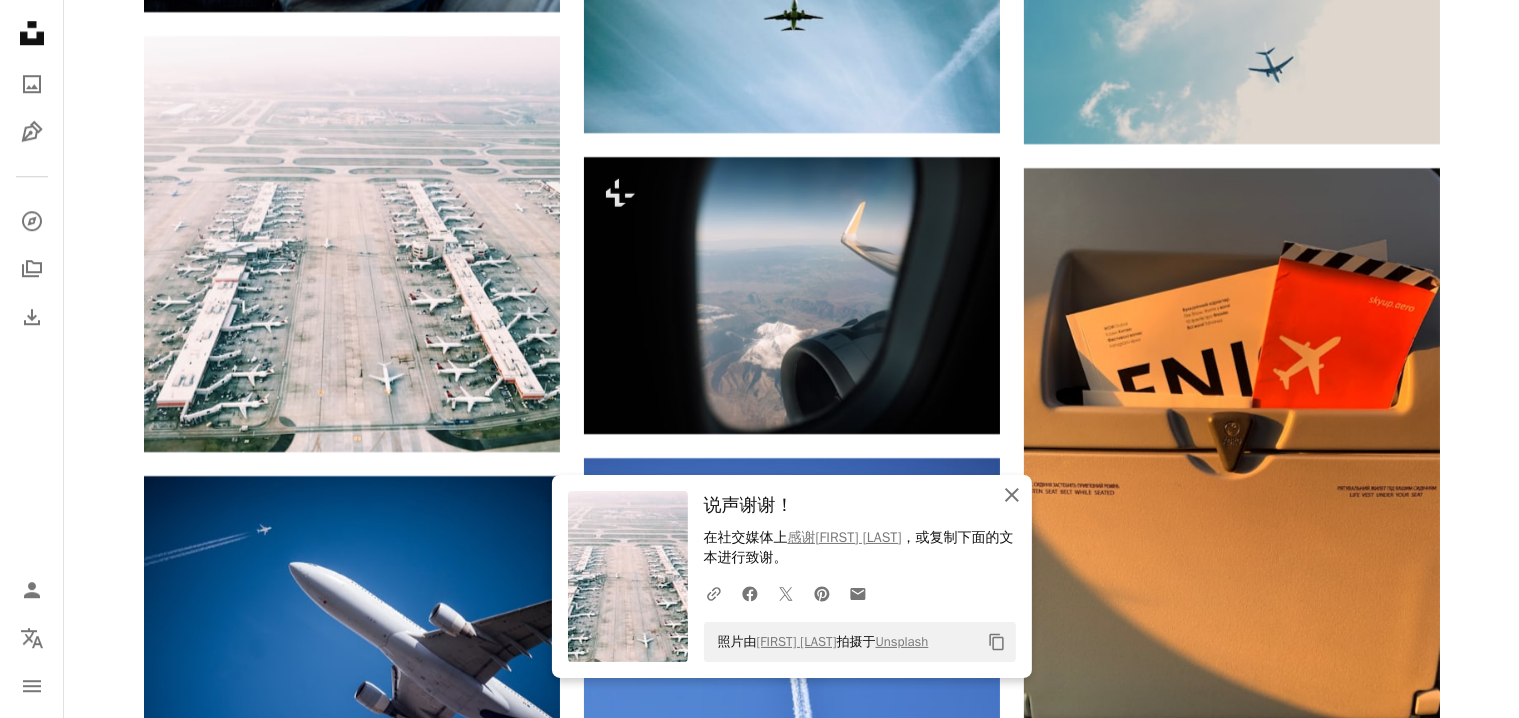 click on "An X shape" 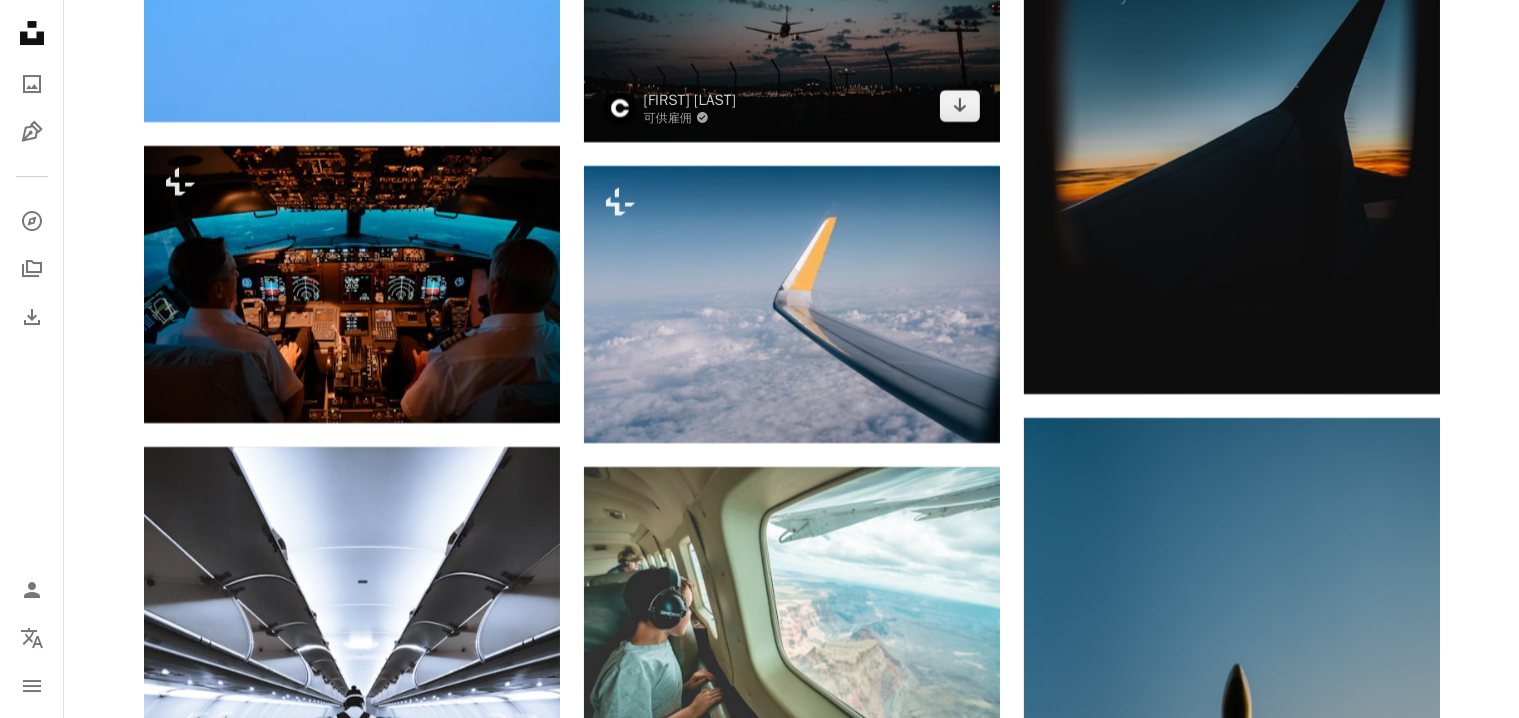 scroll, scrollTop: 22415, scrollLeft: 0, axis: vertical 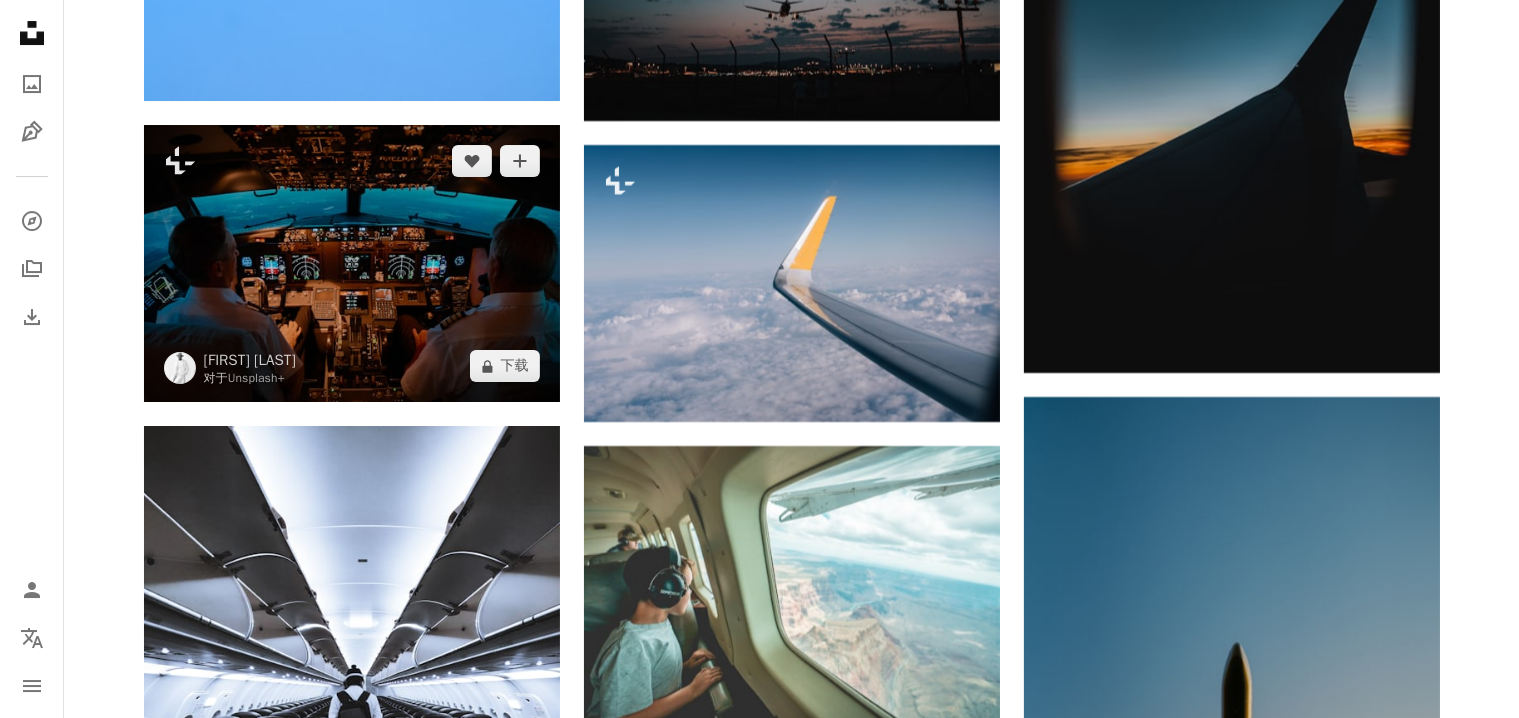 click at bounding box center (352, 263) 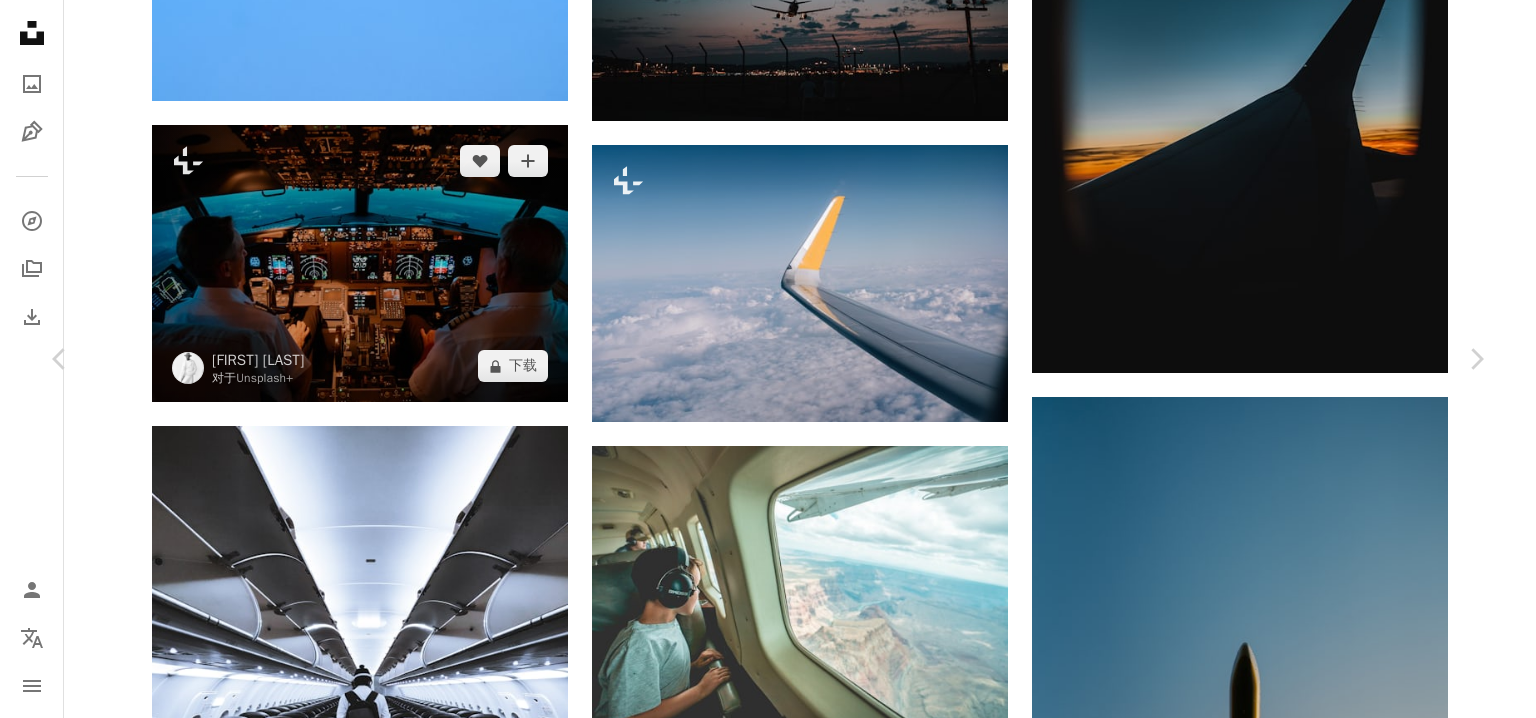 drag, startPoint x: 91, startPoint y: 218, endPoint x: 144, endPoint y: 234, distance: 55.362442 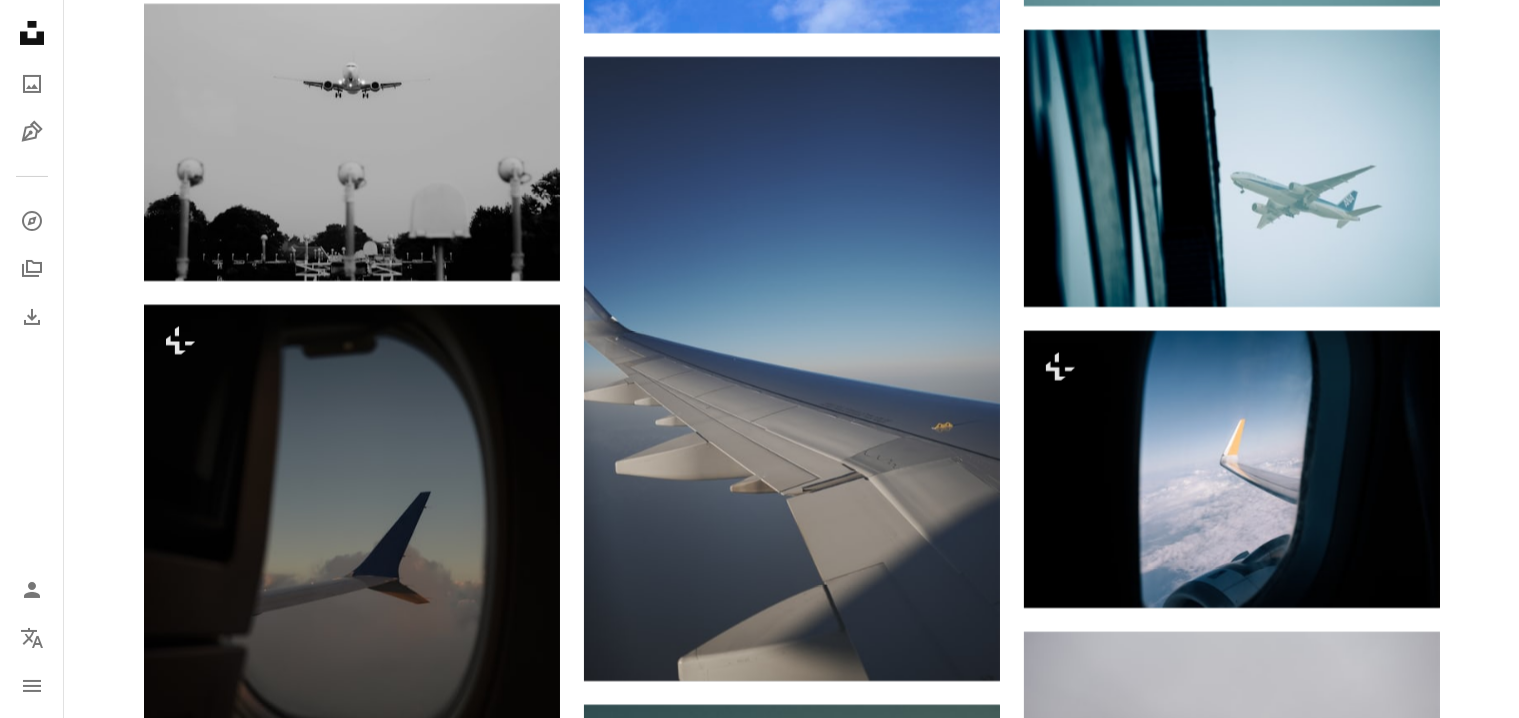 scroll, scrollTop: 30762, scrollLeft: 0, axis: vertical 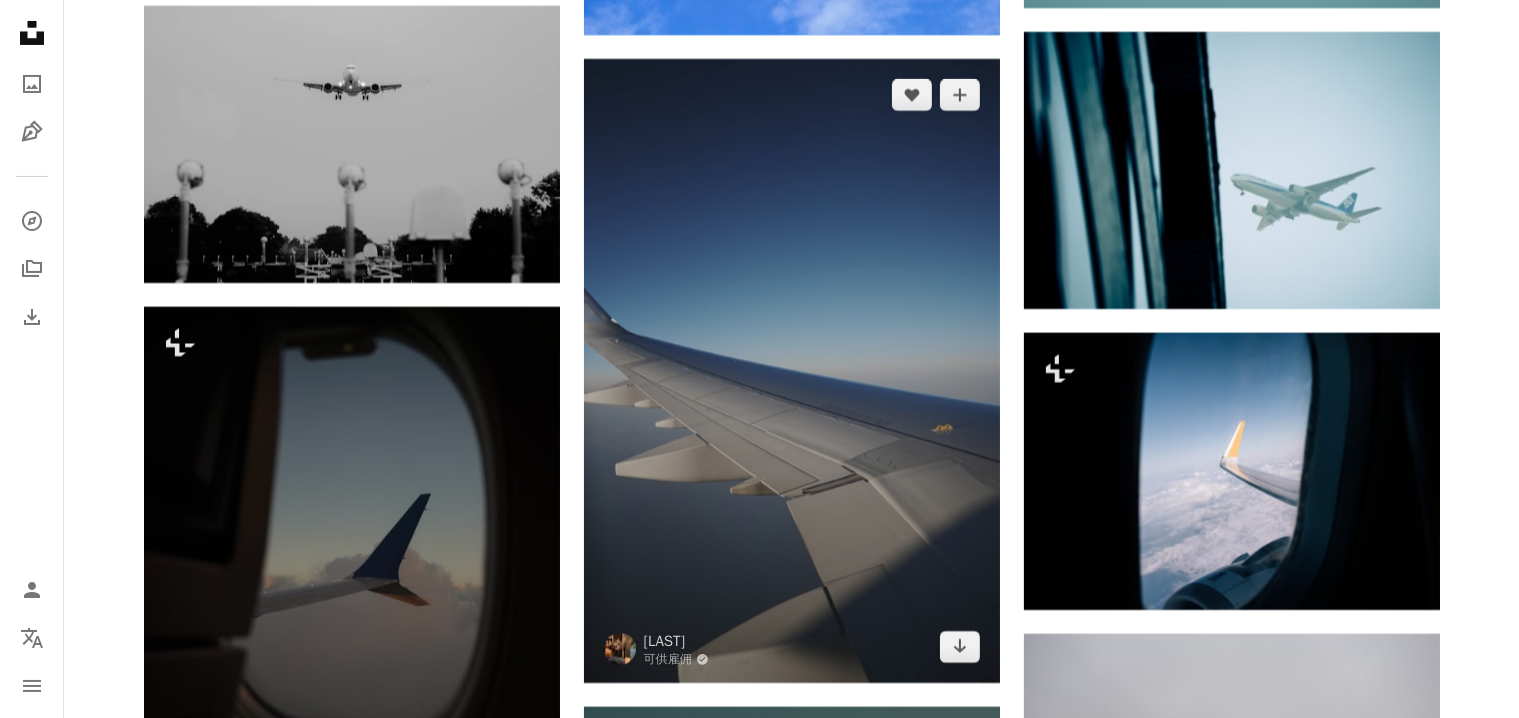 click at bounding box center (792, 371) 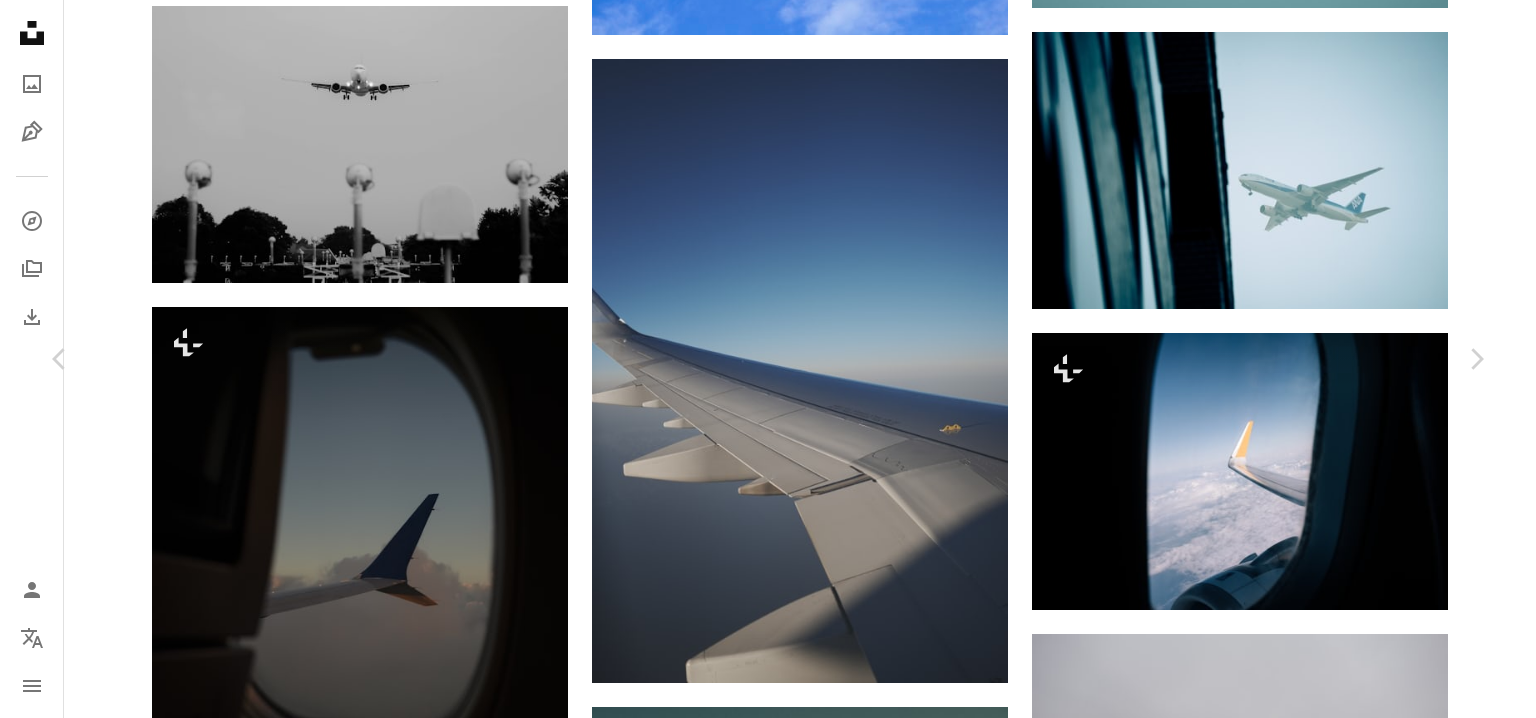click 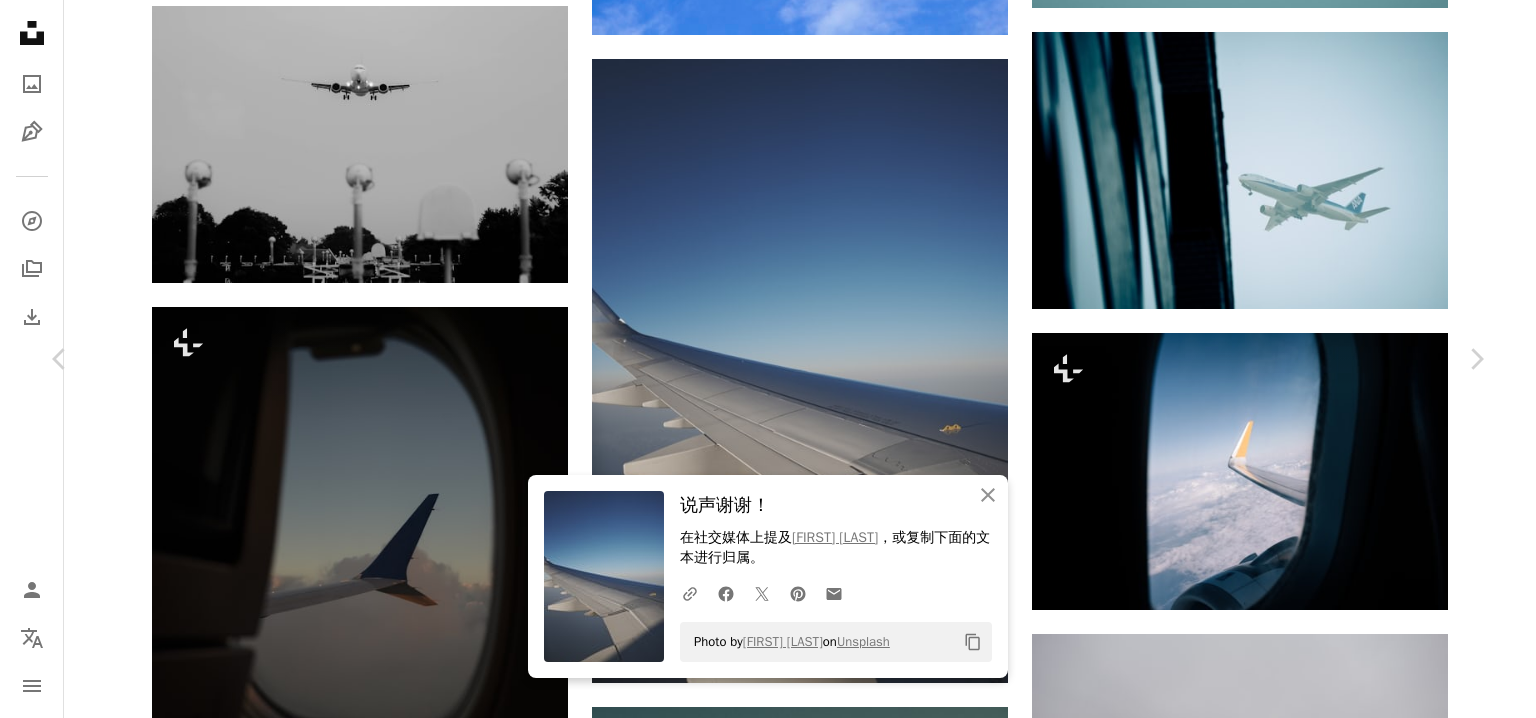 click on "An X shape Chevron left Chevron right An X shape 关闭 说声谢谢！ 在社交媒体上提及  Tarik Caramanico ，或复制下面的文本进行归属。 A URL sharing icon (chains) Facebook icon X (formerly Twitter) icon Pinterest icon An envelope Photo by  Tarik Caramanico  on  Unsplash
Copy content 塔里克·卡拉曼尼科 可供雇佣 A checkmark inside of a circle A heart A plus sign 免费下载 Chevron down Zoom in 浏览量 1194 下载 31 A forward-right arrow 分享 Info icon 信息 More Actions A map marker [STATE], [COUNTRY] Calendar outlined 发布于 2025年6月10日 Camera 索尼，ILCE-7M4 Safety 在  Unsplash 许可证下免费使用 飞机 [COUNTRY] 车辆 航班 户外 [STATE] 飞机 客机 高清壁纸 在iStock上浏览相关的高级图片  |  使用代码UNSPLASH20节省20% View more on iStock  ↗ 相关图片 A heart A plus sign Martin Caniga Arrow pointing down A heart A plus sign Leonardo Miranda Arrow pointing down A heart A plus sign Behzad Ghaffarian A heart" at bounding box center (768, 5348) 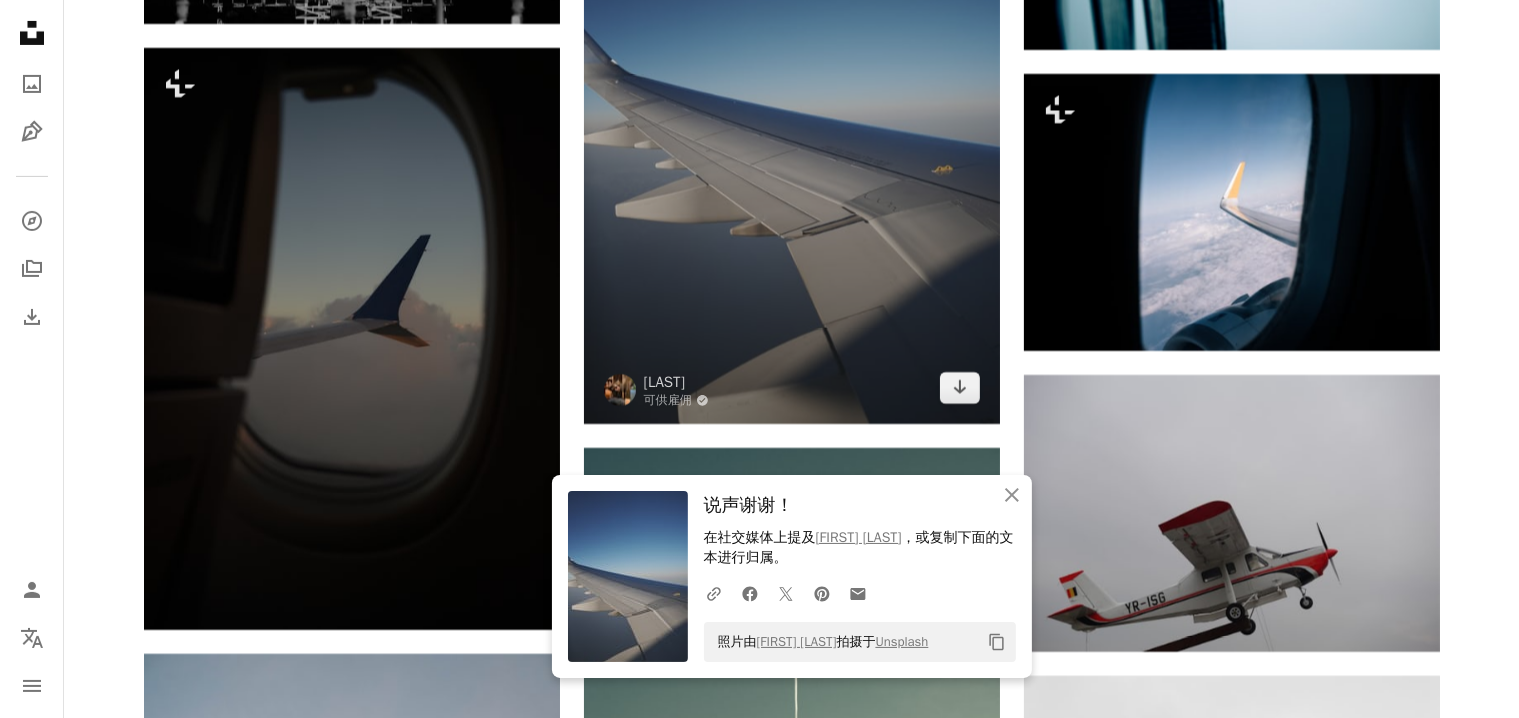 scroll, scrollTop: 31055, scrollLeft: 0, axis: vertical 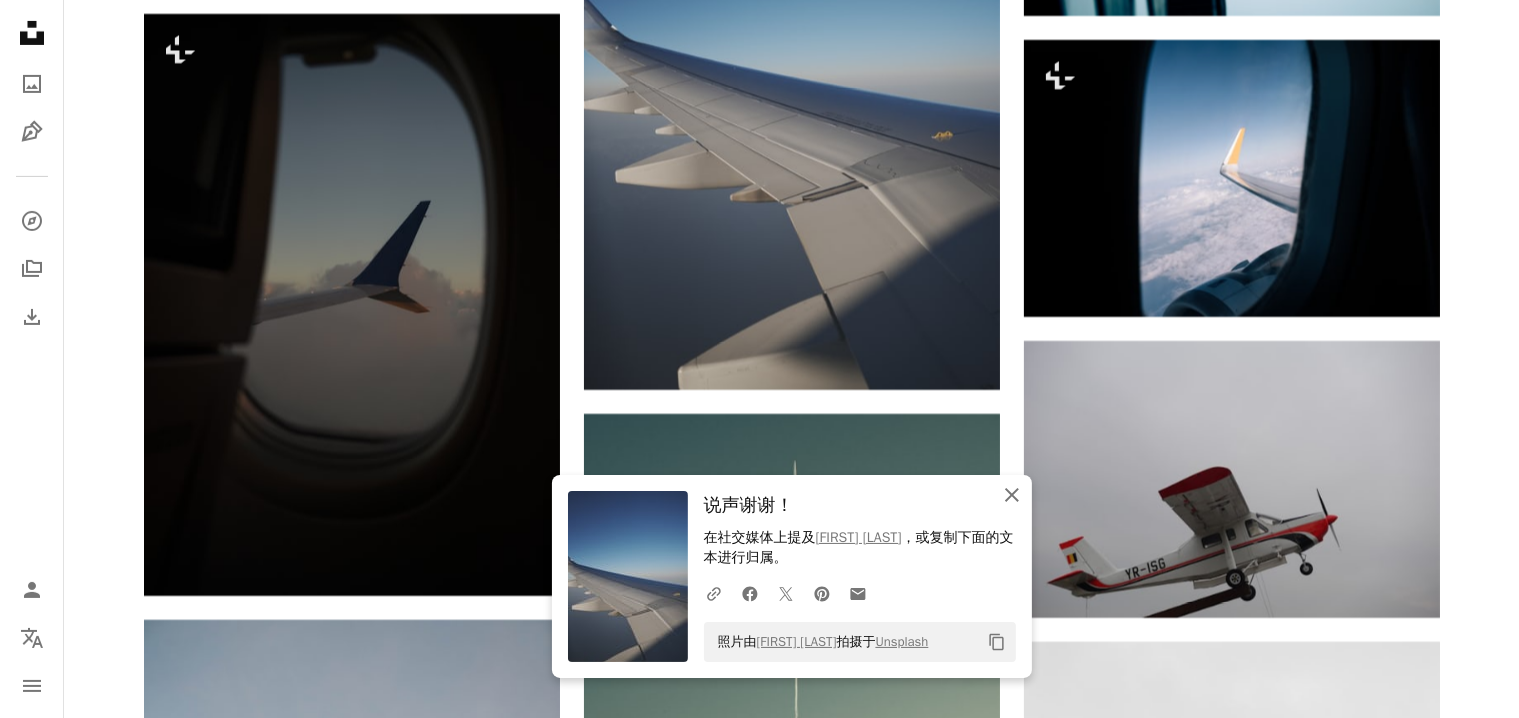 click on "An X shape" 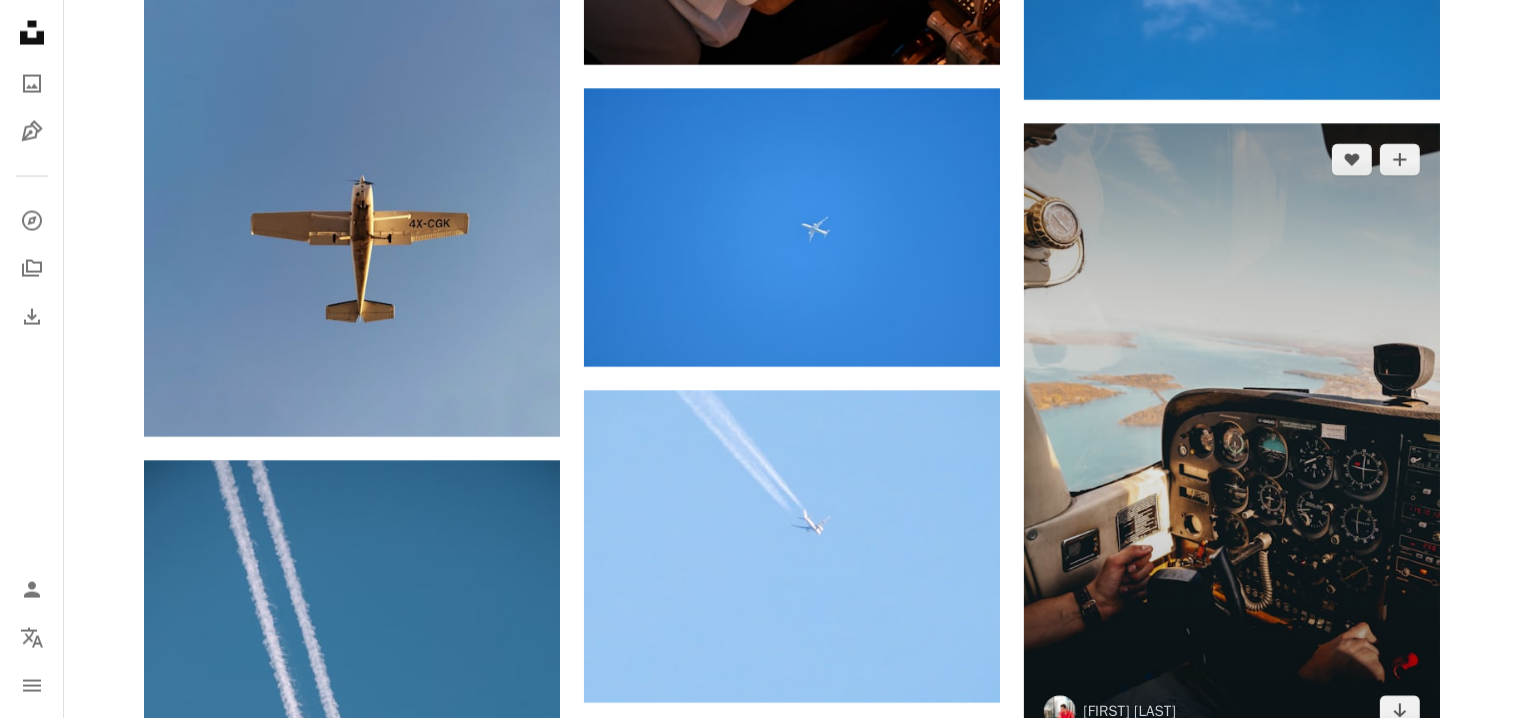 scroll, scrollTop: 33578, scrollLeft: 0, axis: vertical 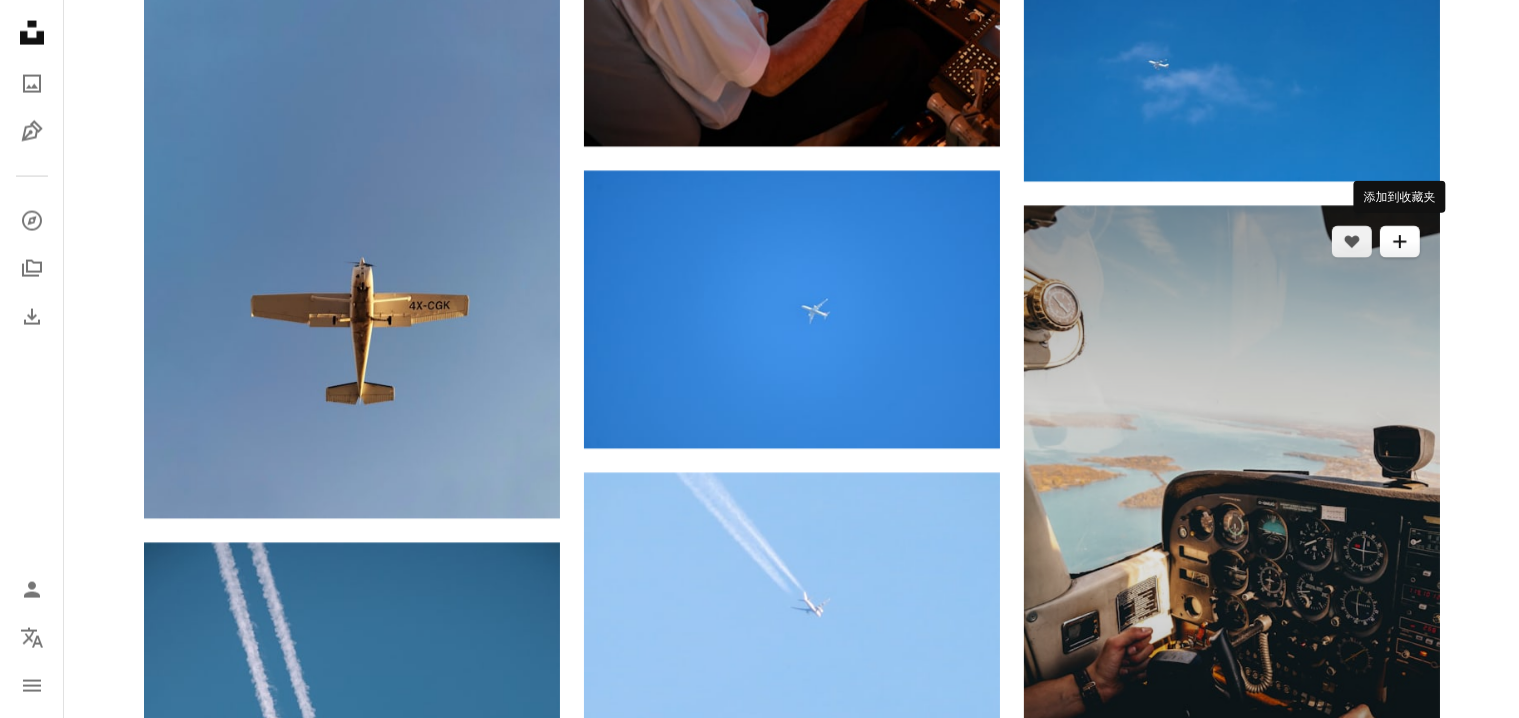 click on "A plus sign" at bounding box center [1400, 242] 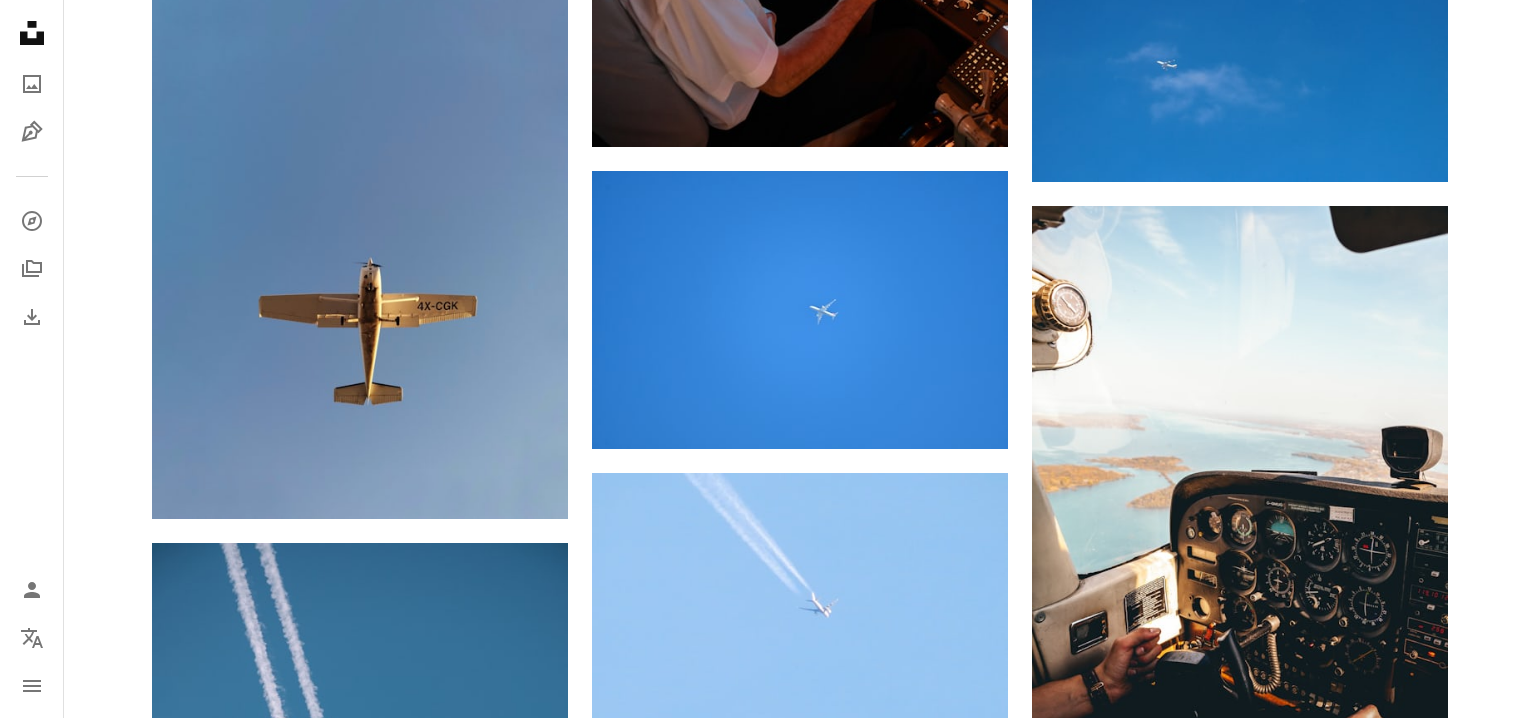 click on "An X shape Join Unsplash Already have an account?  Login First name Last name Email Username  (only letters, numbers and underscores) Password  (min. 8 char) Join By joining, you agree to the  Terms  and  Privacy Policy ." at bounding box center (768, 5923) 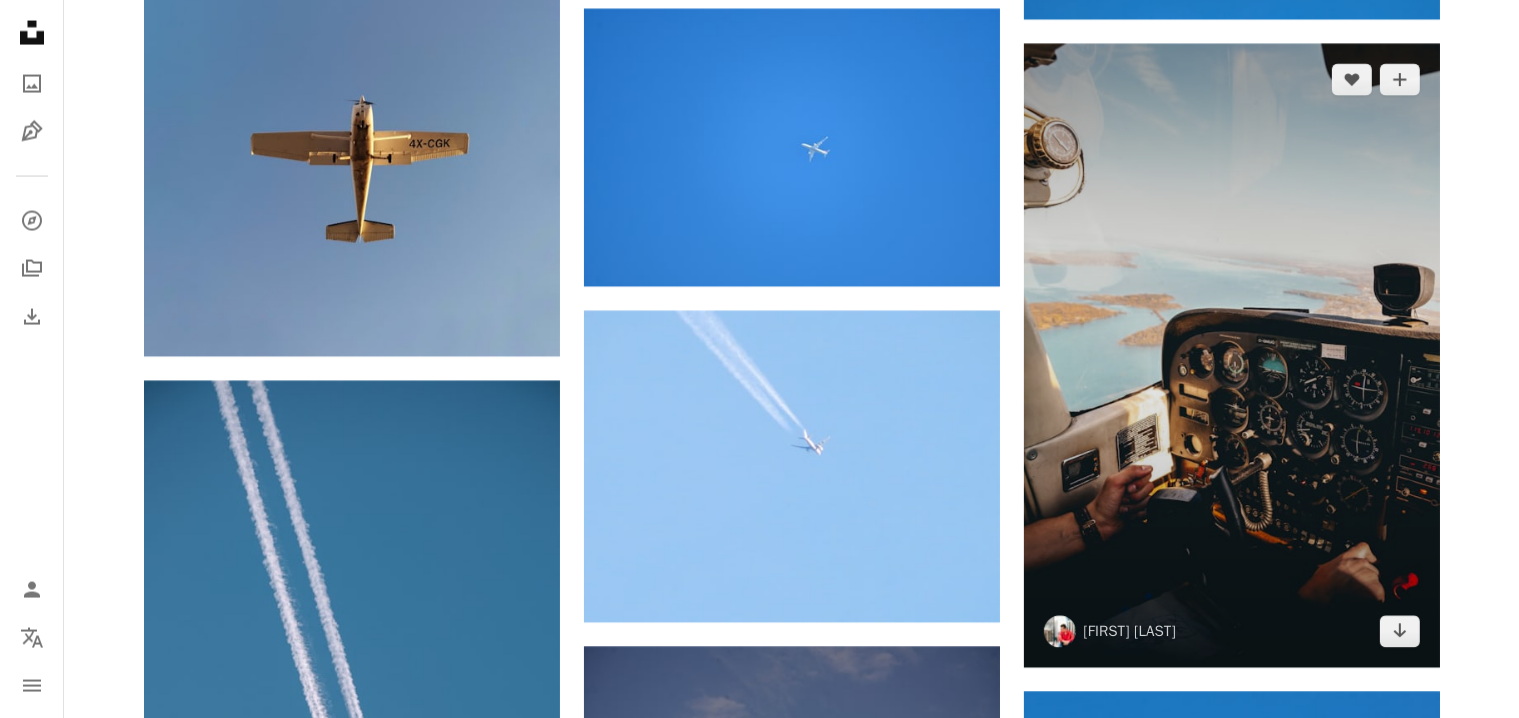 scroll, scrollTop: 33878, scrollLeft: 0, axis: vertical 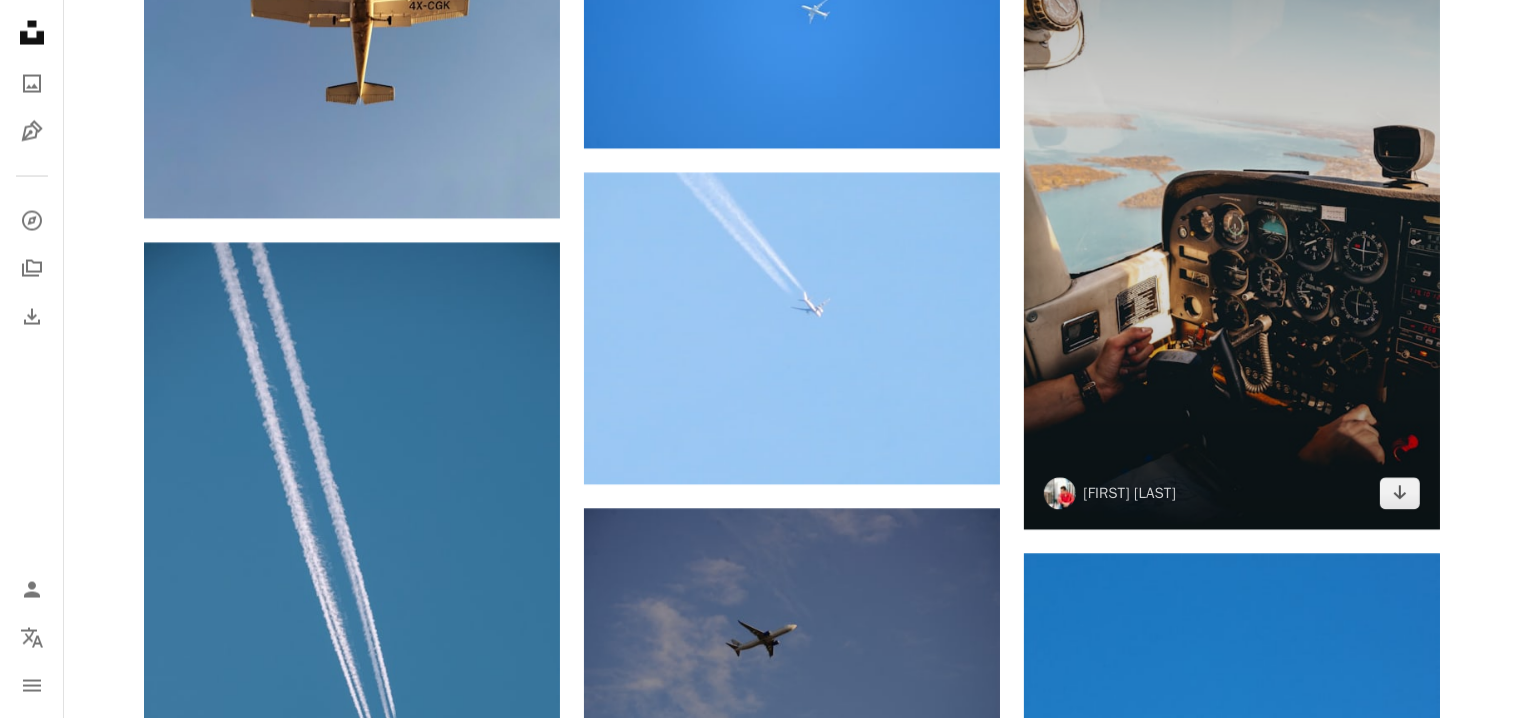 click at bounding box center (1232, 218) 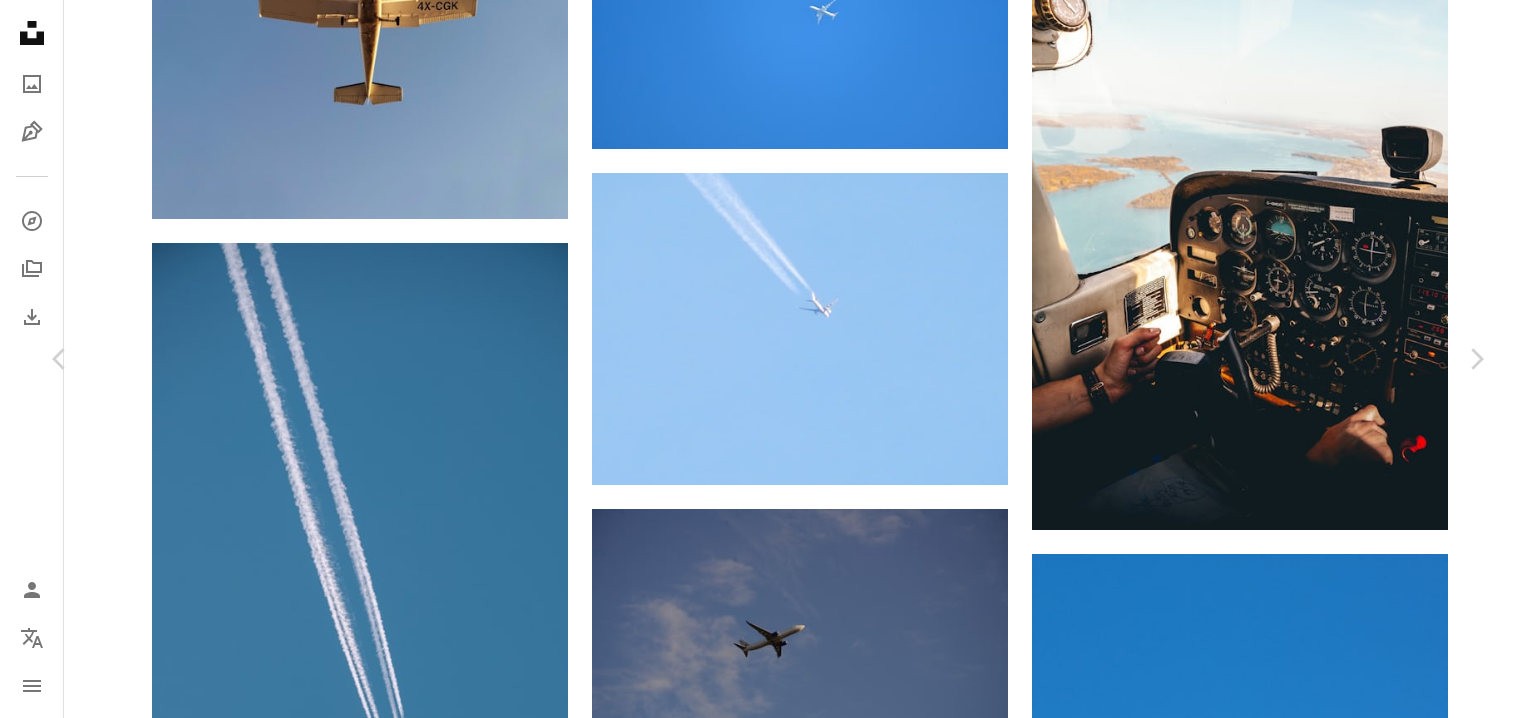 click on "Chevron down" 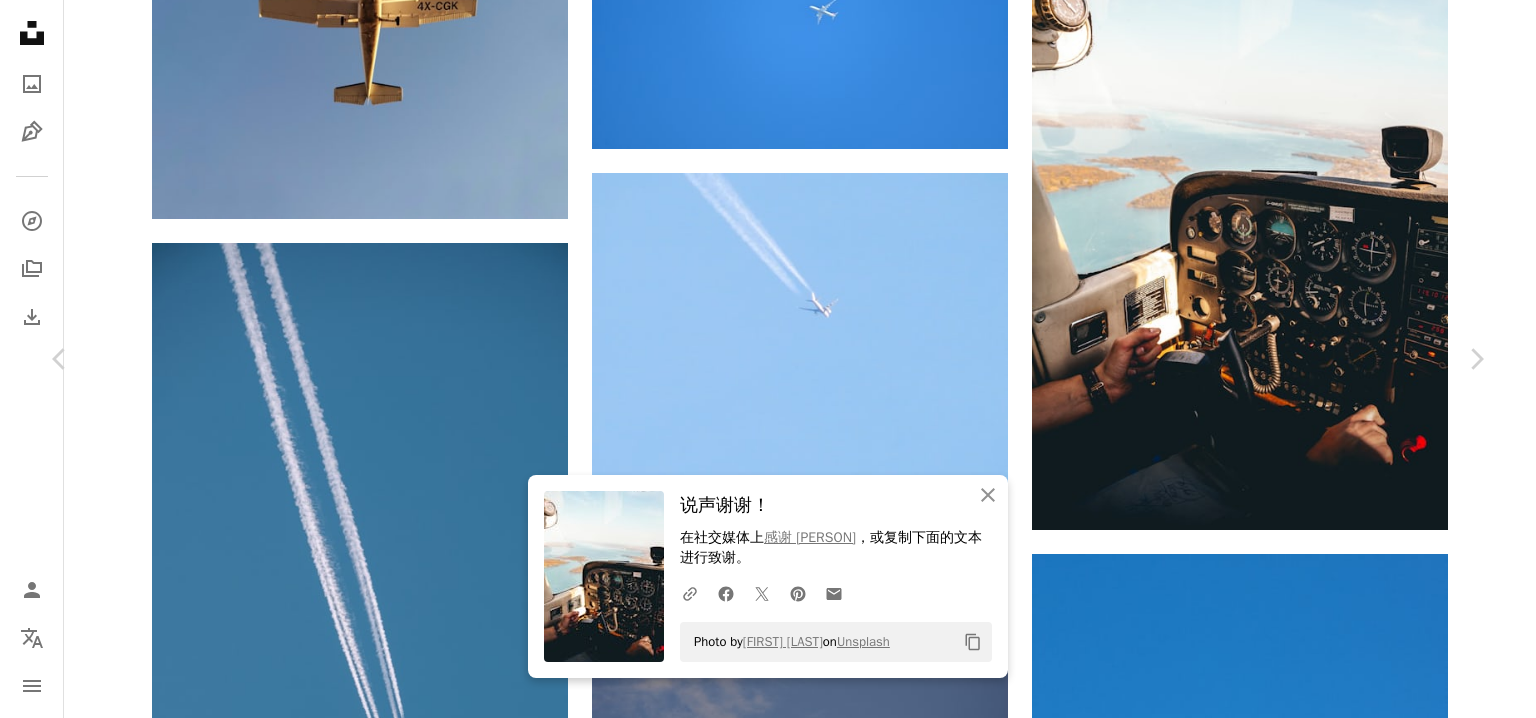 drag, startPoint x: 96, startPoint y: 196, endPoint x: 376, endPoint y: 261, distance: 287.44565 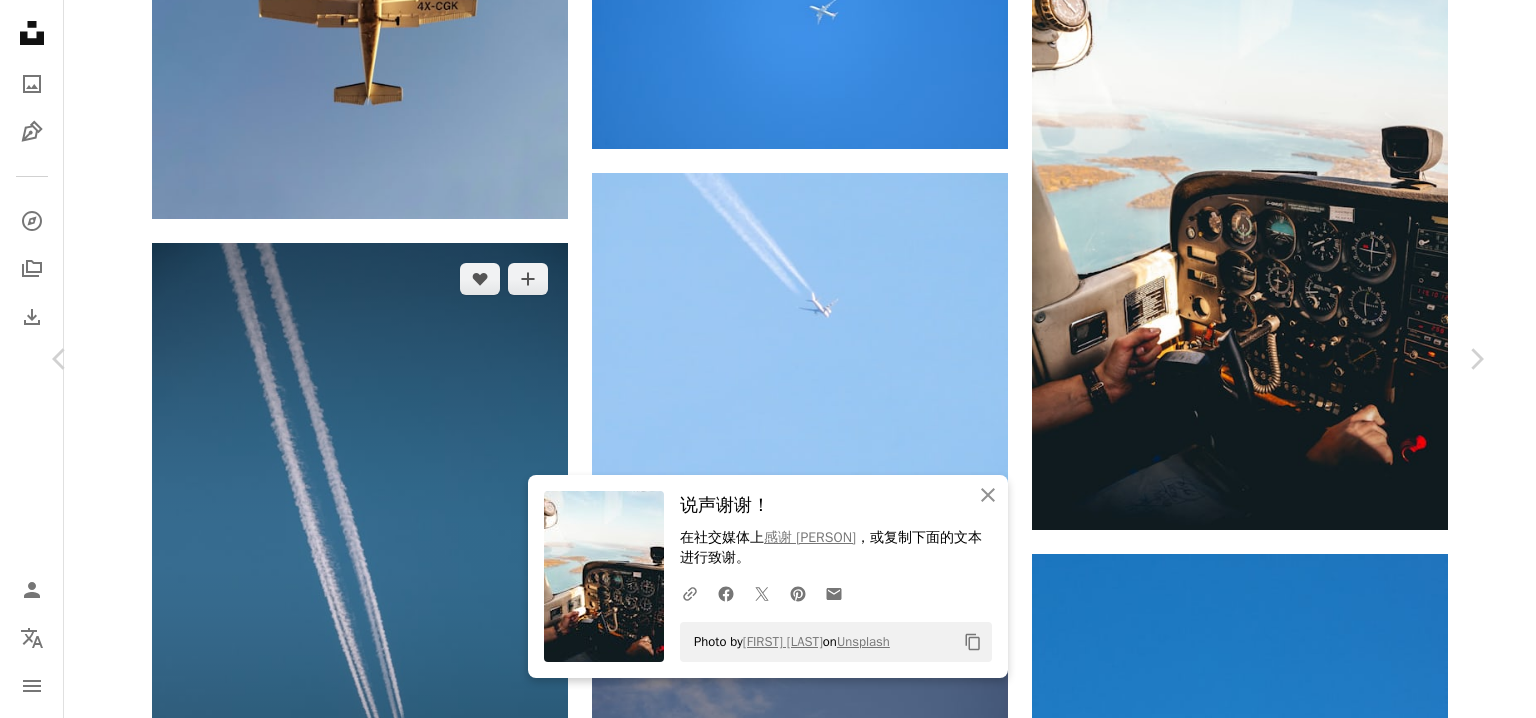 click on "感谢[PERSON] ，或复制下面的文本进行致谢。 [...] Photo by [PERSON] on Unsplash
Copy content [PERSON] [PERSON] 免费下载 [...] 分享 Info icon 信息 More Actions [...] 在iStock上浏览相关的高级图片  |  使用代码UNSPLASH20节省20% 相关图片" at bounding box center [768, 5624] 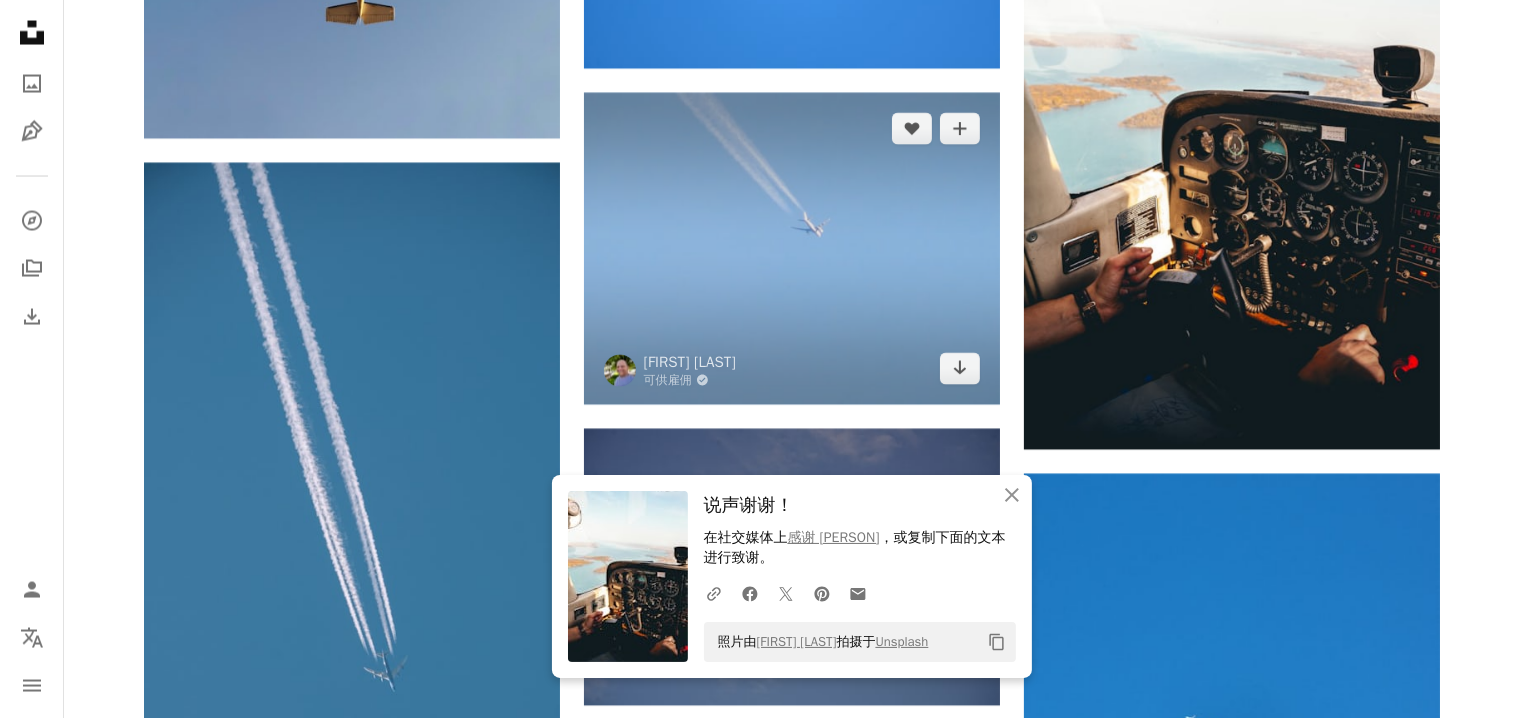 scroll, scrollTop: 33978, scrollLeft: 0, axis: vertical 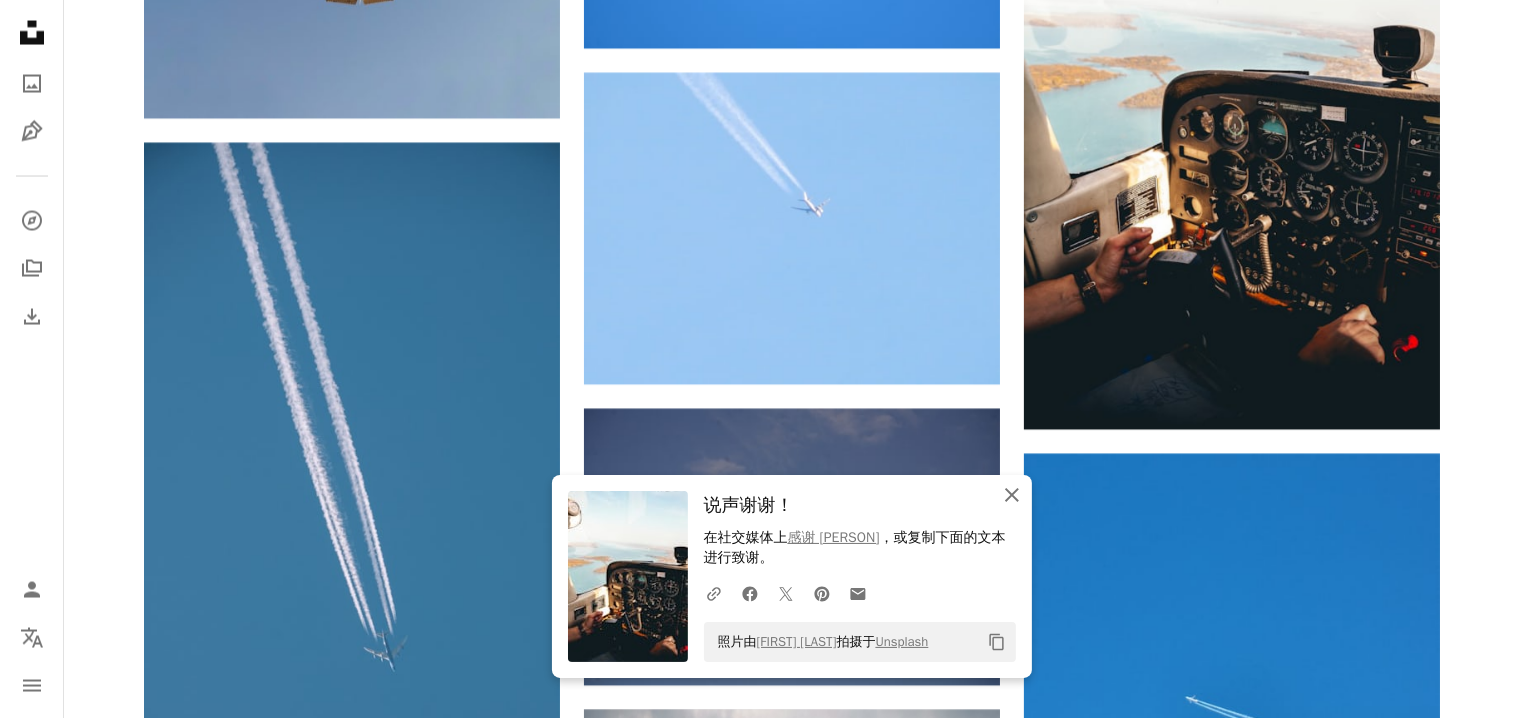 click on "An X shape" 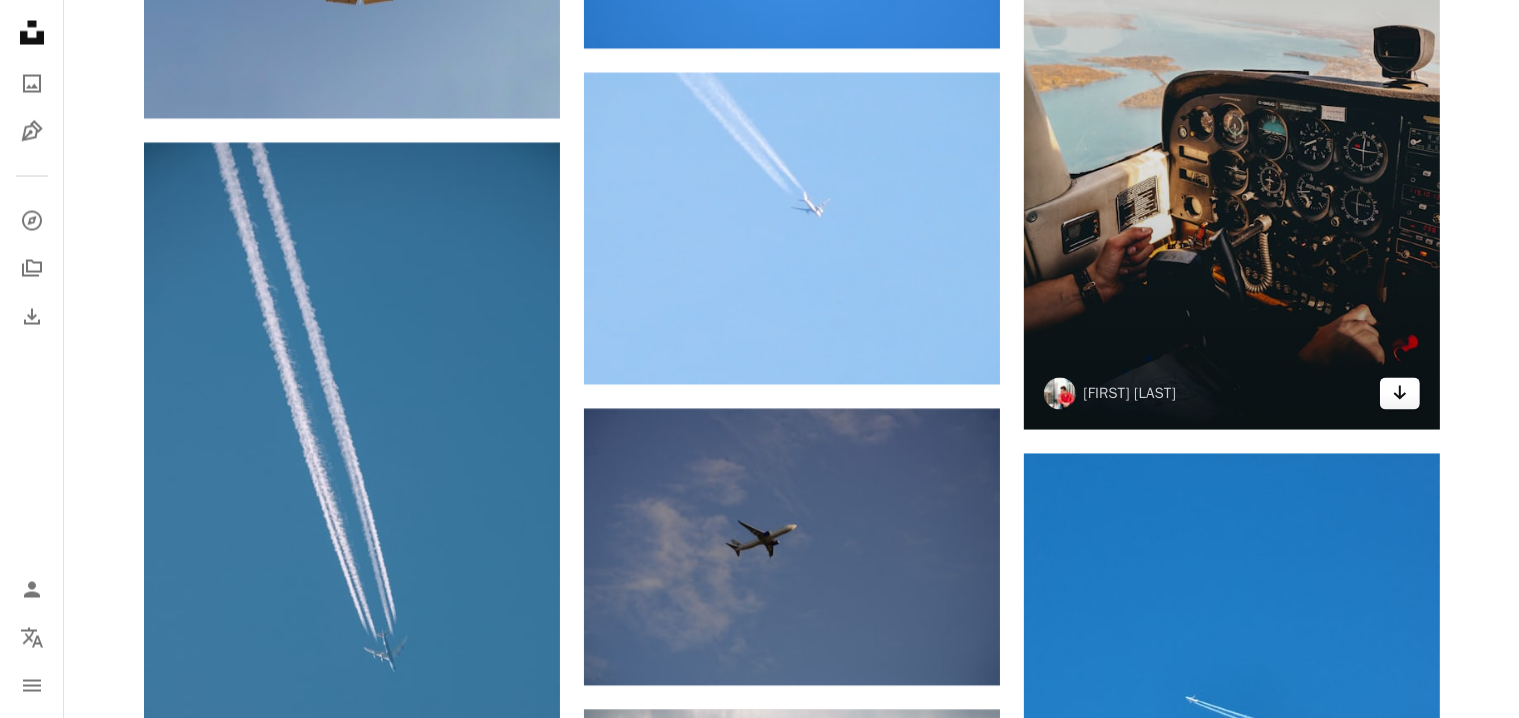 click on "Arrow pointing down" 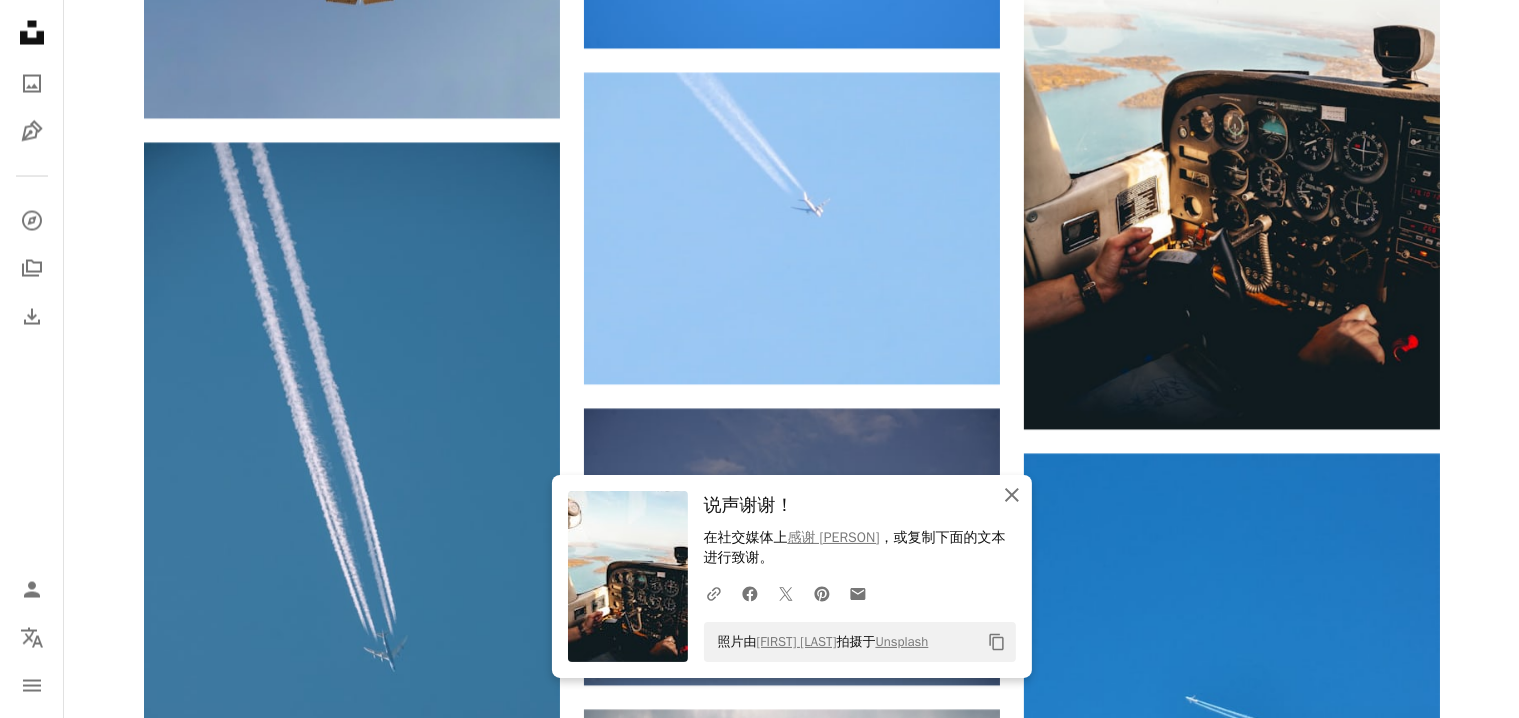 click on "An X shape" 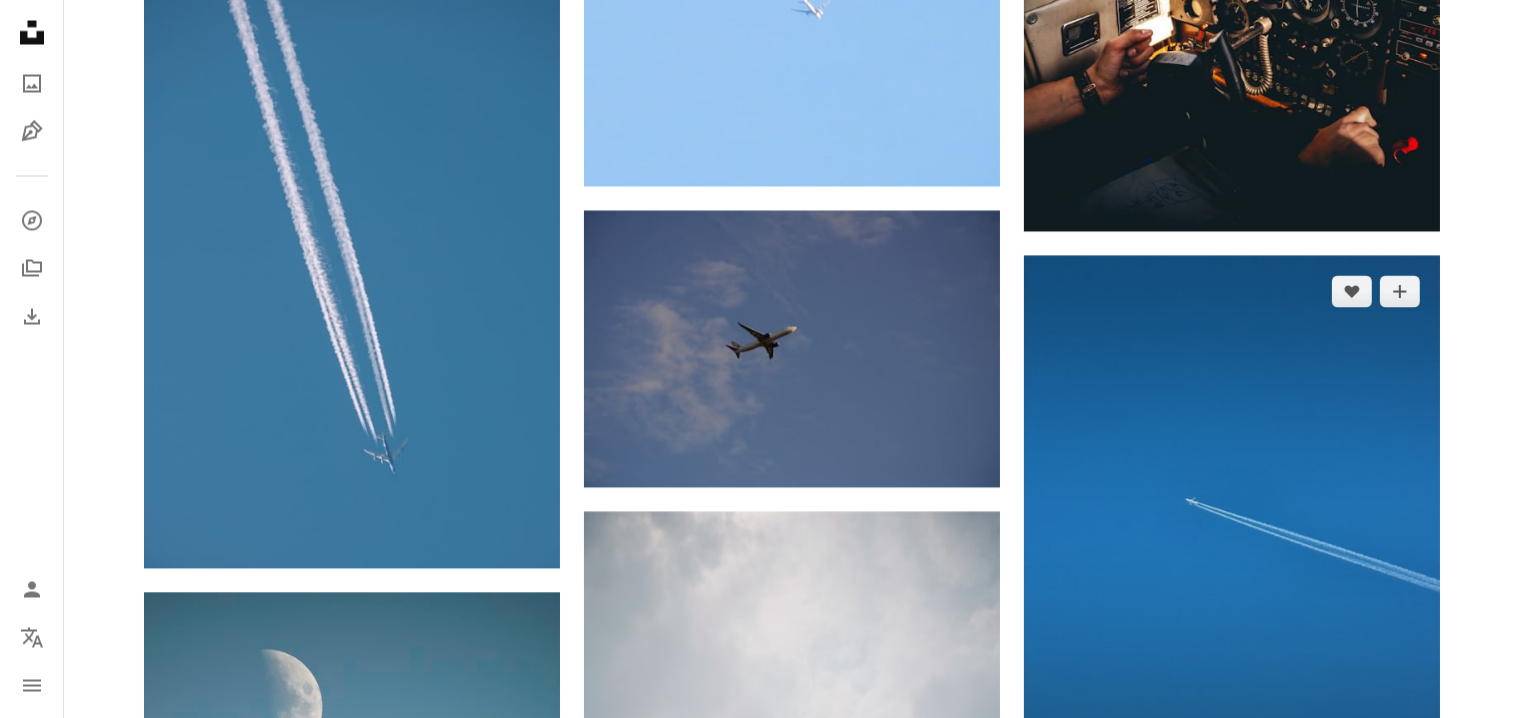 scroll, scrollTop: 34178, scrollLeft: 0, axis: vertical 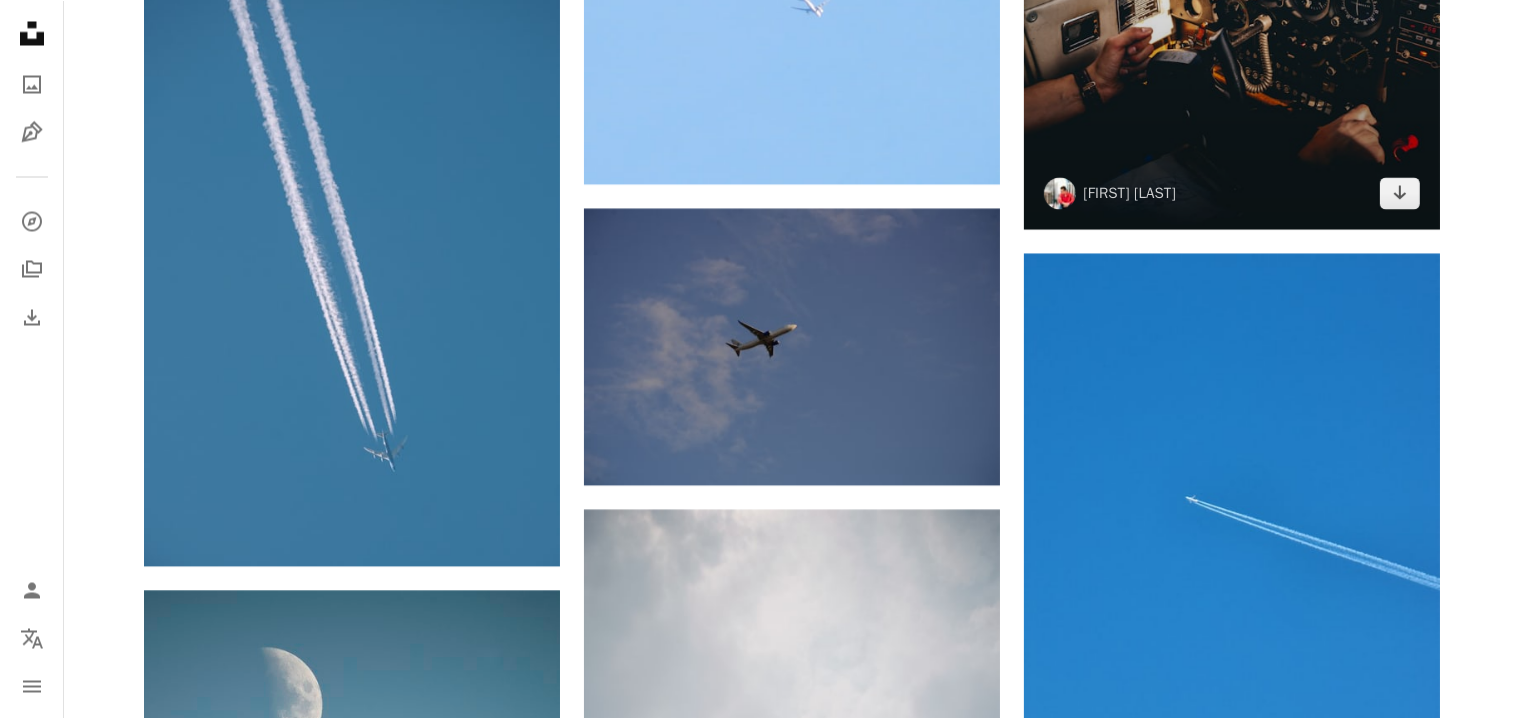 click at bounding box center [1232, -82] 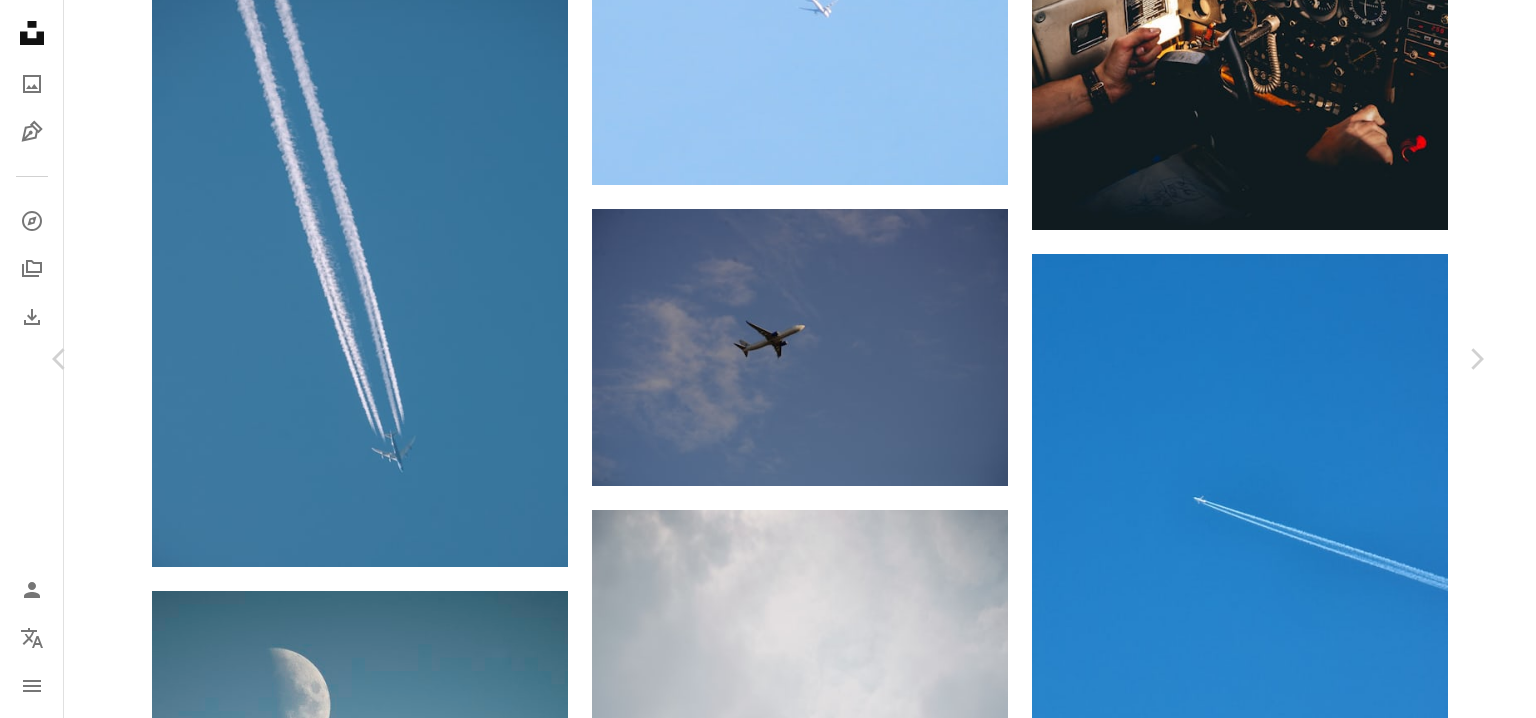 click on "Chevron down" 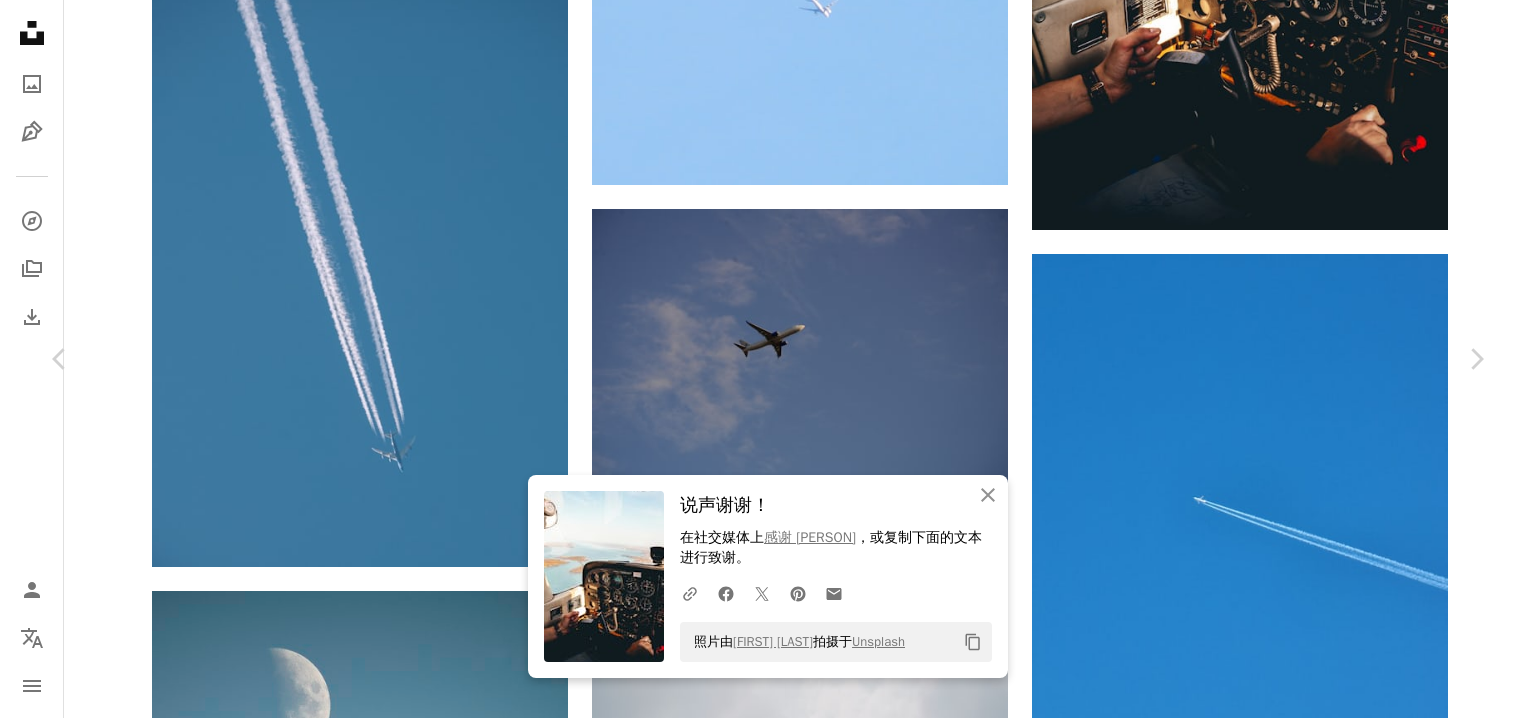 click on "An X shape Chevron left Chevron right An X shape 关闭 说声谢谢！ 在社交媒体上  感谢威廉·托帕 ，或复制下面的文本进行致谢。 A URL sharing icon (chains) Facebook icon X (formerly Twitter) icon Pinterest icon An envelope 照片由  William Topa  拍摄于  Unsplash
Copy content 威廉·托帕 威廉·托帕 A heart A plus sign 免费下载 Chevron down Zoom in 浏览量 五百九十八万六千九百二十一 下载 六万三千七百九十六 A forward-right arrow 分享 Info icon 信息 More Actions 我必须在前排和后排座位之间做出选择……但现实情况是我只能坐在前排。这个简单的选择影响了我能拍摄的图像，我能讲述的故事。 A map marker [CITY], [COUNTRY] Calendar outlined 发布于 2017年11月20日 Safety 在  Unsplash 许可证下免费使用 蓝色 地球 冒险 故事 [CITY] 驾驶舱 讲故事 引擎 探索 空气 飞 雷达 鸟瞰图 竞赛 坑 破折号 面板 飞机 紫色 [COUNTRY]  |   ↗ A heart" at bounding box center [768, 5324] 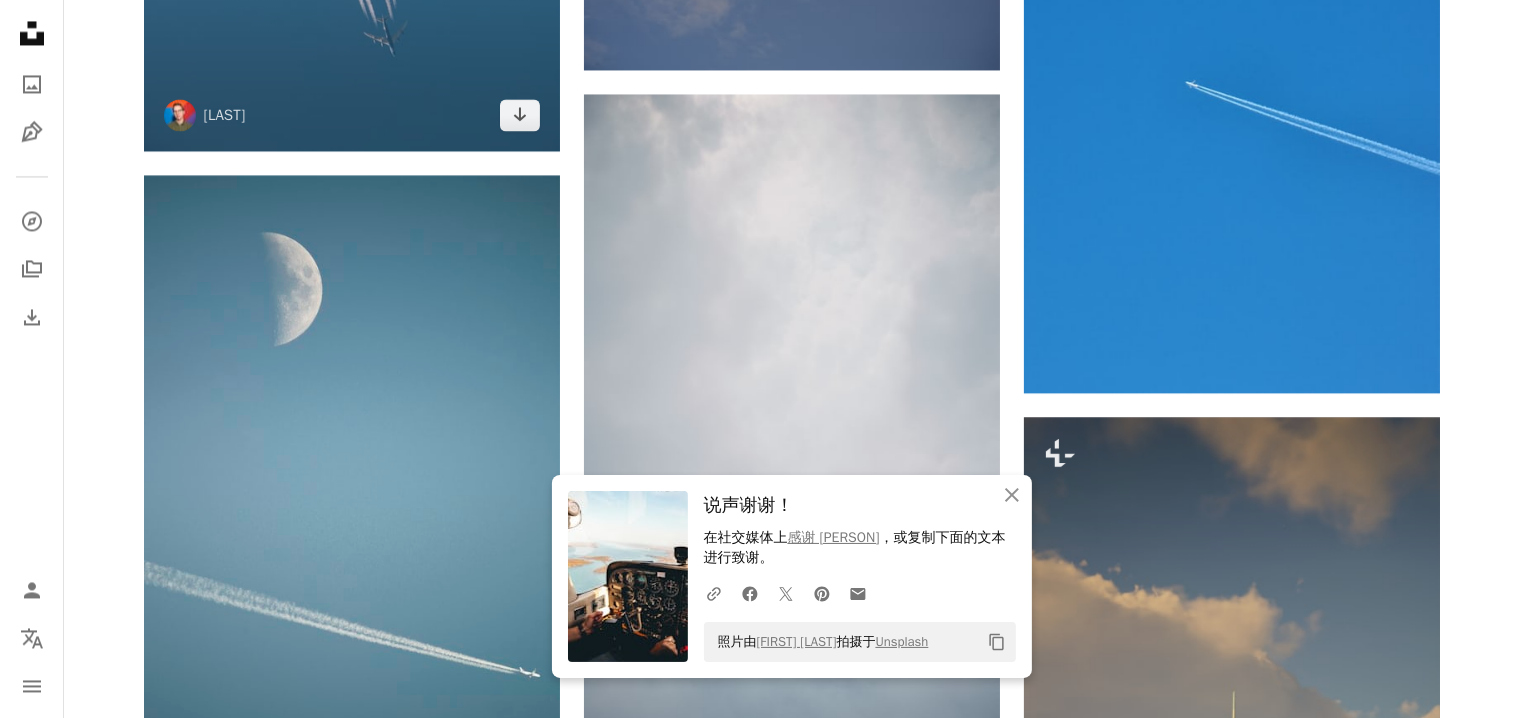 scroll, scrollTop: 34598, scrollLeft: 0, axis: vertical 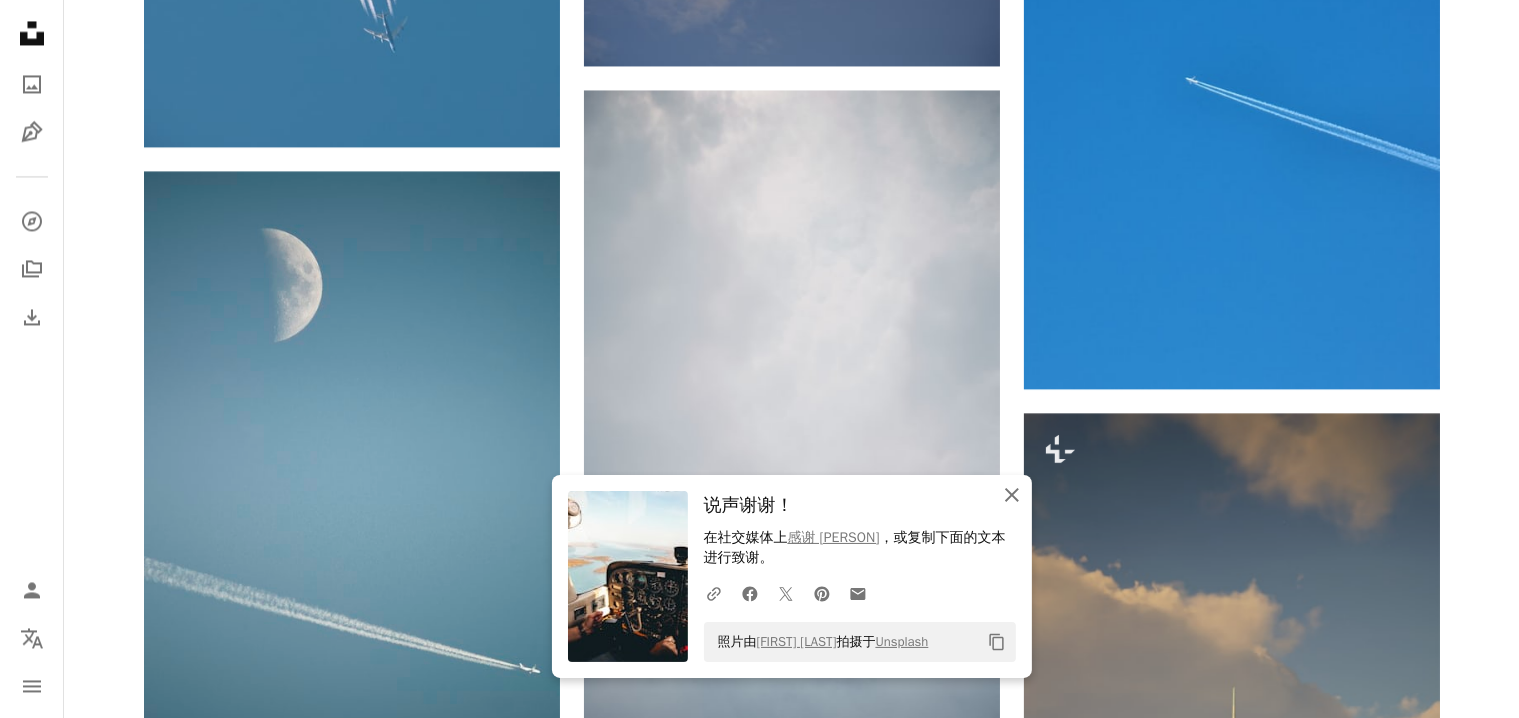 click on "An X shape" 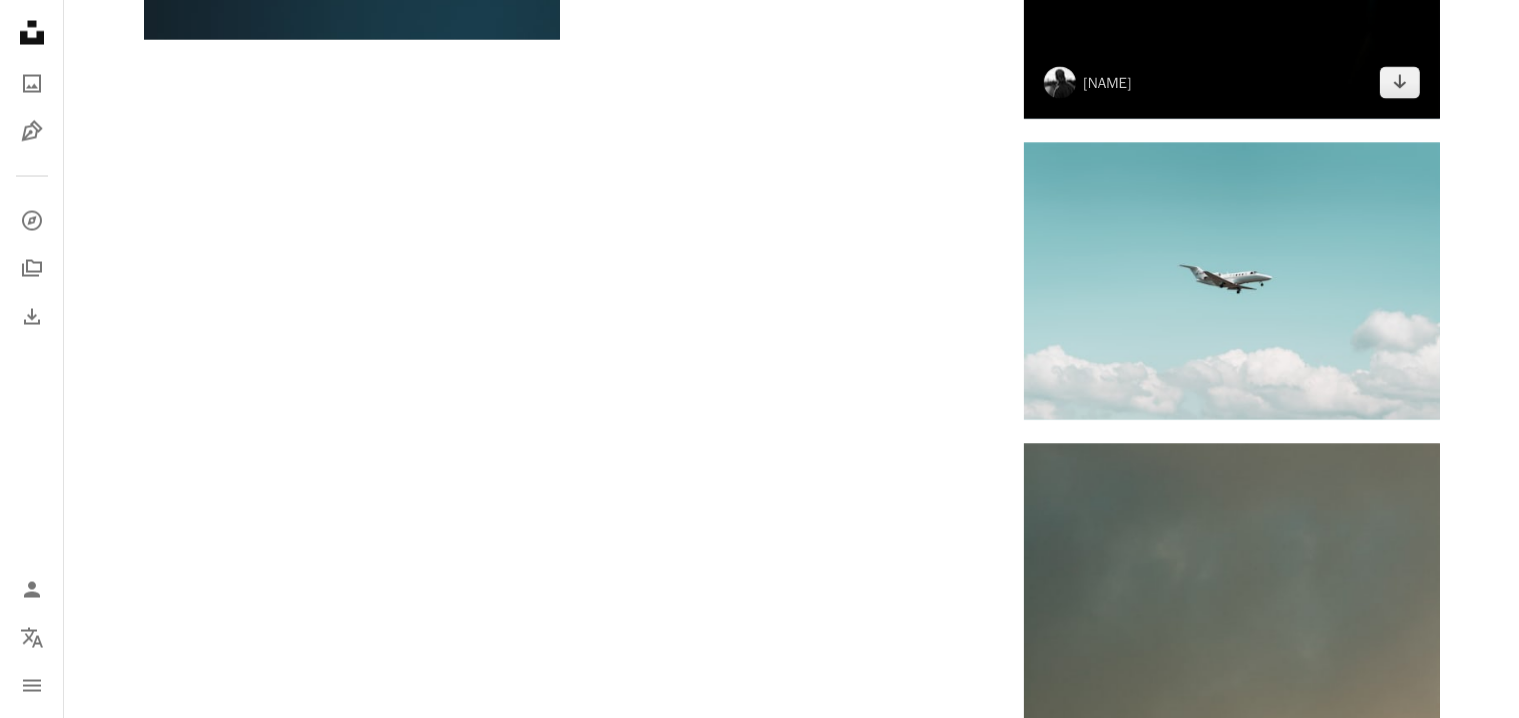scroll, scrollTop: 41714, scrollLeft: 0, axis: vertical 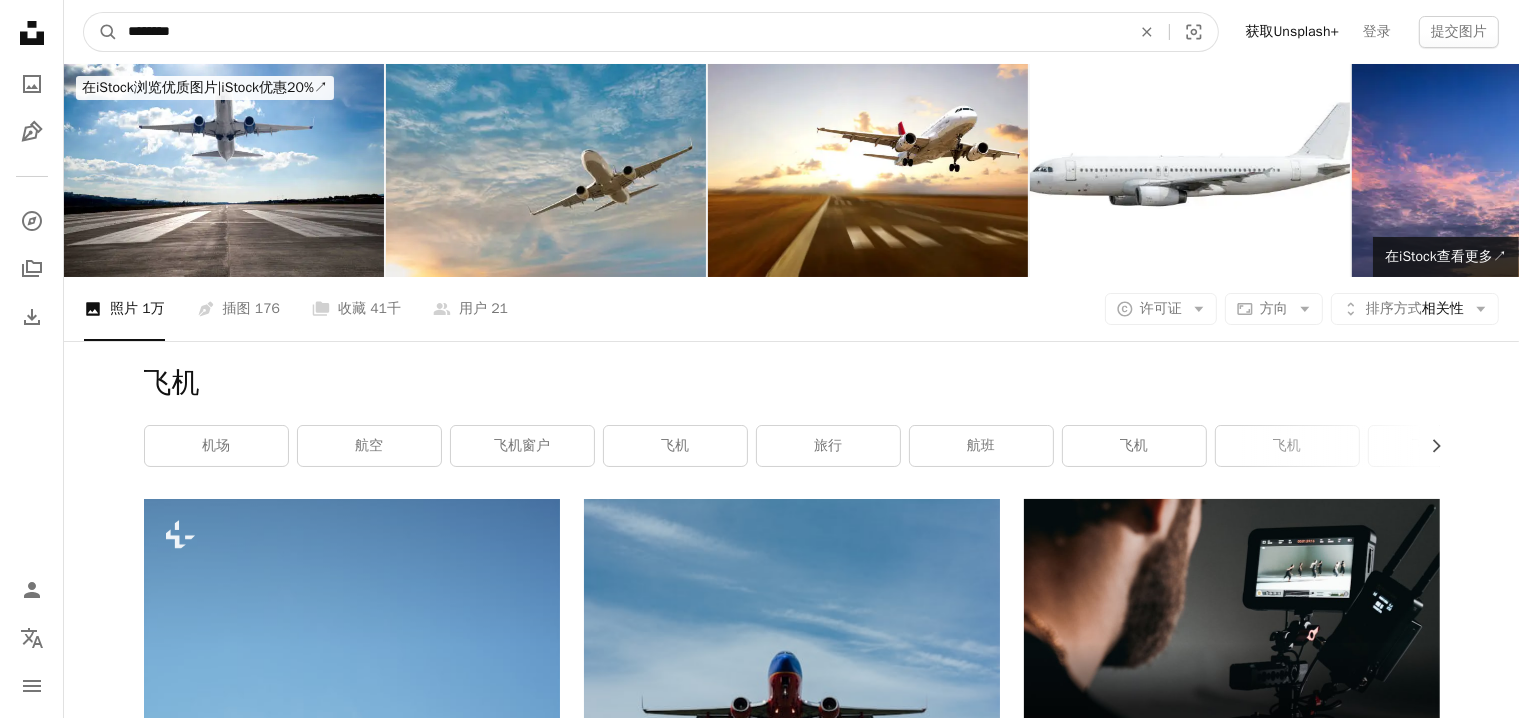 drag, startPoint x: 228, startPoint y: 38, endPoint x: 64, endPoint y: 38, distance: 164 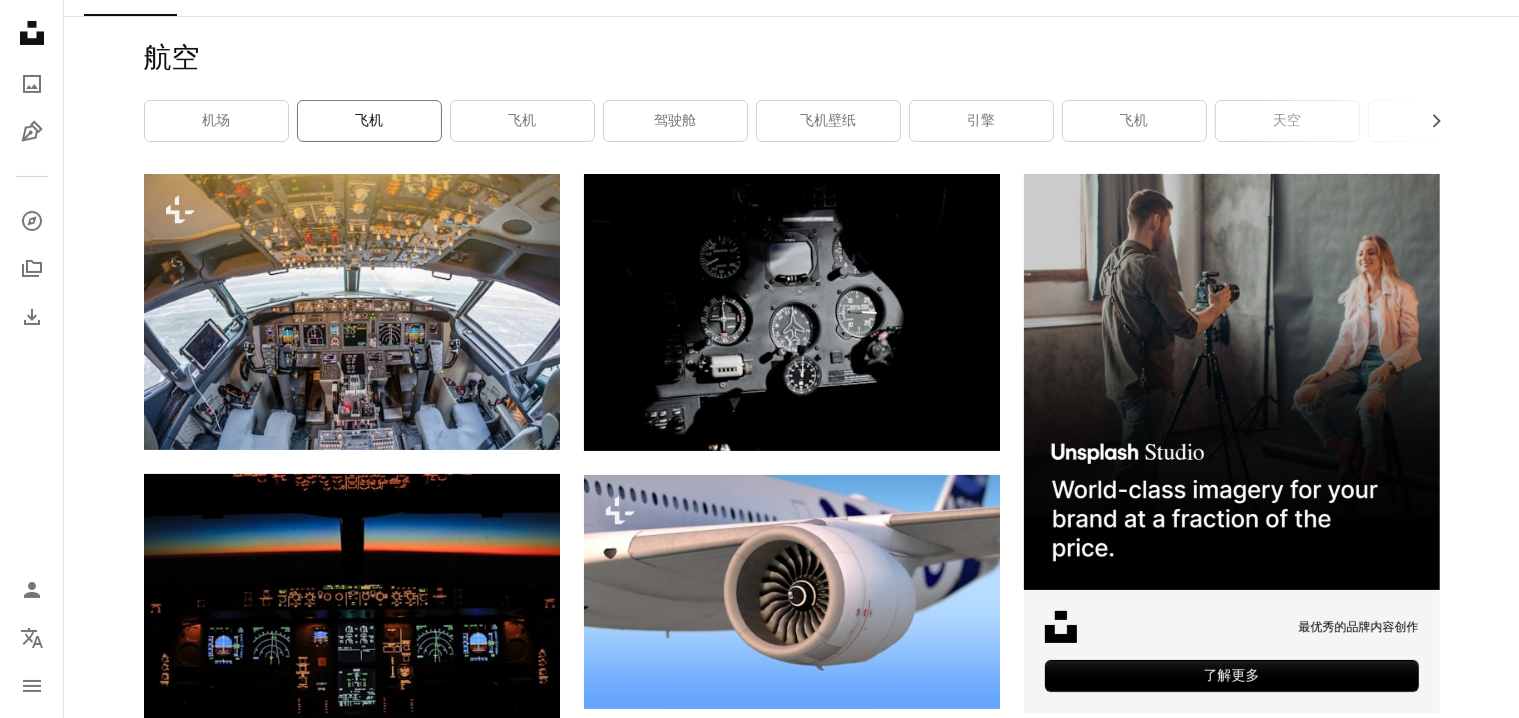 scroll, scrollTop: 400, scrollLeft: 0, axis: vertical 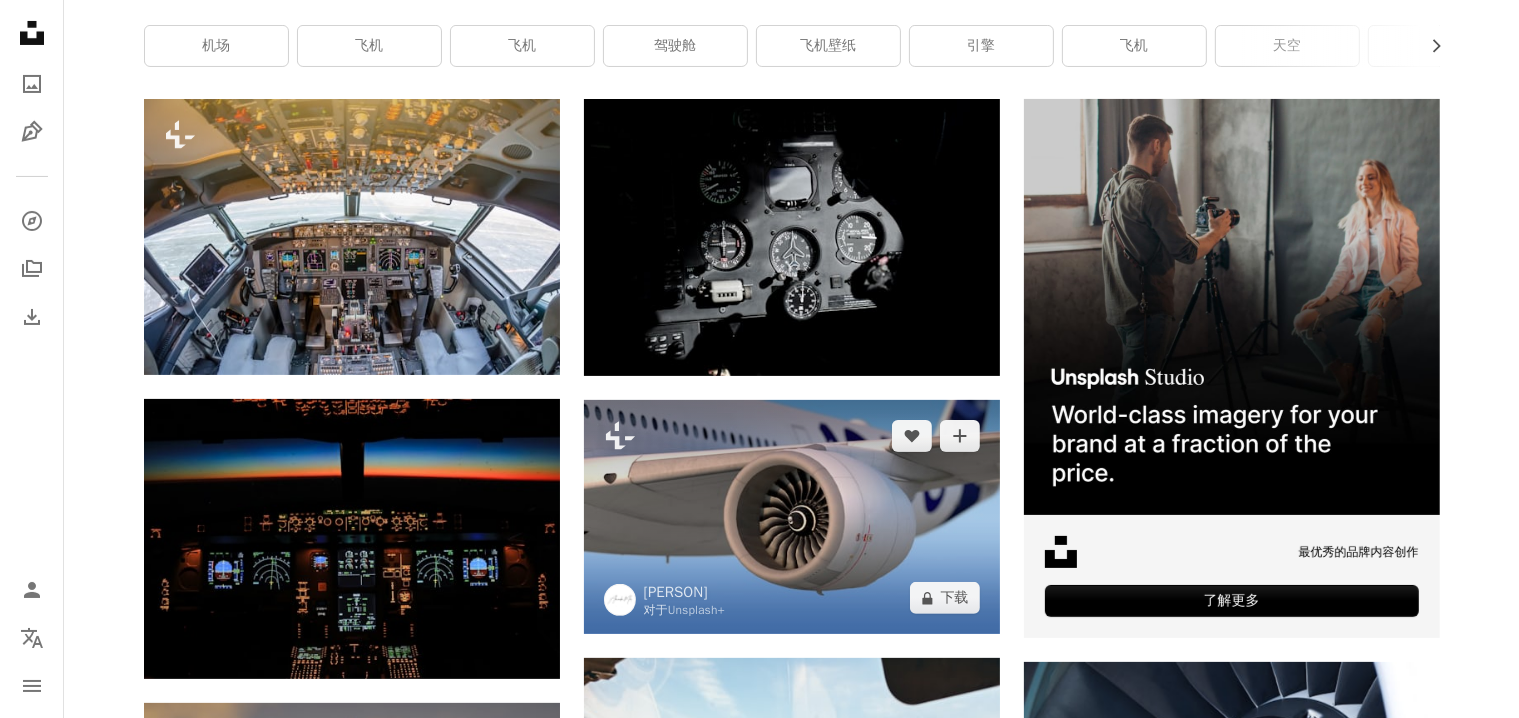 click at bounding box center (792, 517) 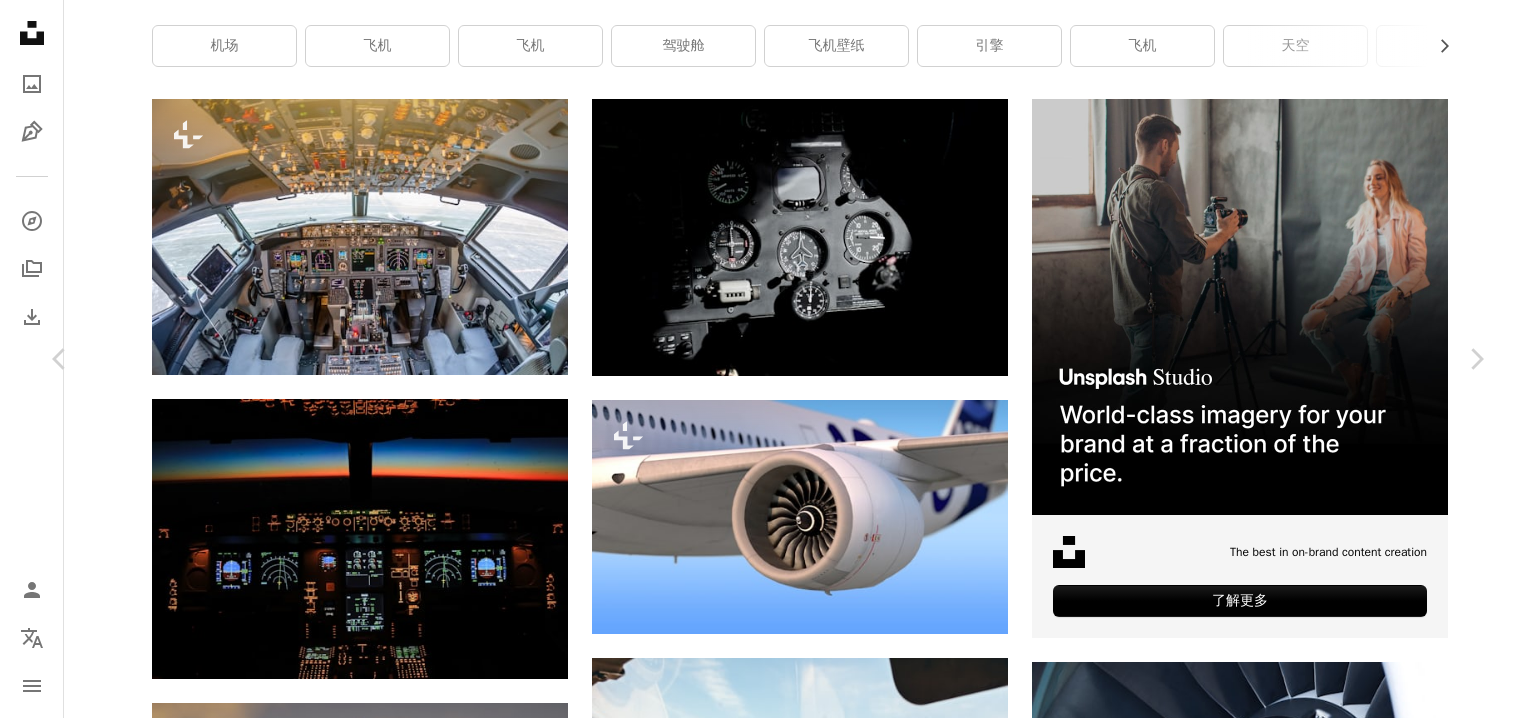click on "[FIRST] [LAST] For Unsplash+ [...] 分享 More Actions Calendar outlined Published on [MONTH] [DAY], [YEAR] Safety Licensed under the Unsplash+ License [...] From this series [...] 相关图片 Plus sign for Unsplash+ A heart A plus sign [FIRST] [LAST] For Unsplash+ [...] Plus sign for Unsplash+ A heart A plus sign [FIRST] [LAST] For Unsplash+ [...] Plus sign for Unsplash+ A heart A plus sign [FIRST] [LAST] For Unsplash+ [...] A heart For For" at bounding box center (768, 5009) 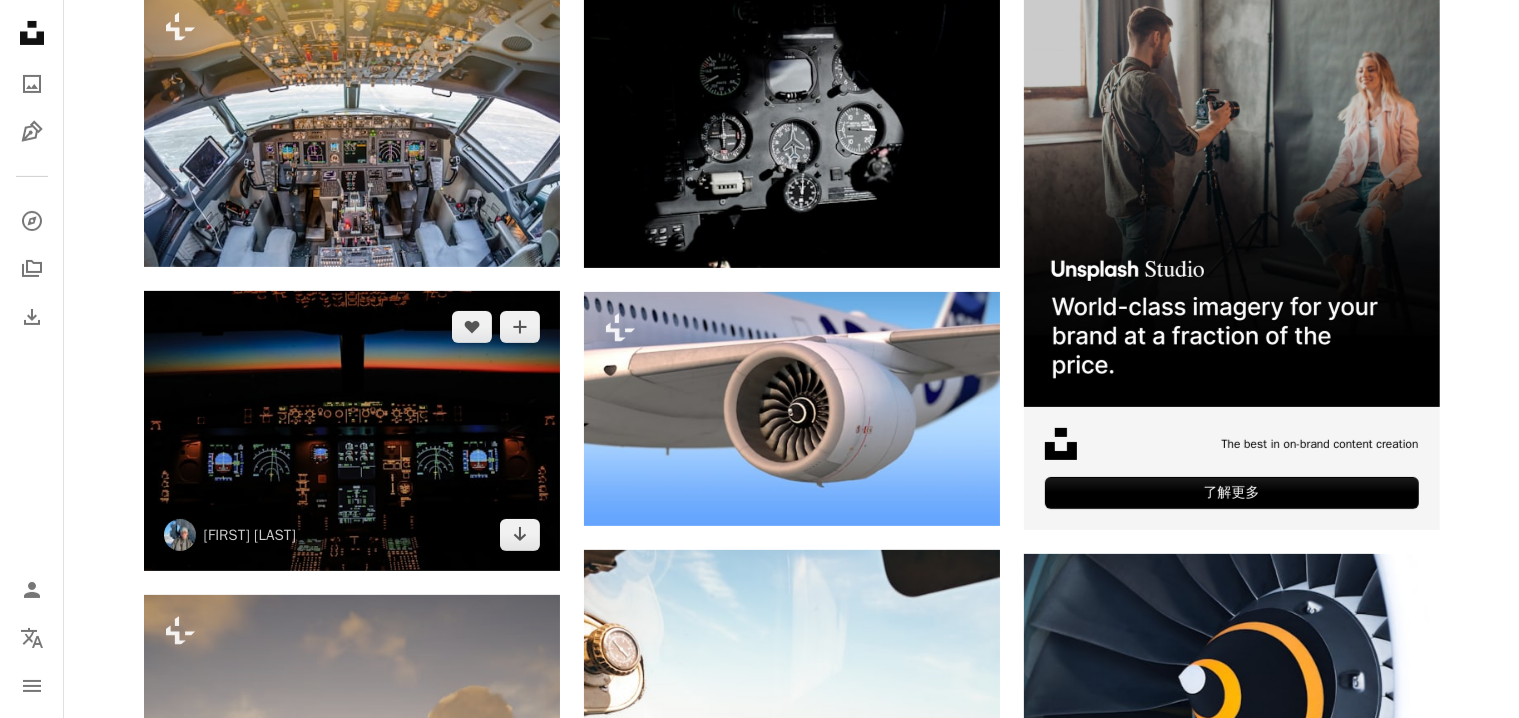 scroll, scrollTop: 600, scrollLeft: 0, axis: vertical 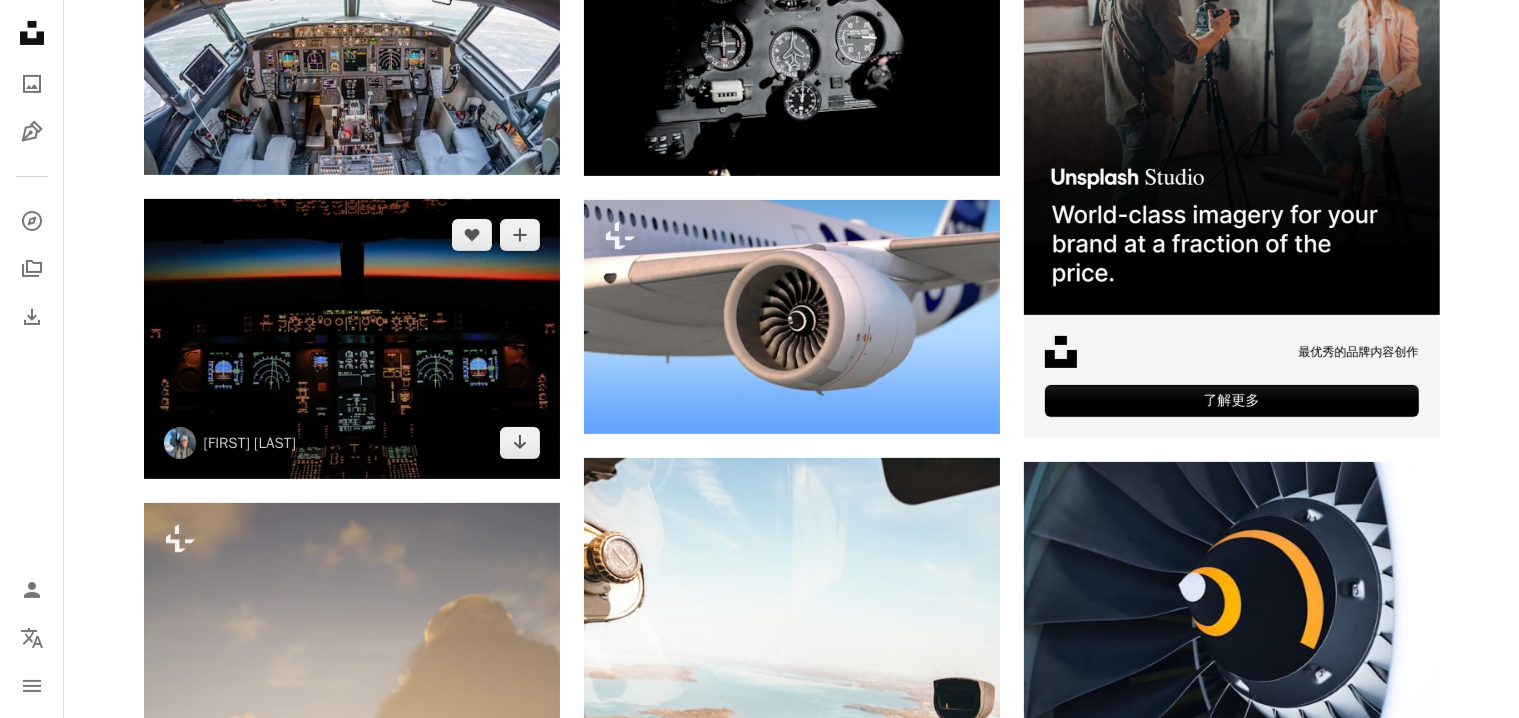 click at bounding box center [352, 339] 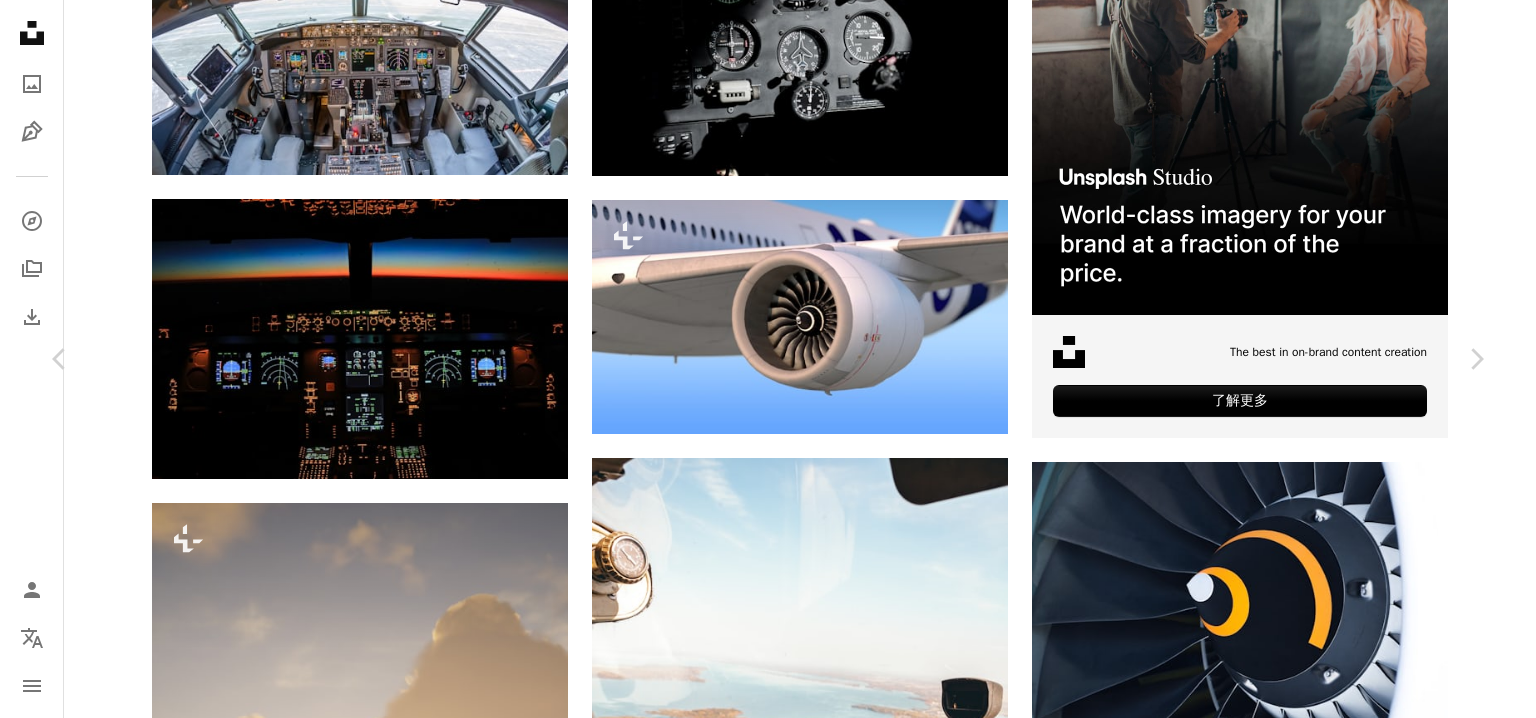 click on "Chevron down" 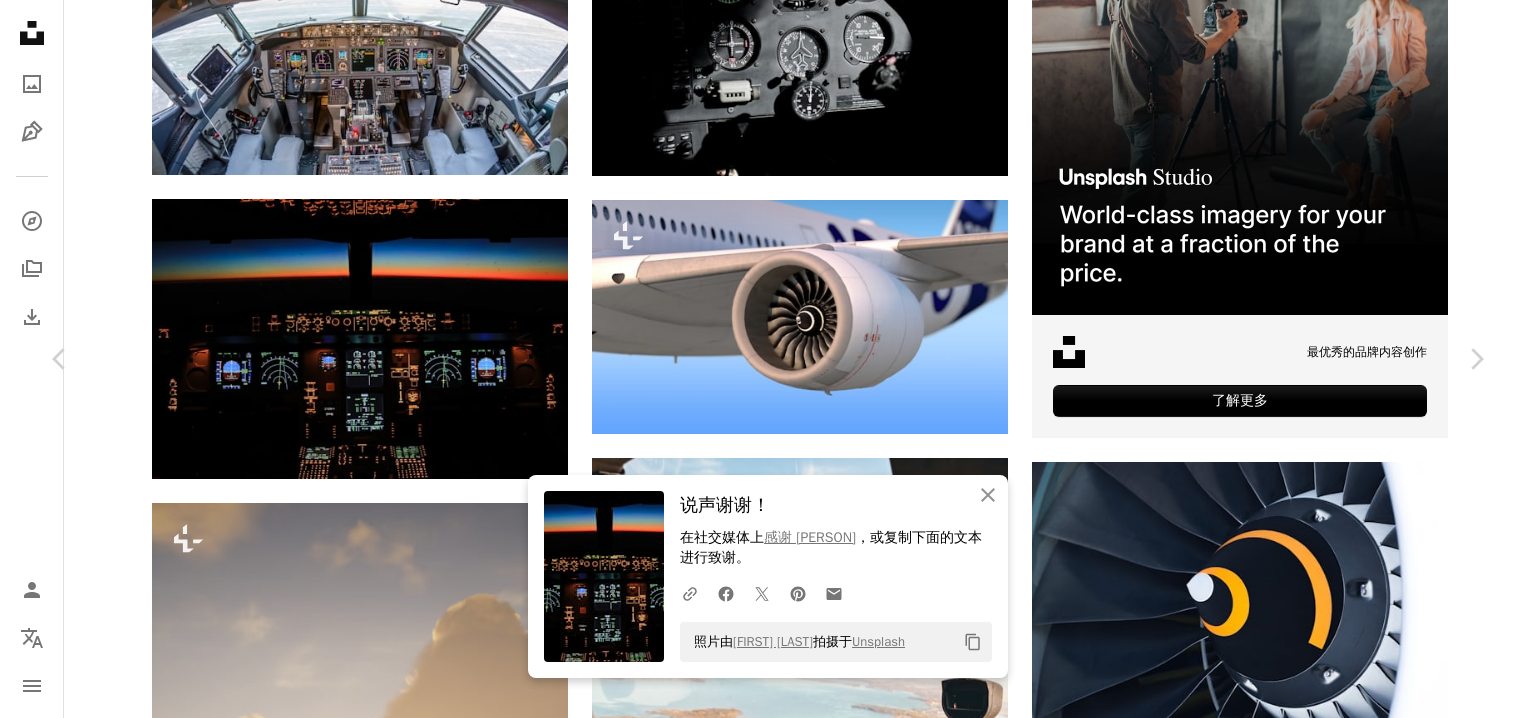 click on "An X shape Chevron left Chevron right An X shape 关闭 说声谢谢！ 在社交媒体上 感谢 [FIRST] [LAST] ，或复制下面的文本进行致谢。 A URL sharing icon (chains) Facebook icon X (formerly Twitter) icon Pinterest icon An envelope 照片由 [FIRST] [LAST] 拍摄于 Unsplash
Copy content [FIRST] [LAST] [LAST] A heart A plus sign 免费下载 Chevron down Zoom in 浏览量 三百六十三万五千四百六十二 下载 四万七千零六十四 A forward-right arrow 分享 Info icon 信息 More Actions 驾驶着空客A330-200飞机在39,000英尺的高度飞越大西洋，从波哥大飞往巴塞罗那 A map marker 跨大西洋 Calendar outlined 发布于 2020年1月23日 Camera 佳能，EOS REBEL T2i Safety 在 Unsplash 许可证下免费使用 日出 航空 航班 驾驶舱 空客 记分牌 创作共用图片 在iStock上浏览相关的高级图片  |  使用代码UNSPLASH20节省20% 在iStock查看更多  ↗ 相关图片 A heart A plus sign 对于" at bounding box center [768, 4809] 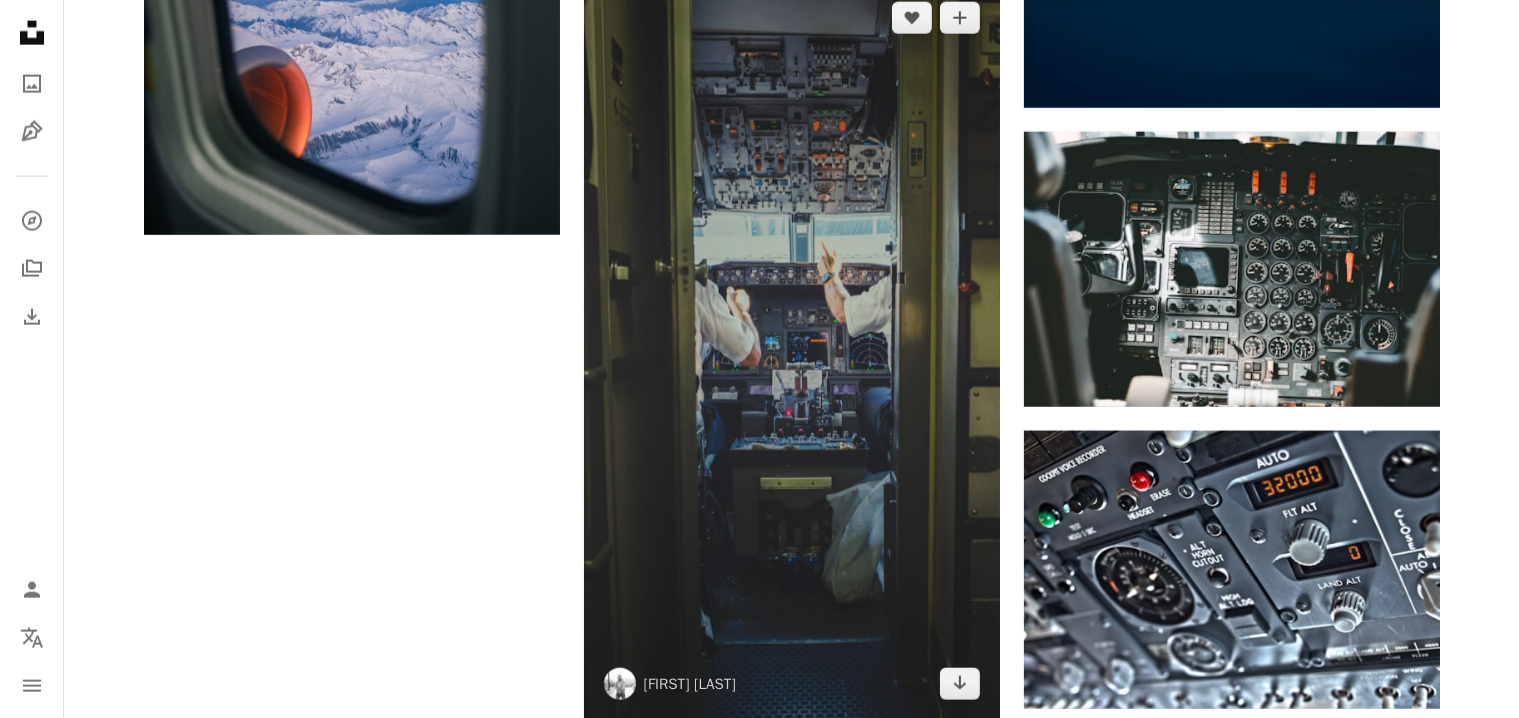 scroll, scrollTop: 2800, scrollLeft: 0, axis: vertical 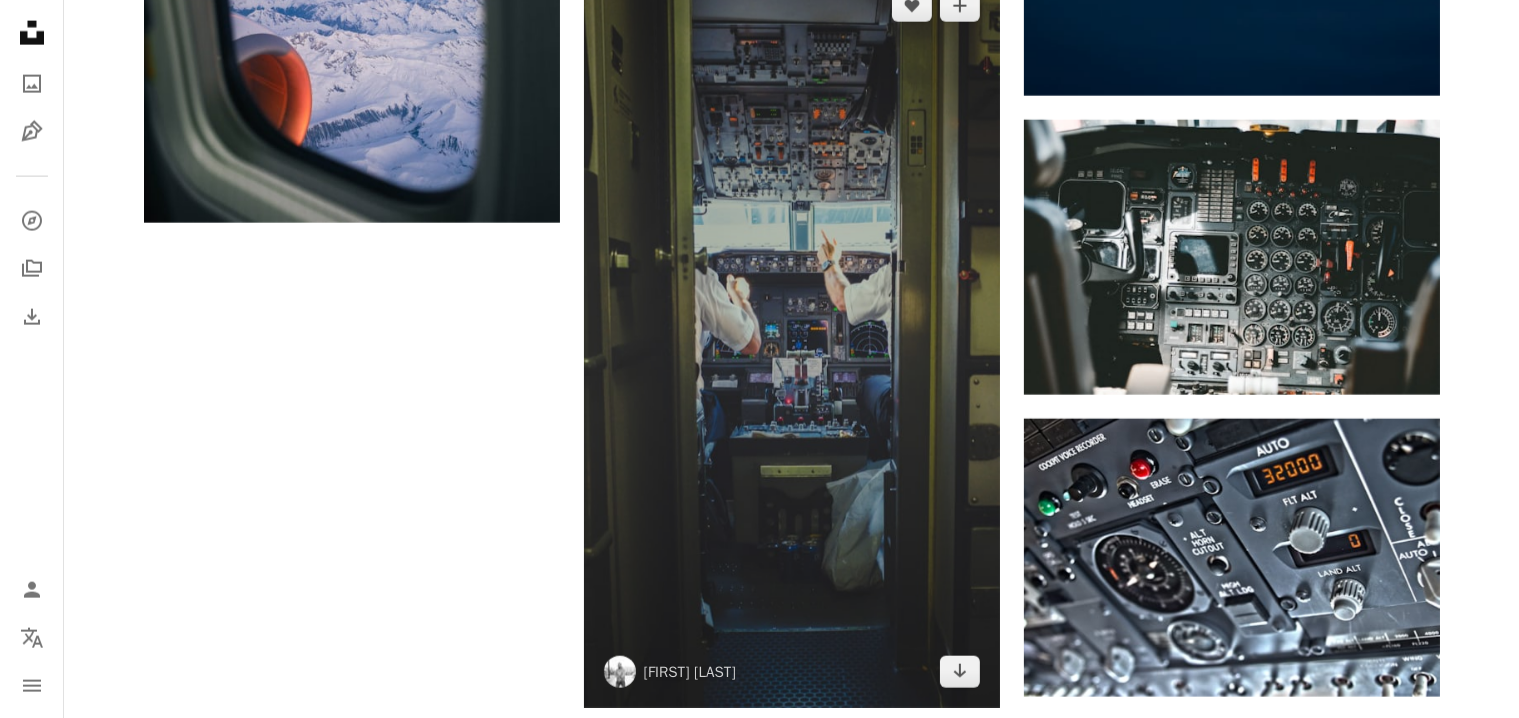 click at bounding box center (792, 339) 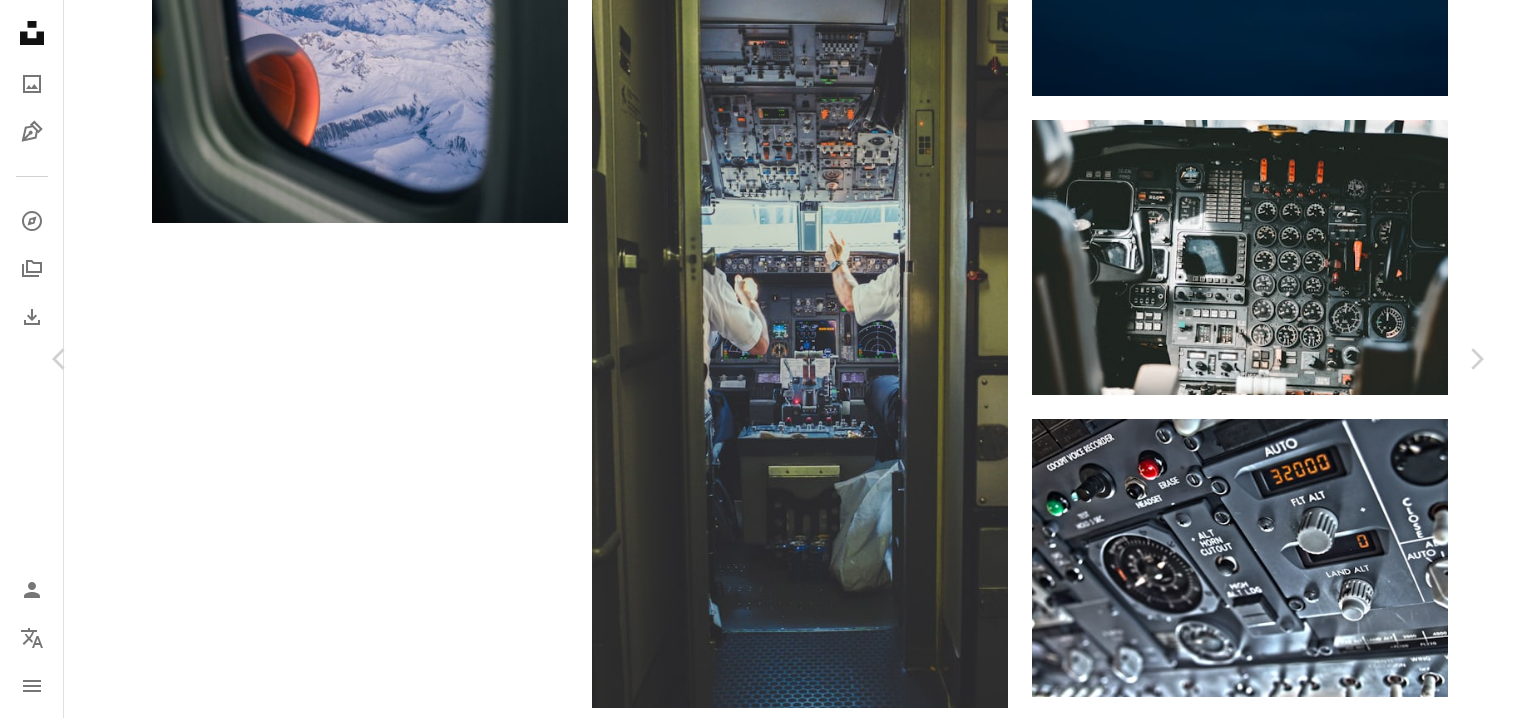 click on "Chevron down" 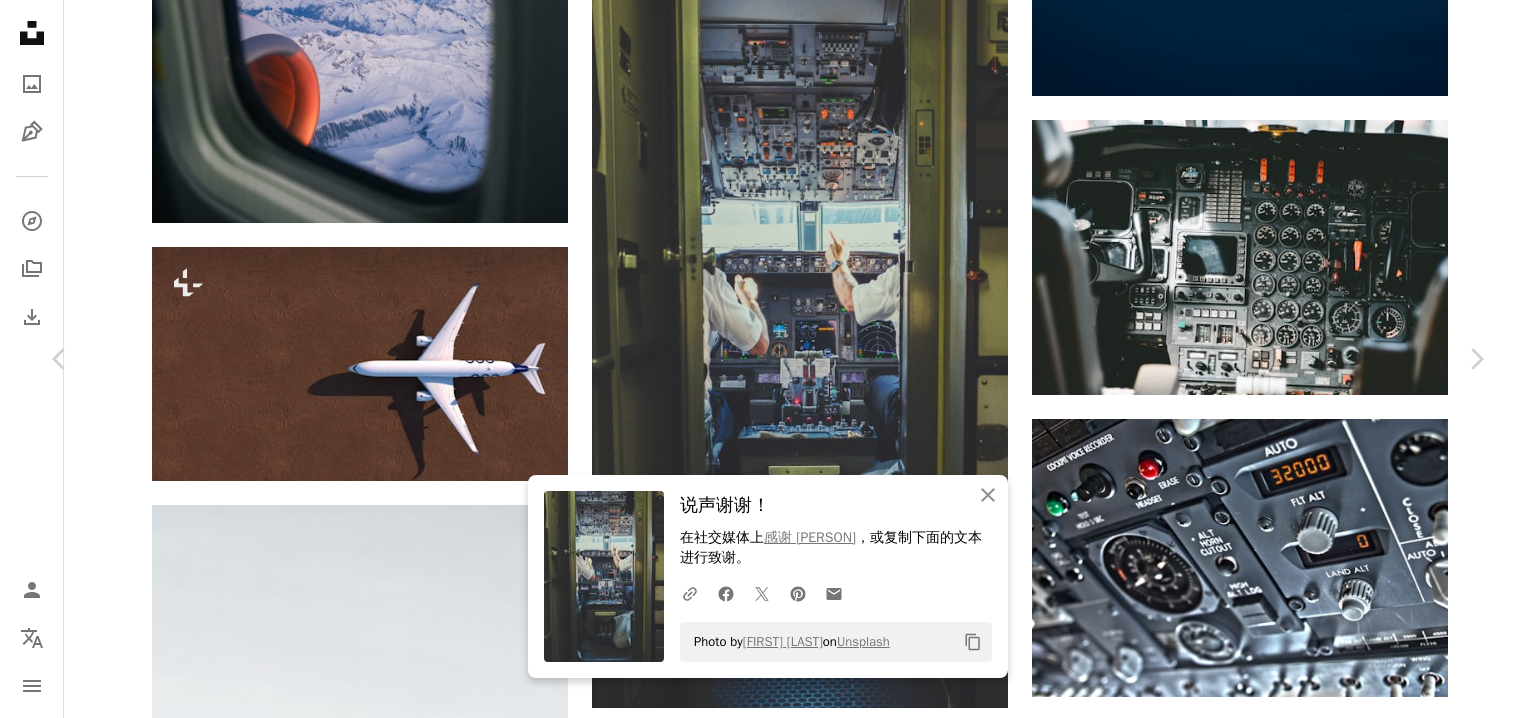 click on "免费下载" at bounding box center (1306, 4823) 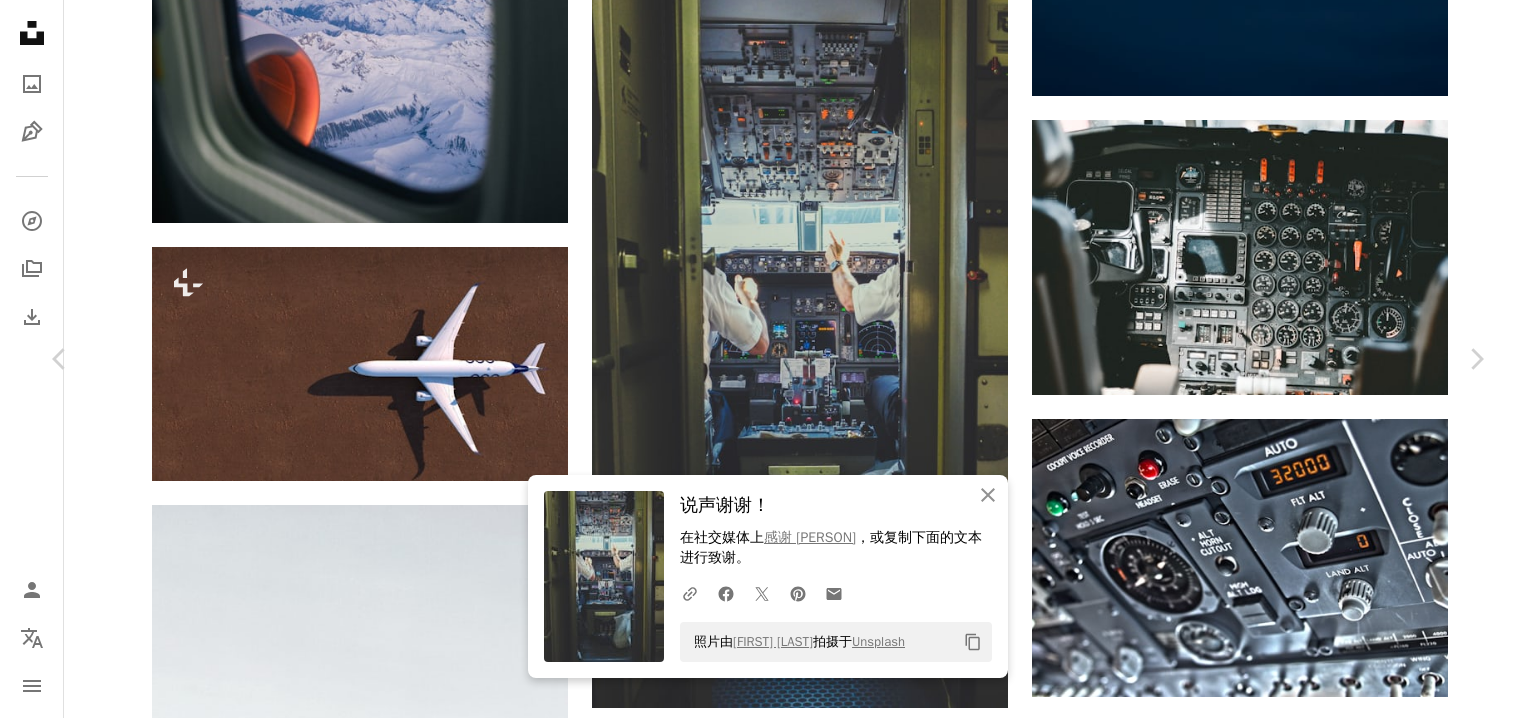 click on "An X shape Chevron left Chevron right An X shape 关闭 说声谢谢！ 在社交媒体上  感谢 Kenny Eliason ，或复制下面的文本进行致谢。 A URL sharing icon (chains) Facebook icon X (formerly Twitter) icon Pinterest icon An envelope 照片由  Kenny Eliason  拍摄于  Unsplash
Copy content 肯尼·埃利奥森 嘿库利娅 A heart A plus sign 免费下载 Chevron down Zoom in 浏览量 三百五十二万一千九百四十五 下载 二万九千六百二十一 A forward-right arrow 分享 Info icon 信息 More Actions Calendar outlined 发布于 2017年8月23日 Camera 富士胶片，X100T Safety 在  Unsplash 许可证下免费使用 旅行 飞机 飞机 窗口 航空 门 假期 航班 飞机 打开 驾驶舱 飞行员 喷气式飞机 飞行 飞 指向 仪器 小队 控制 飞行机组 高清壁纸 在iStock上浏览相关的高级图片  |  使用代码UNSPLASH20节省20% View more on iStock  ↗ 相关图片 A heart A plus sign 飞行员胜利 Arrow pointing down A heart A heart" at bounding box center (768, 5136) 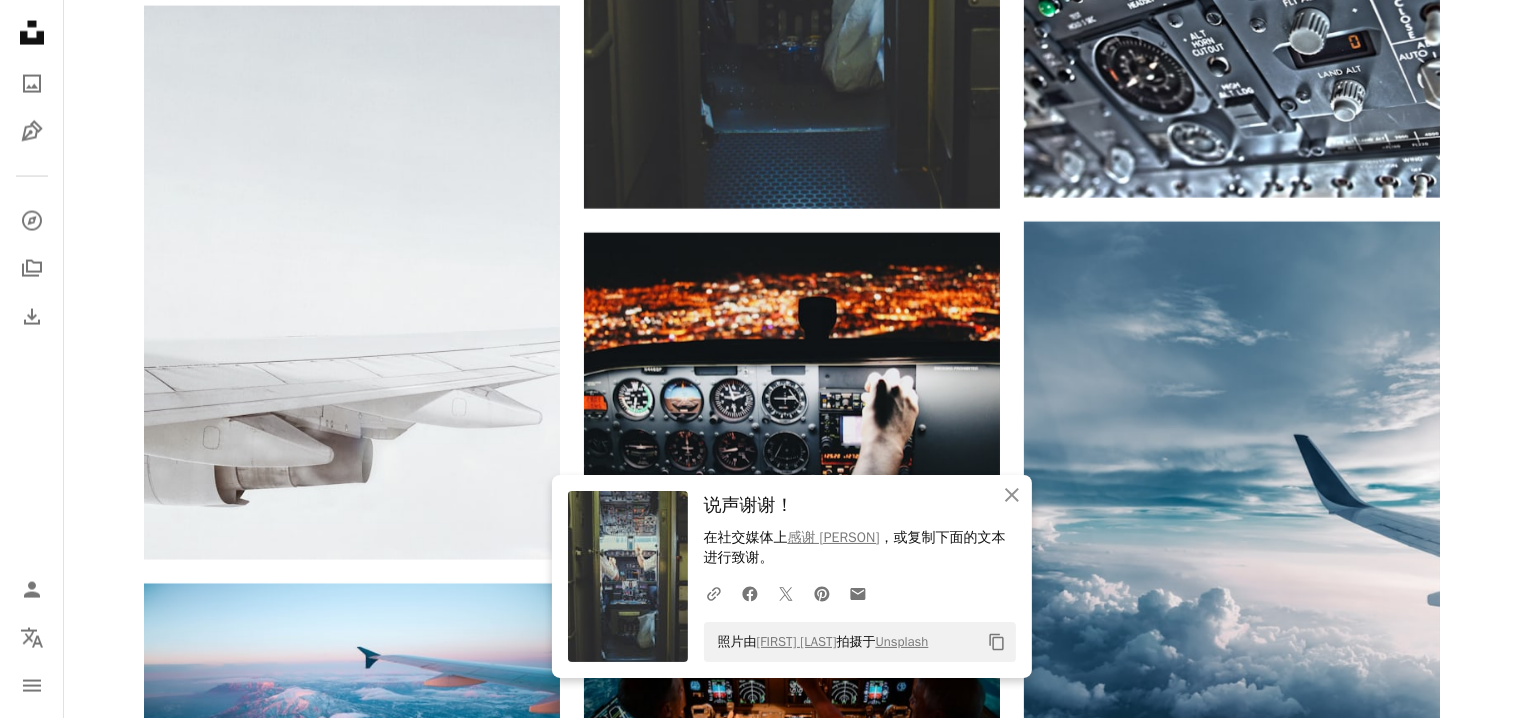 scroll, scrollTop: 3300, scrollLeft: 0, axis: vertical 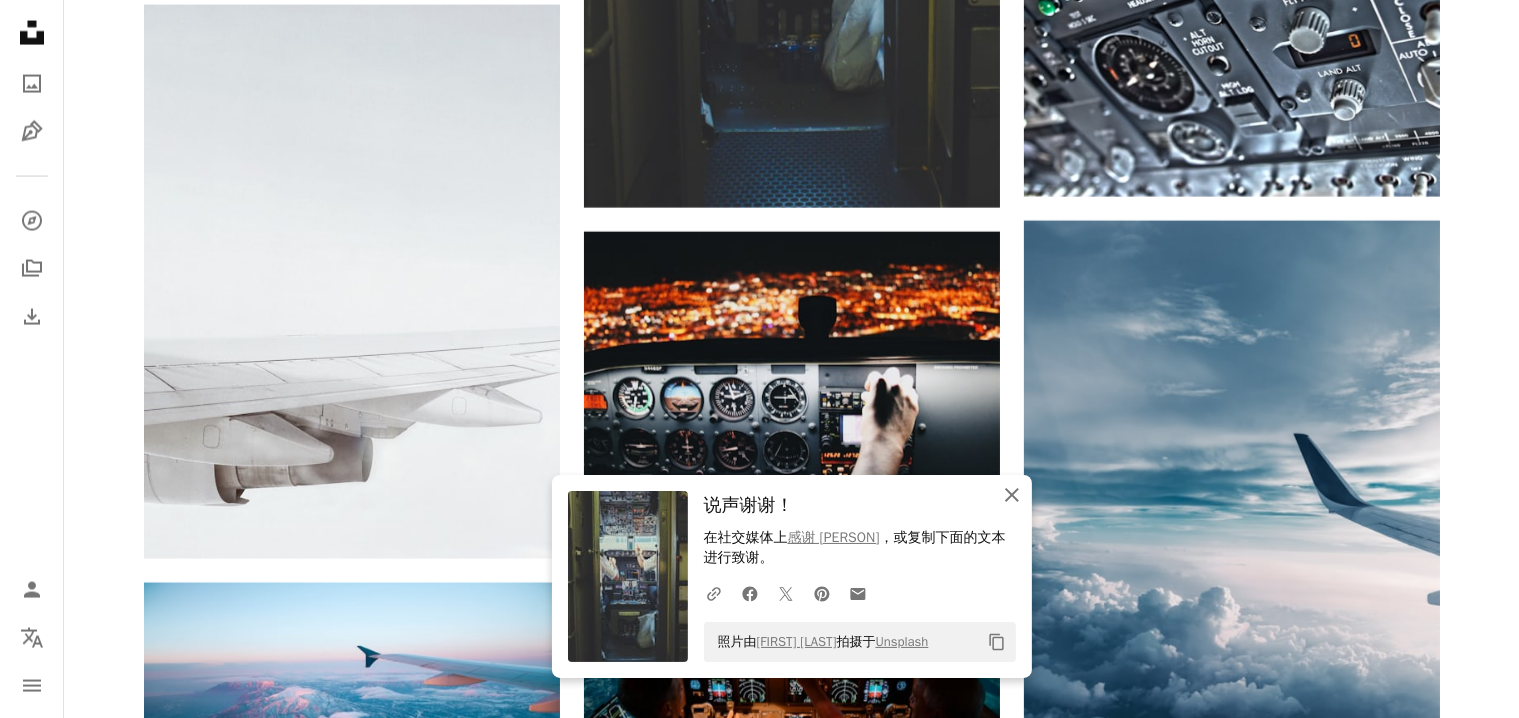 click on "An X shape" 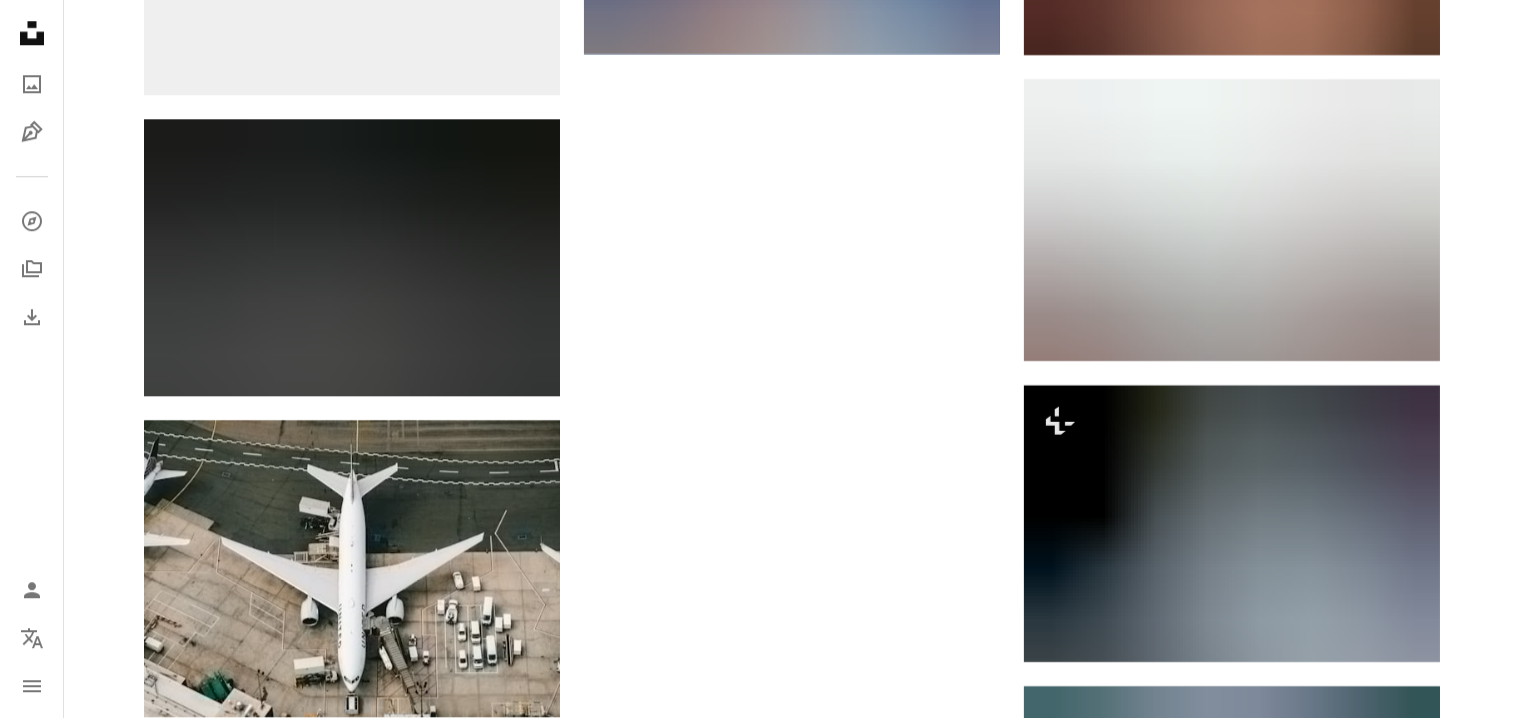 scroll, scrollTop: 5699, scrollLeft: 0, axis: vertical 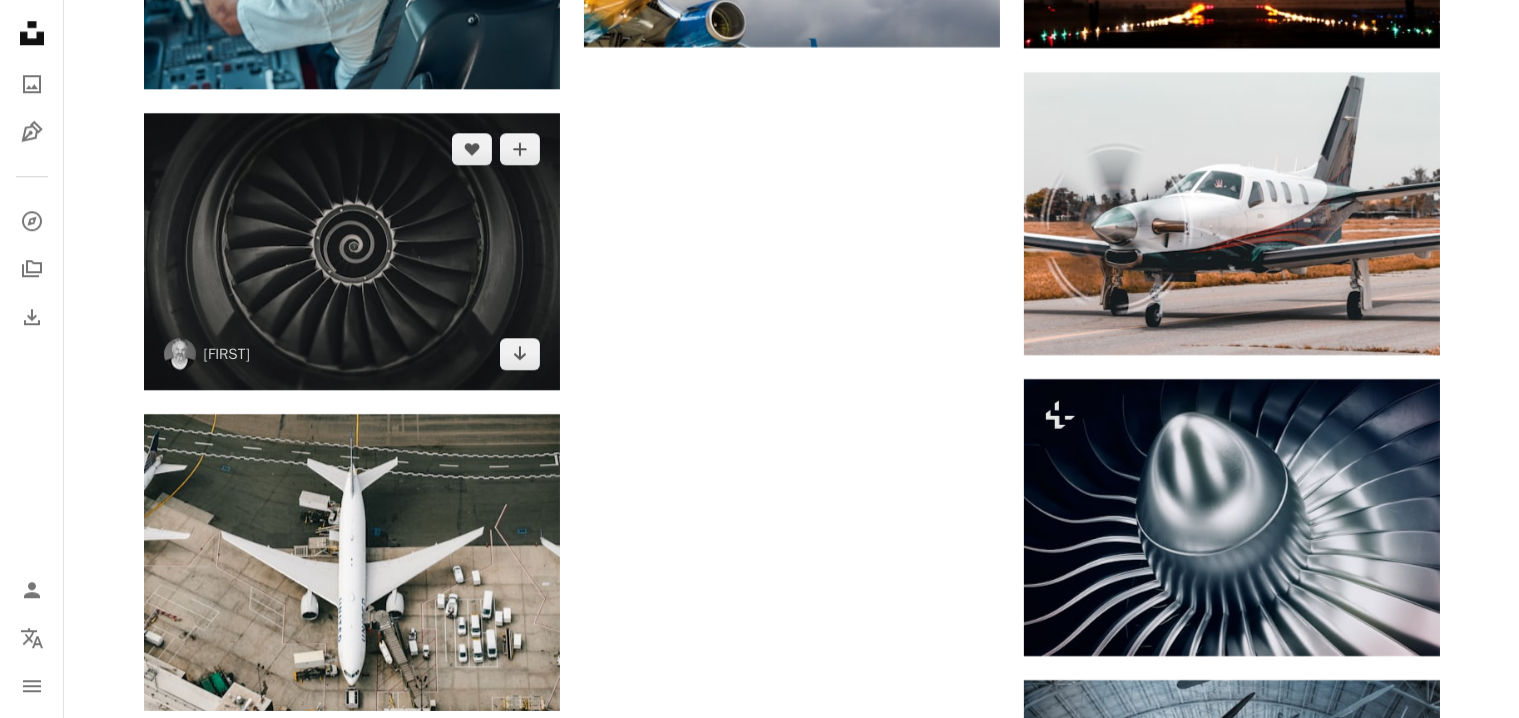 click at bounding box center (352, 251) 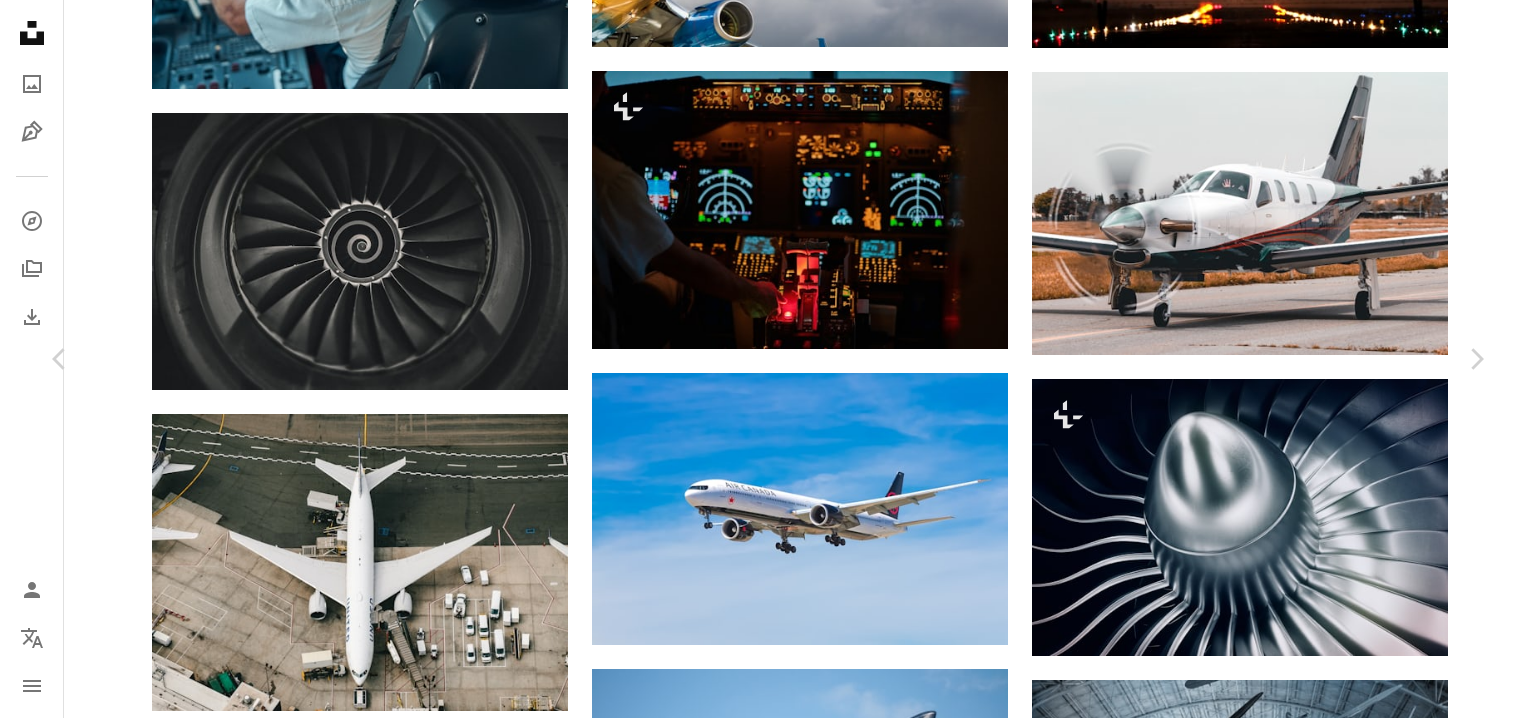 click on "Chevron down" 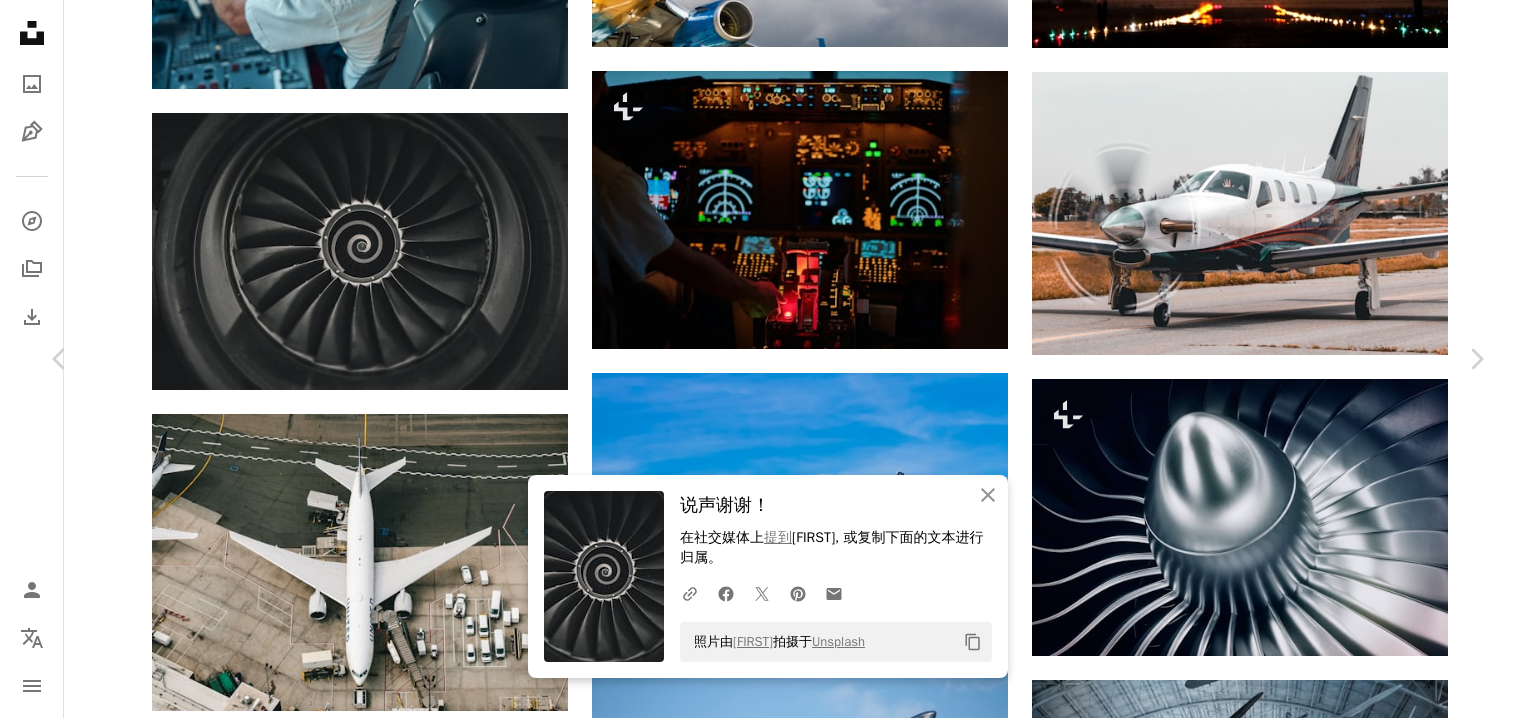 click on "提及 [NAME] ，或复制下面的文本进行归属。 A URL sharing icon (chains) Facebook icon X (formerly Twitter) icon Pinterest icon An envelope Photo by [FIRST] [LAST] on Unsplash
Copy content [FIRST] [LAST] zymot A heart A plus sign 免费下载 Chevron down Zoom in 浏览量 129,117 下载 1683 A forward-right arrow 分享 Info icon 信息 More Actions Calendar outlined 发布于 2023年9月8日 Camera 佳能，EOS R10 Safety 在 Unsplash 许可证下免费使用 航空 劳斯莱斯 飞机 引擎 灰色 机器 轮子 轮胎 电机 涡轮机 离开 假期 航空航天工业 背景 相关图片 Plus sign for Unsplash+ A heart A plus sign [FIRST] [LAST] Available for hire A checkmark inside of a circle Arrow pointing down Plus sign for Unsplash+ A heart A plus sign [NAME] For Unsplash+ A lock Download A heart A plus sign [NAME] A heart For" at bounding box center [768, 4849] 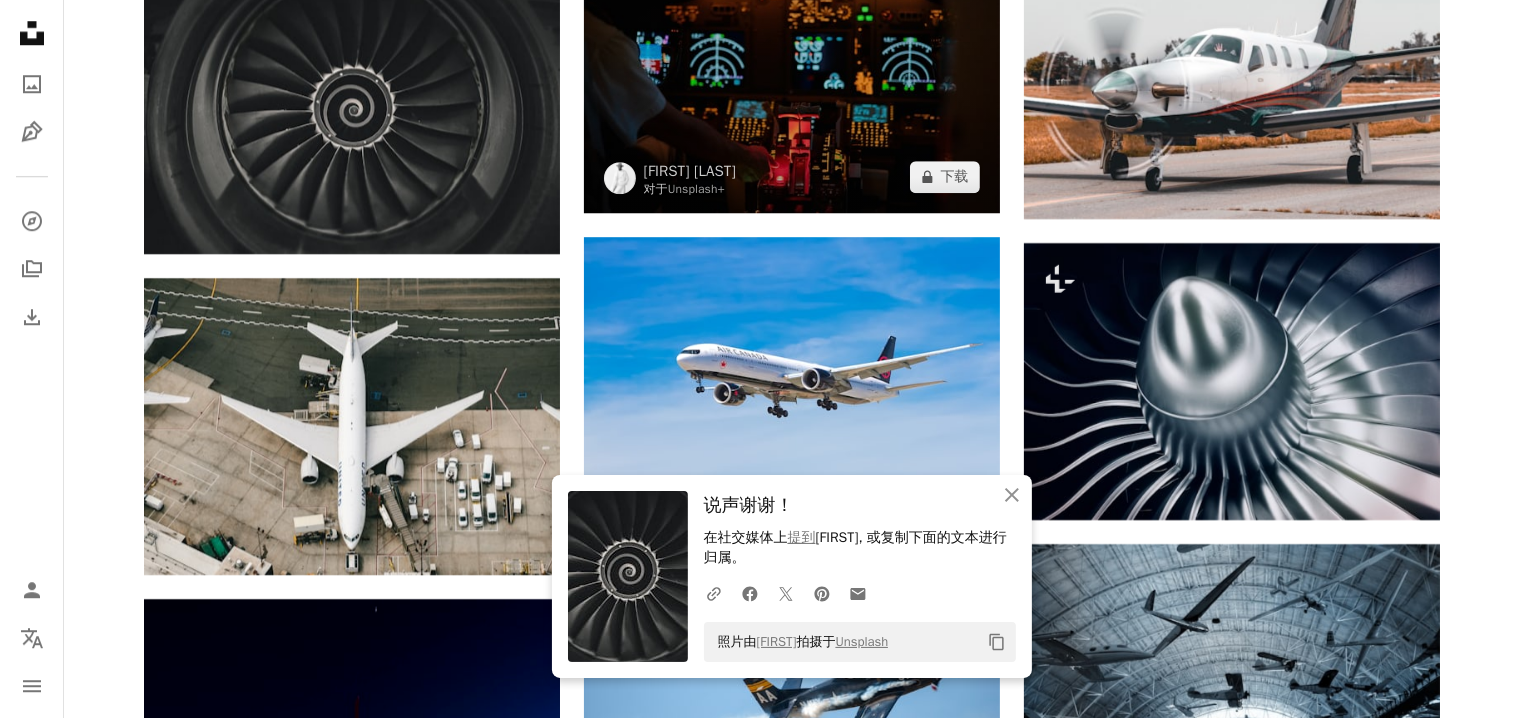 scroll, scrollTop: 5899, scrollLeft: 0, axis: vertical 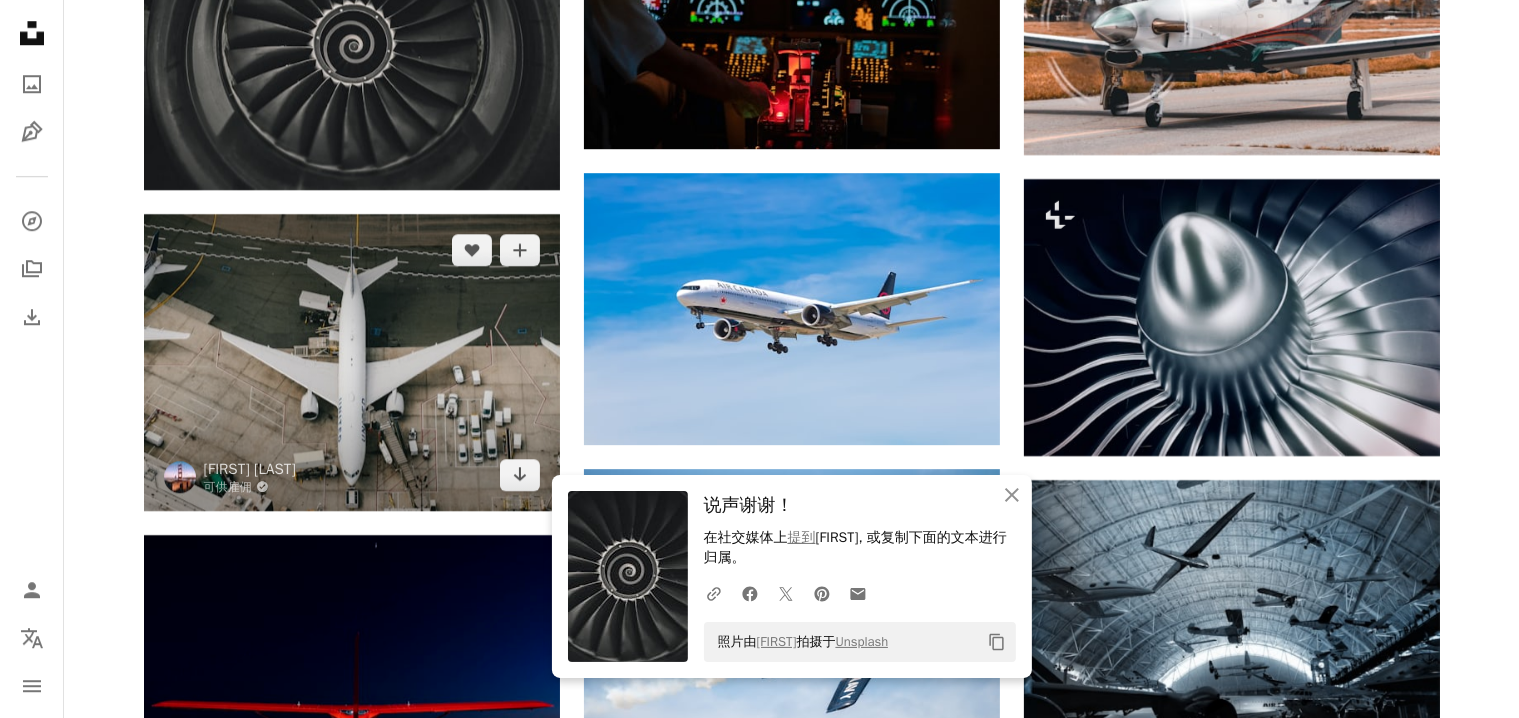 click at bounding box center (352, 362) 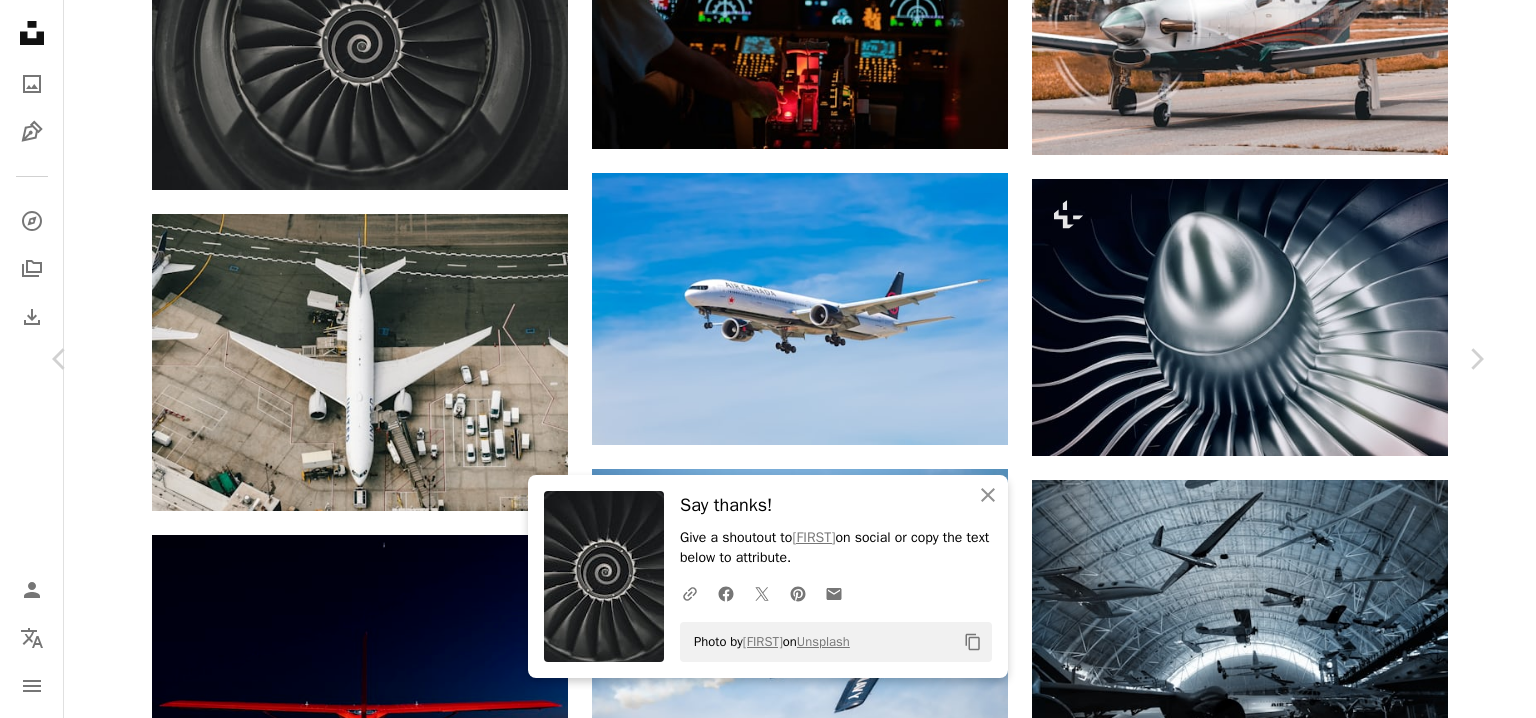 click on "Chevron down" 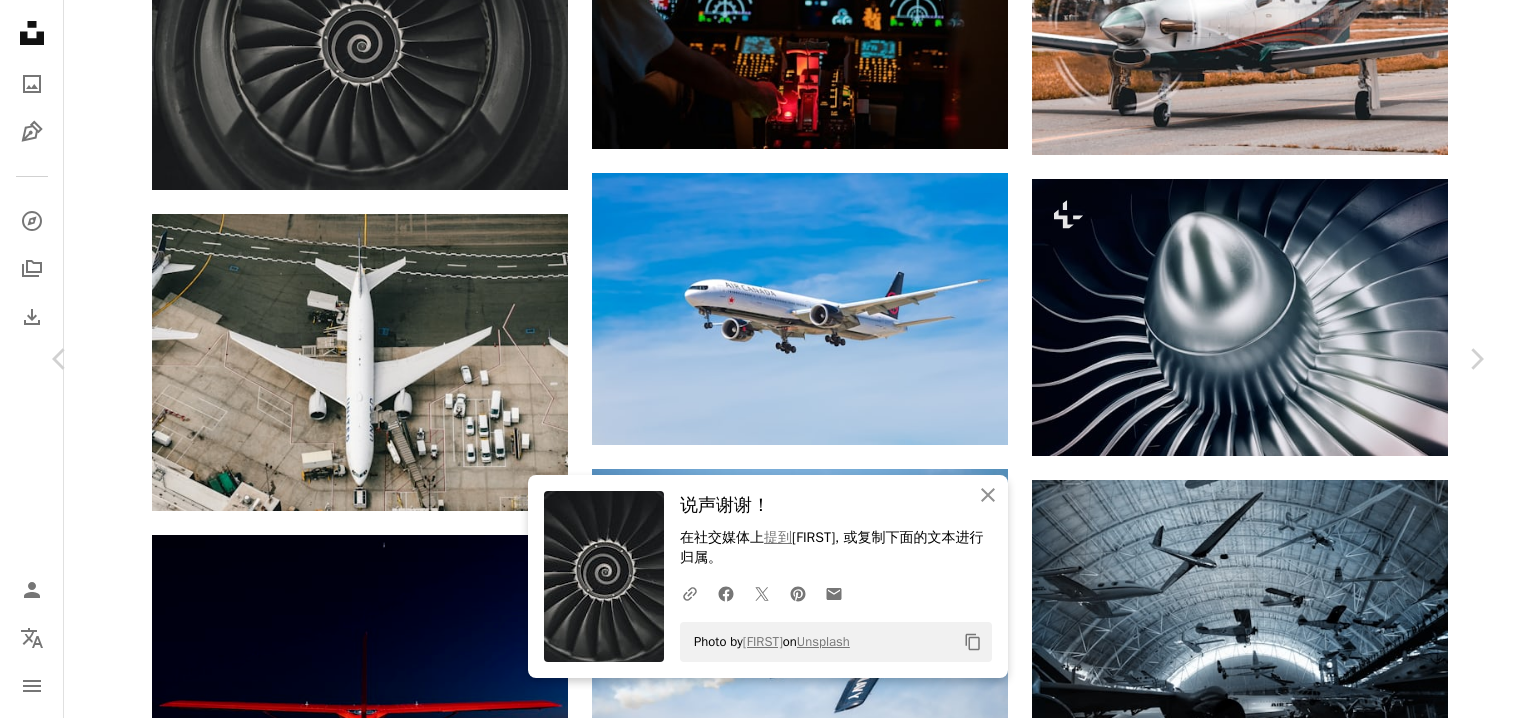 click on "原始尺寸" at bounding box center [1241, 4511] 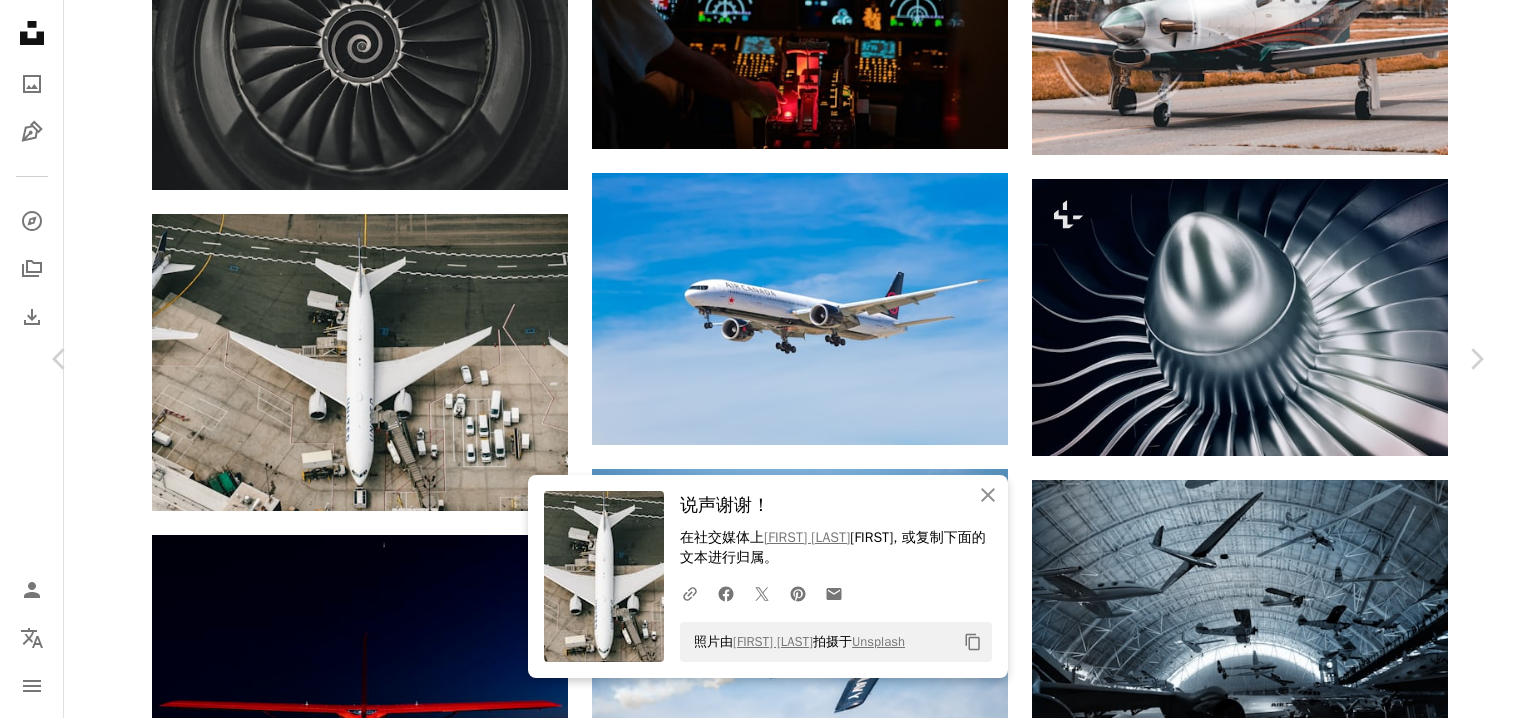 click on "An X shape Chevron left Chevron right An X shape 关闭 说声谢谢！ 在社交媒体上  [PERSON]  若昂，或复制下面的文本进行归属。 A URL sharing icon (chains) Facebook icon X (formerly Twitter) icon Pinterest icon An envelope 照片由  [PERSON]  拍摄于  Unsplash
Copy content [PERSON] 可供雇佣 A checkmark inside of a circle A heart A plus sign 免费下载 Chevron down Zoom in 浏览量 二千八百一十万八千八百八十八 下载 17332 精选展示于 照片 A forward-right arrow 分享 Info icon 信息 More Actions A map marker [STREET], [CITY], [STATE], [COUNTRY] Calendar outlined 发布于 2021年8月8日 Camera 富士胶片，X-T2 Safety 在  Unsplash 许可证下免费使用 飞机 机场 航空 航班 直升机 货物 喷气式飞机 鸟瞰图 航空公司 波音 波音777 联合航空 航拍摄影 纽瓦克 乘客 国际机场 纽瓦克机场 灰色 交叉 美国 免费图片  |   ↗ A heart" at bounding box center (768, 4649) 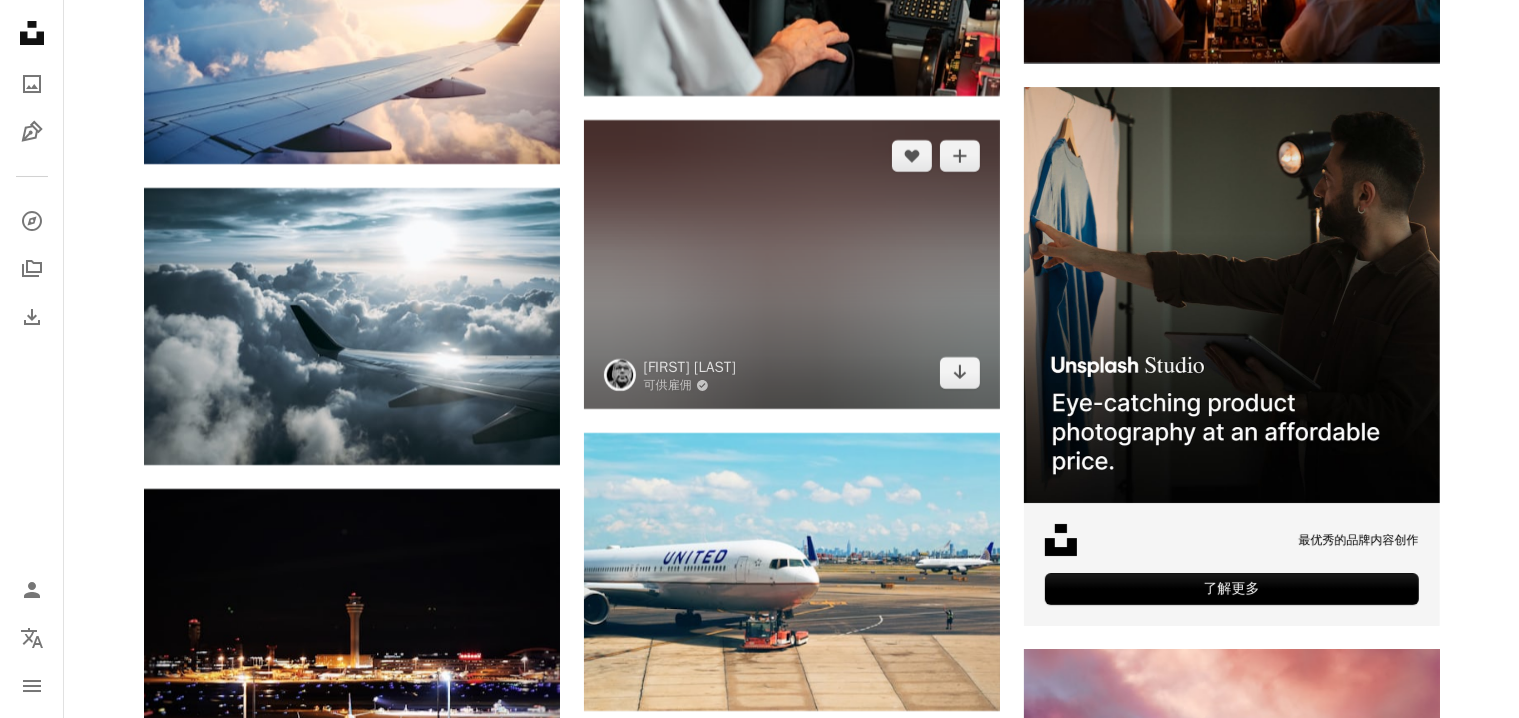 scroll, scrollTop: 7498, scrollLeft: 0, axis: vertical 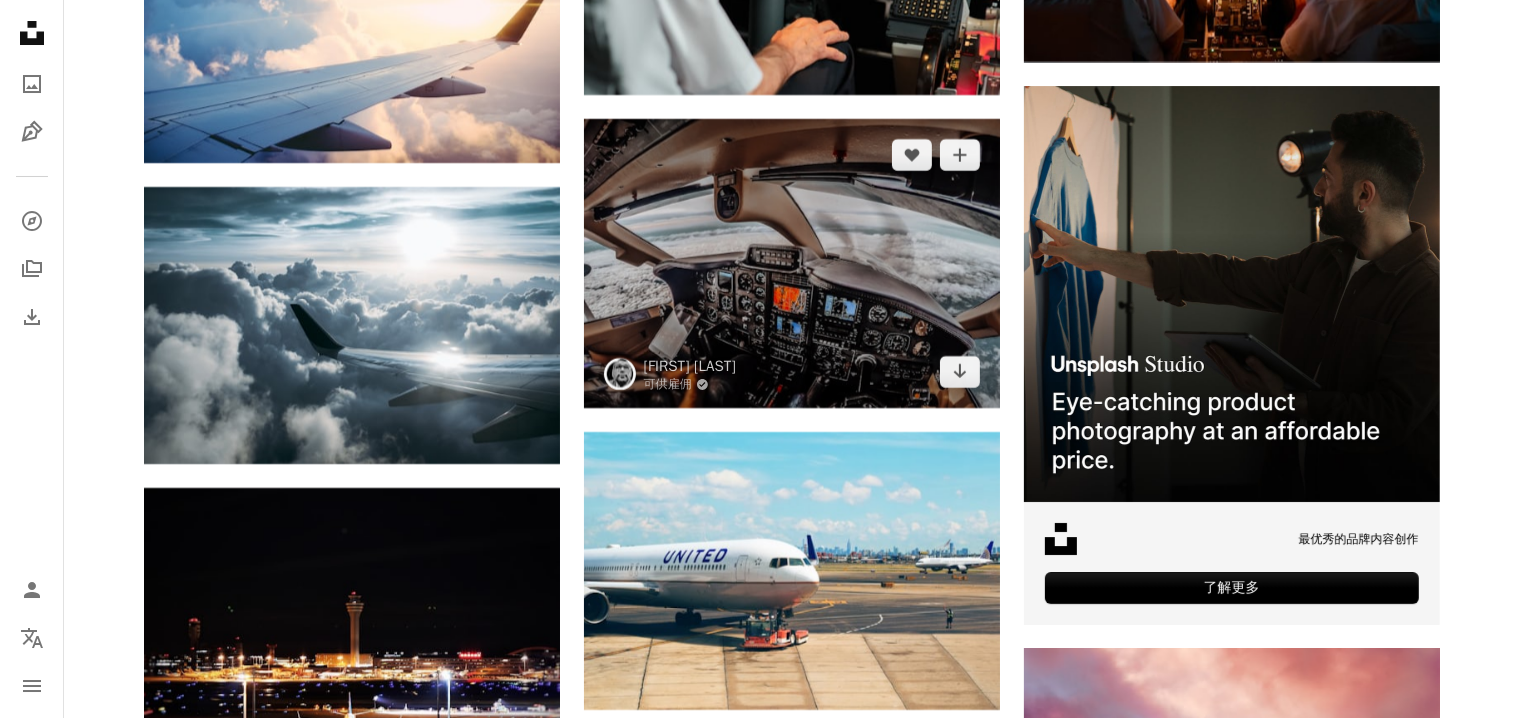 click at bounding box center (792, 264) 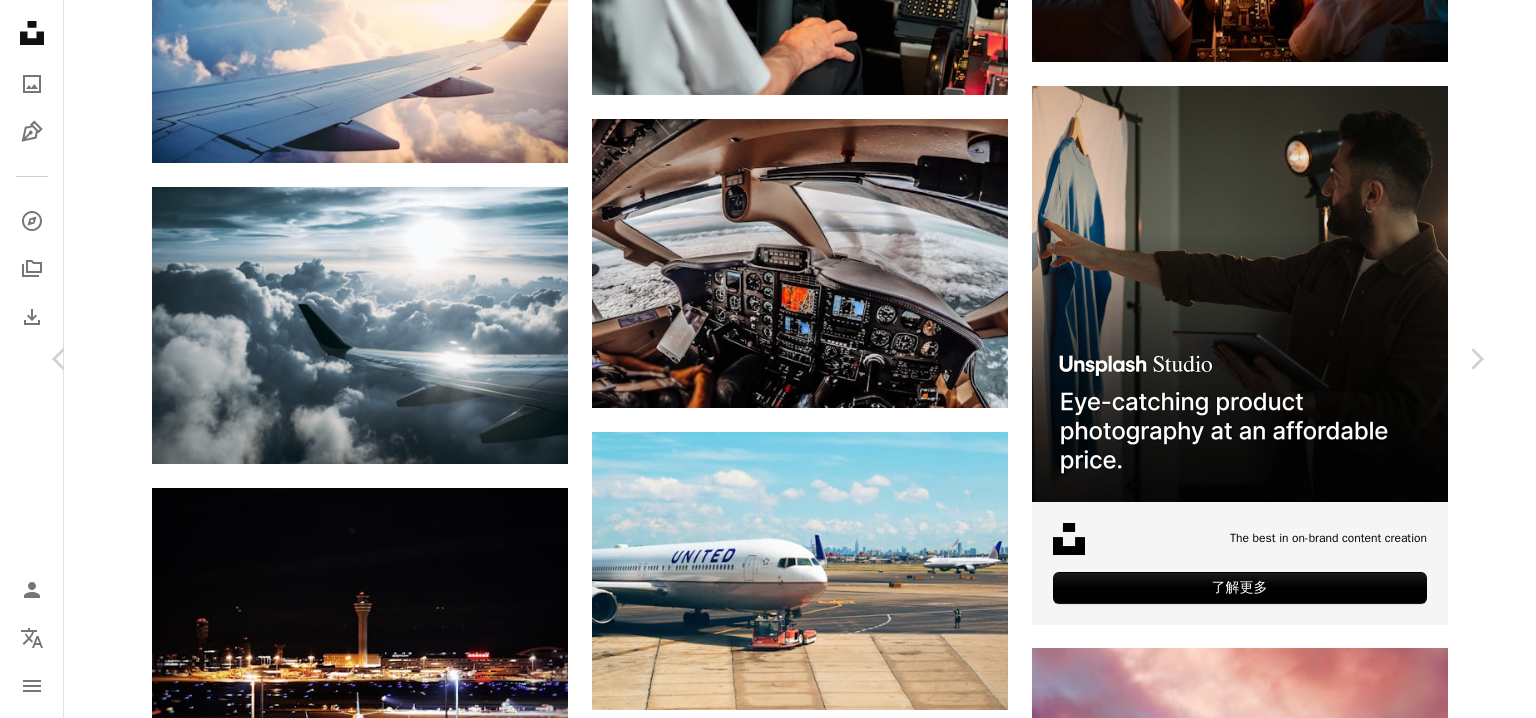click on "Chevron down" at bounding box center [1364, 2738] 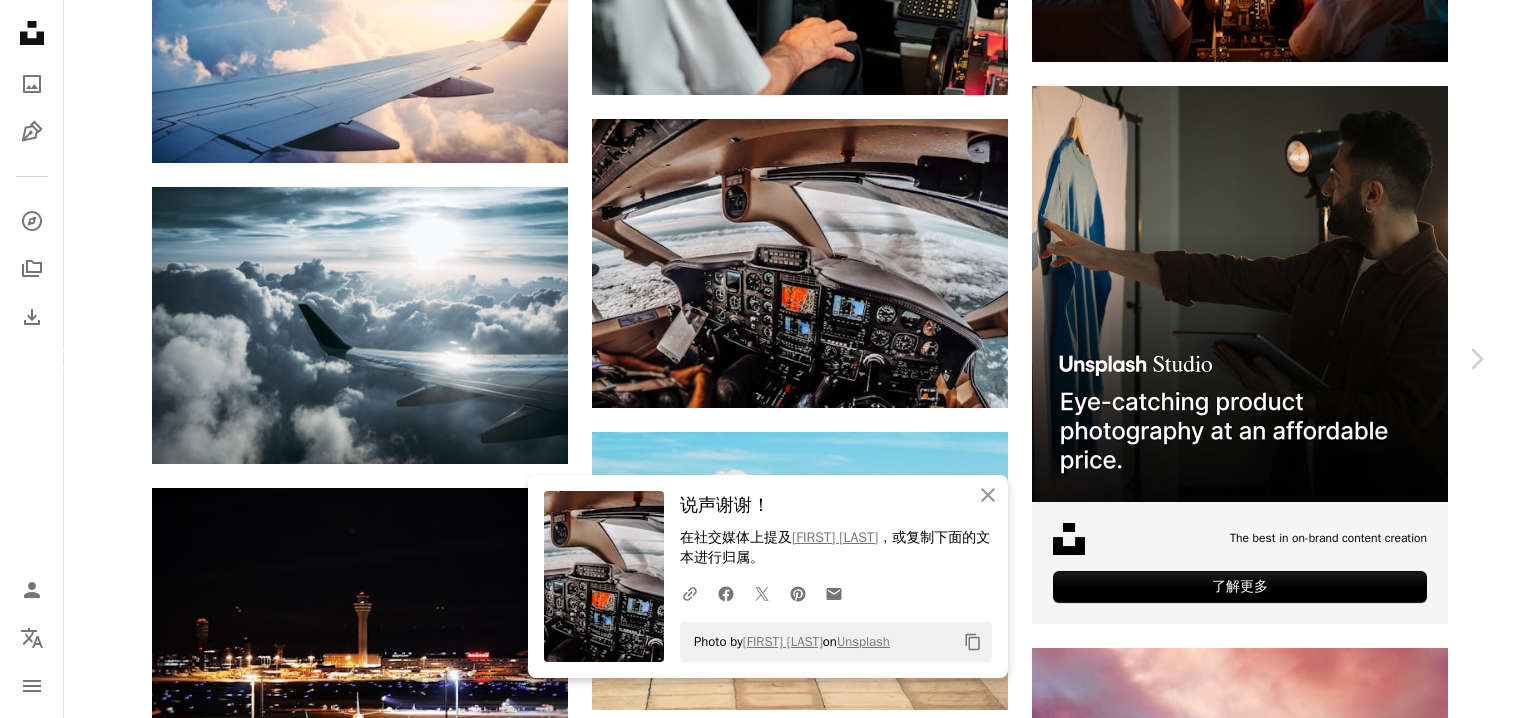 click on "Chevron left" at bounding box center [60, 359] 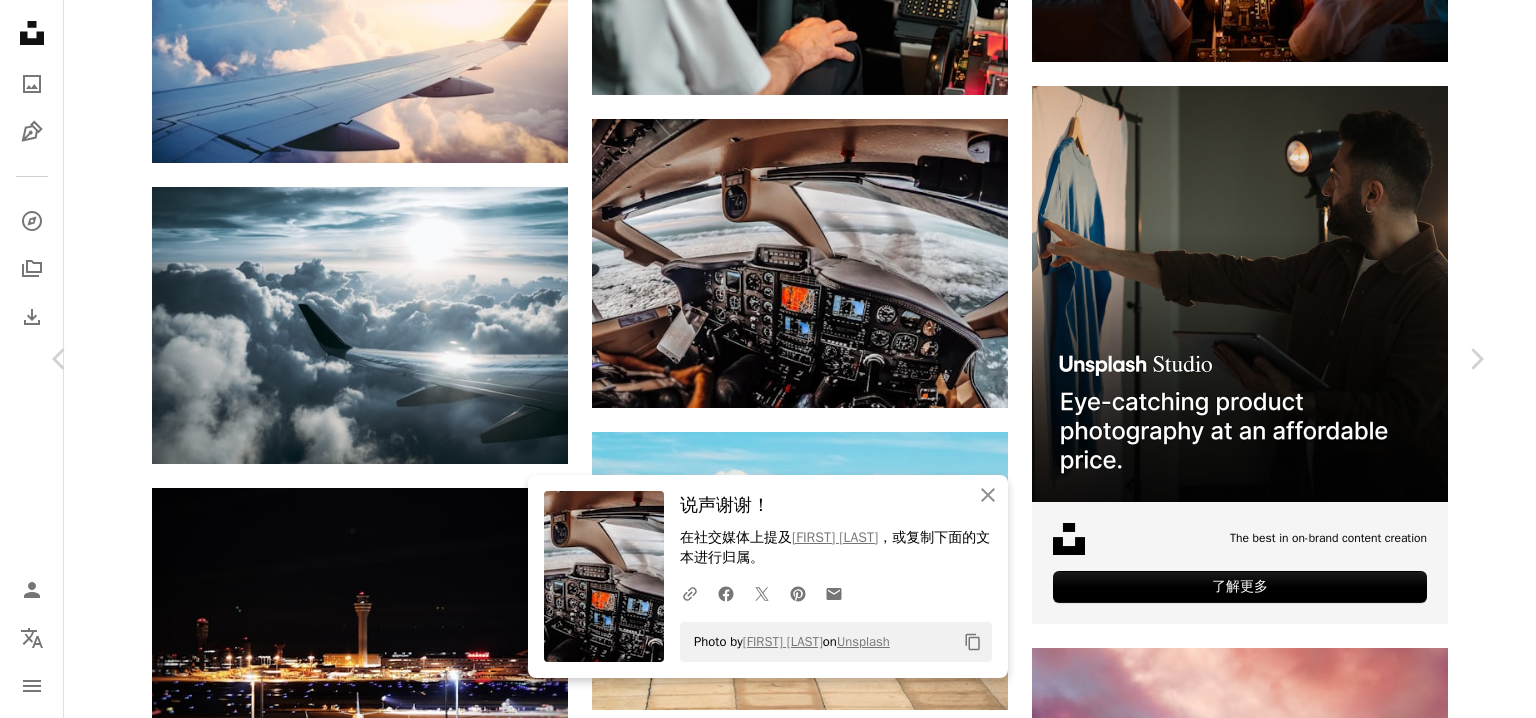 click on "Aslam Shah Blake Guidry An X shape Chevron left Chevron right An X shape 关闭 说声谢谢！ 在社交媒体上提及 Higor Prestes ，或复制下面的文本进行归属。 A URL sharing icon (chains) Facebook icon X (formerly Twitter) icon Pinterest icon An envelope Photo by Higor Prestes on Unsplash
Copy content 好奇摄影 justinlim A heart A plus sign 免费下载 Chevron down Zoom in ––– ––  –– ––– –––– –––– ––– ––  –– ––– –––– –––– ––– ––  –– ––– –––– –––– A forward-right arrow 分享 Info icon 信息 More Actions 欧洲战斗机台风表演队在航空展览期间的展示表演 –––   – –––  – – ––  – ––––。 ––– ––– ––––  –––– ––– ––– – –––– –––– ––– –––   –––– –––– 在iStock上浏览相关的高级图片  |  使用代码UNSPLASH20节省20% 相关图片" at bounding box center (768, 5439) 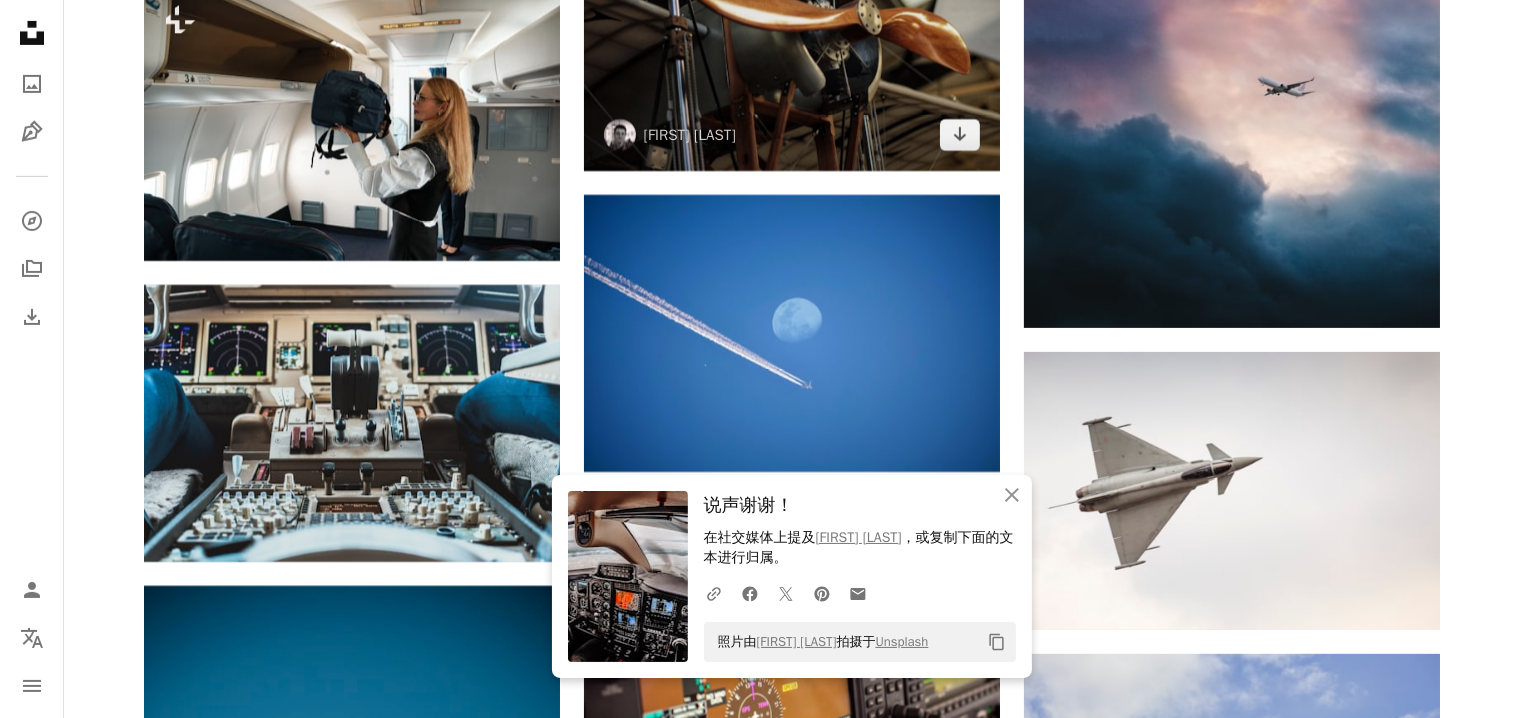 scroll, scrollTop: 8398, scrollLeft: 0, axis: vertical 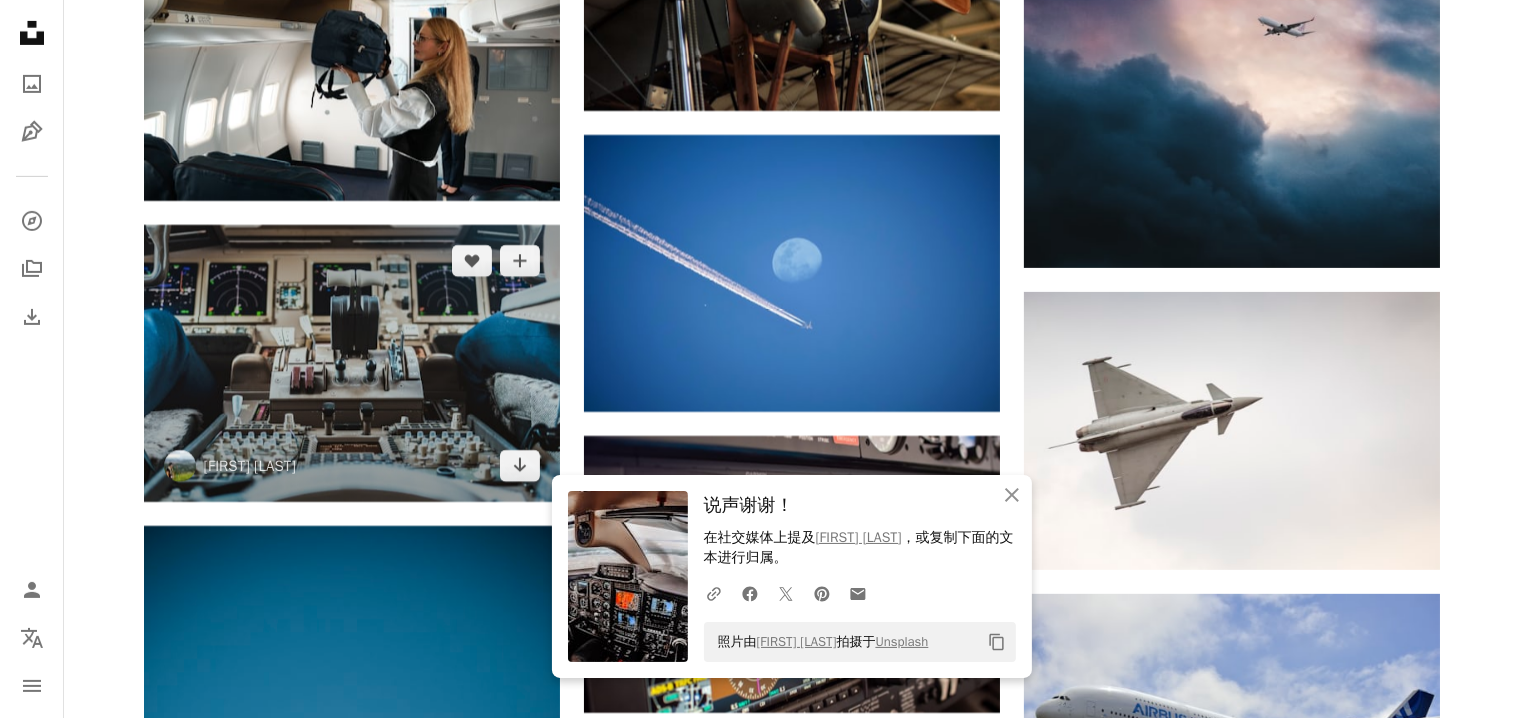 click at bounding box center [352, 363] 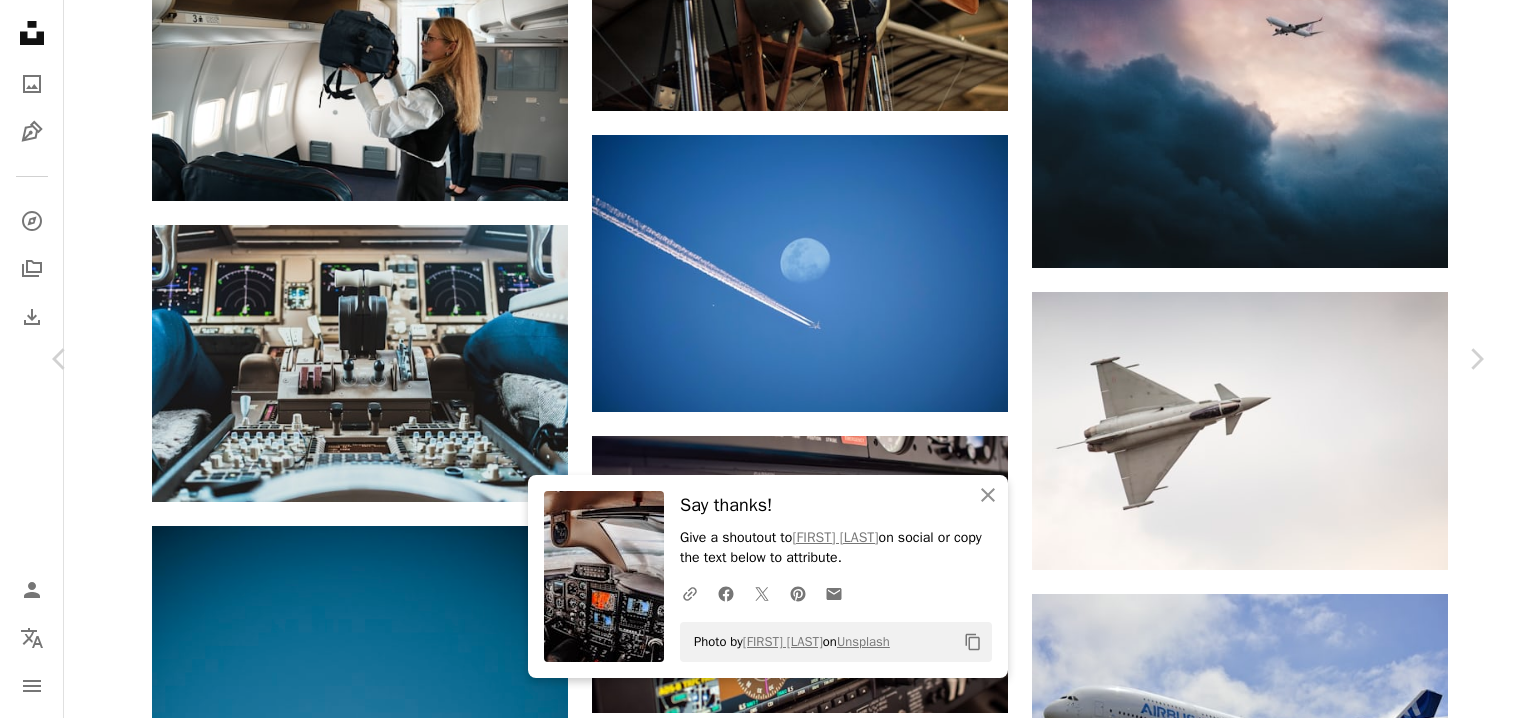 click on "Chevron down" 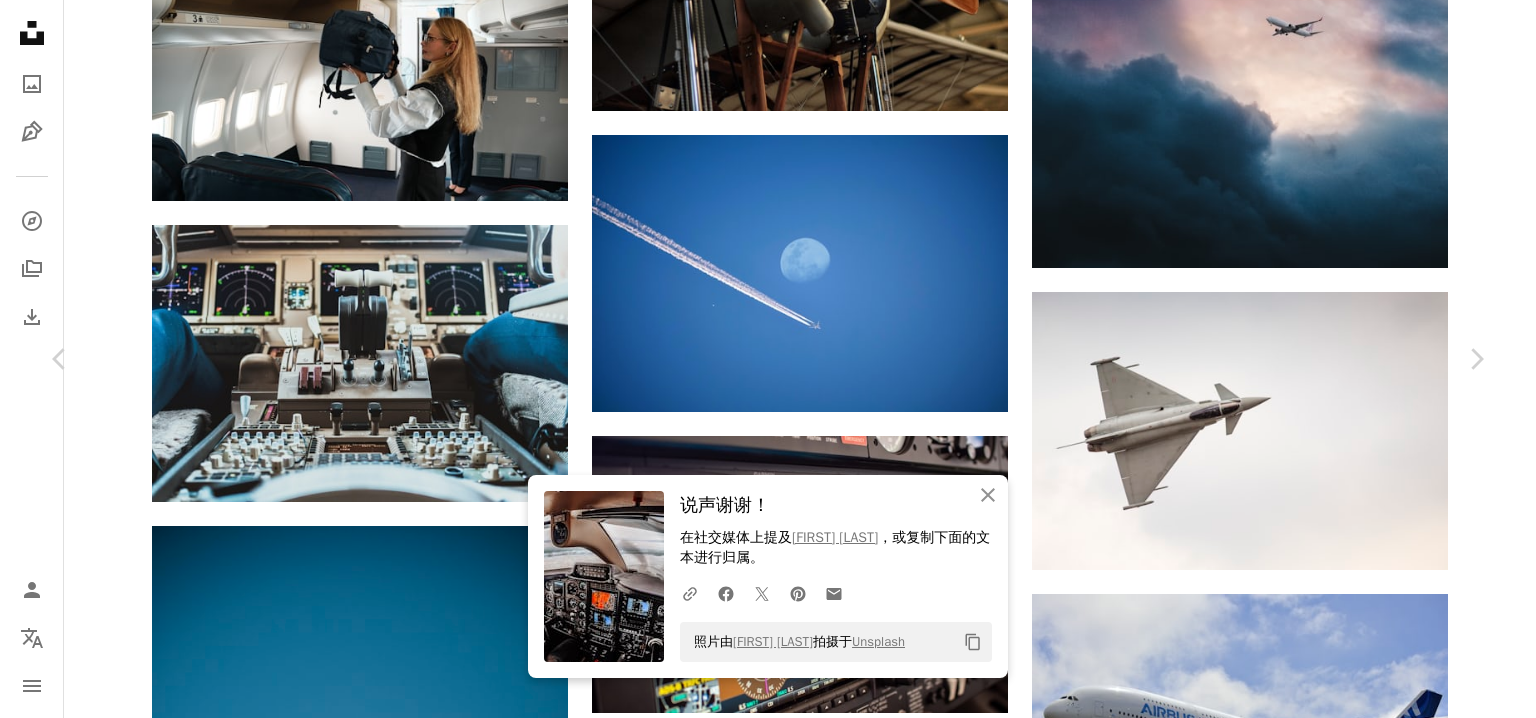 click on "( 5456 x 3637 )" at bounding box center [1309, 4401] 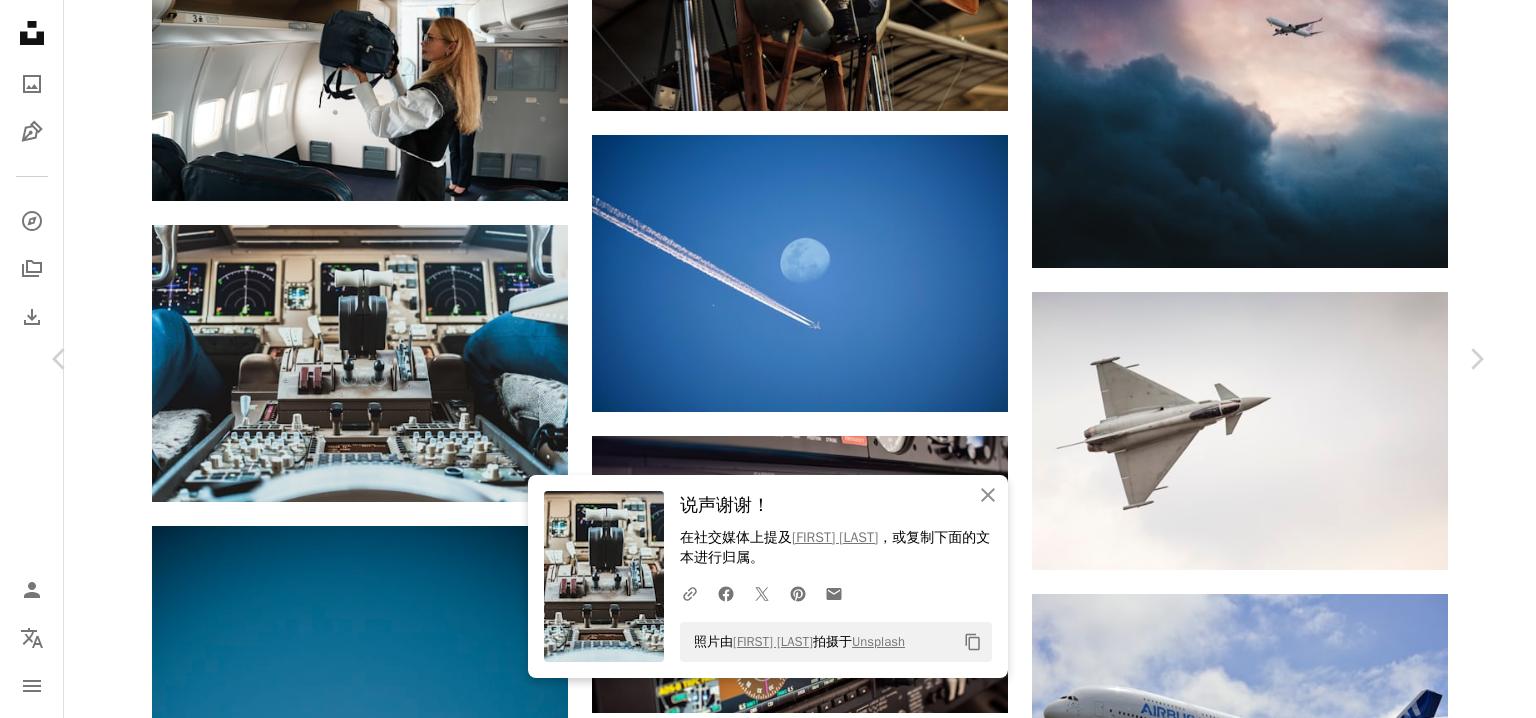 click on "照片由 [PERSON] 拍摄于 Unsplash
Copy content [PERSON] [PERSON] 免费下载 [...] 浏览量 [...] 下载 [...] 分享 Info icon 信息 More Actions [...] [CITY], [COUNTRY] Calendar outlined 发布于 2017年11月1日 [...] 在 Unsplash 许可证下免费使用 [...]" at bounding box center [768, 4539] 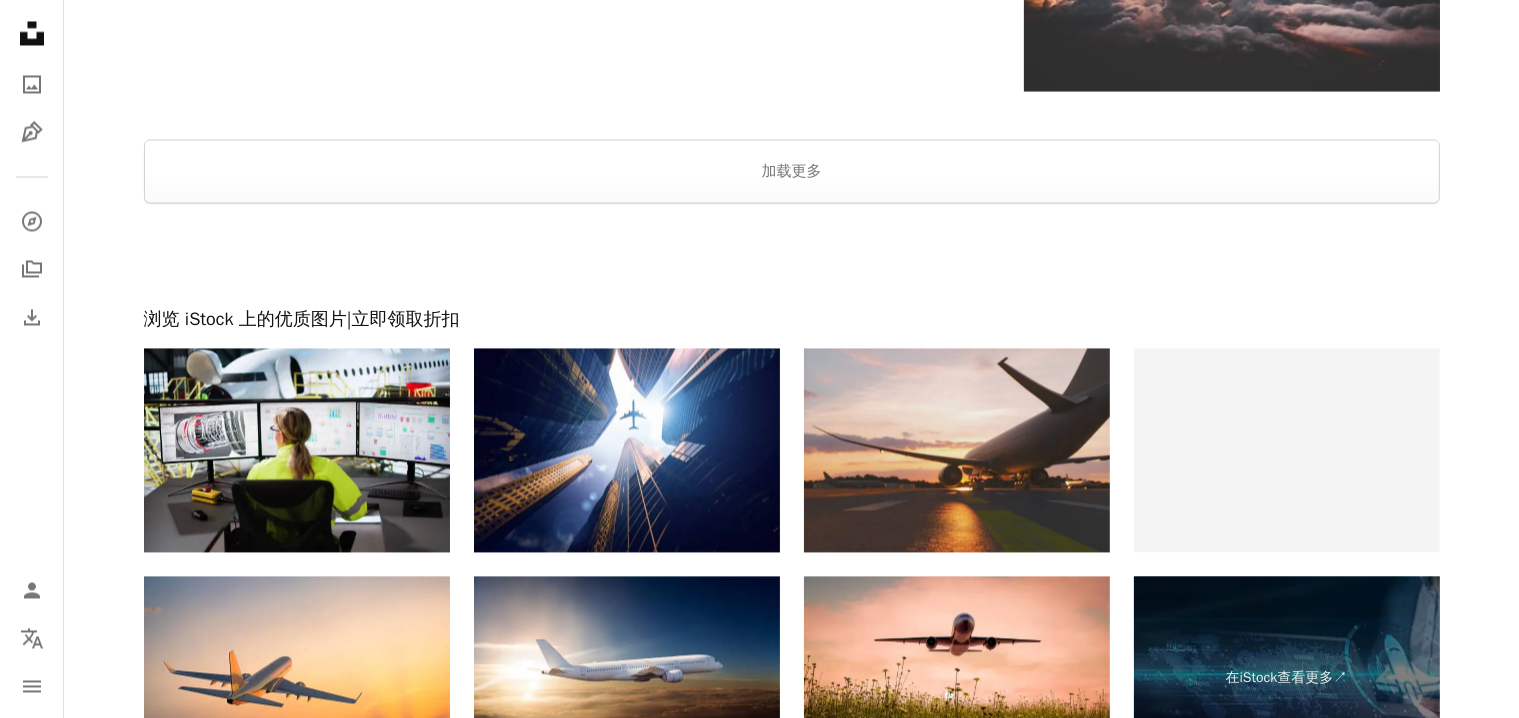 scroll, scrollTop: 11581, scrollLeft: 0, axis: vertical 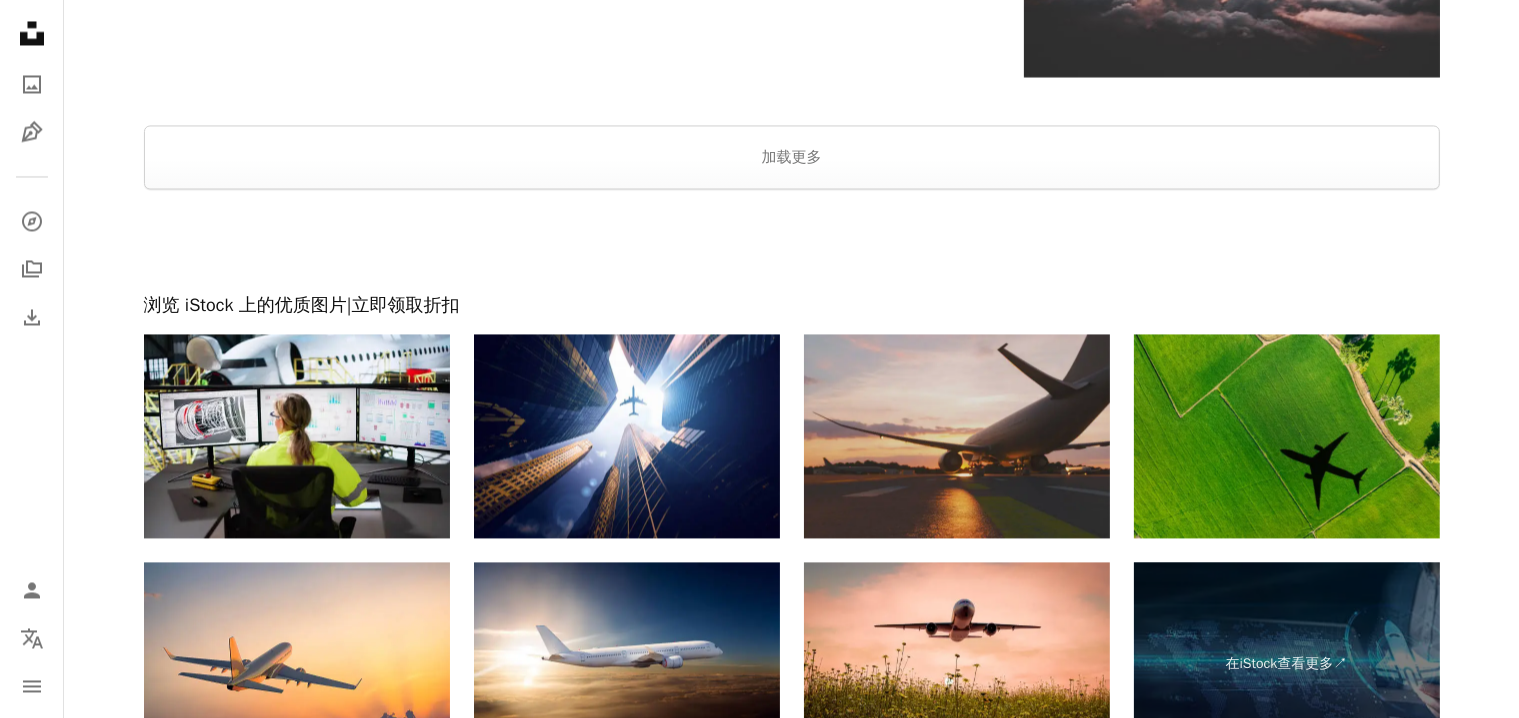 click at bounding box center [957, 436] 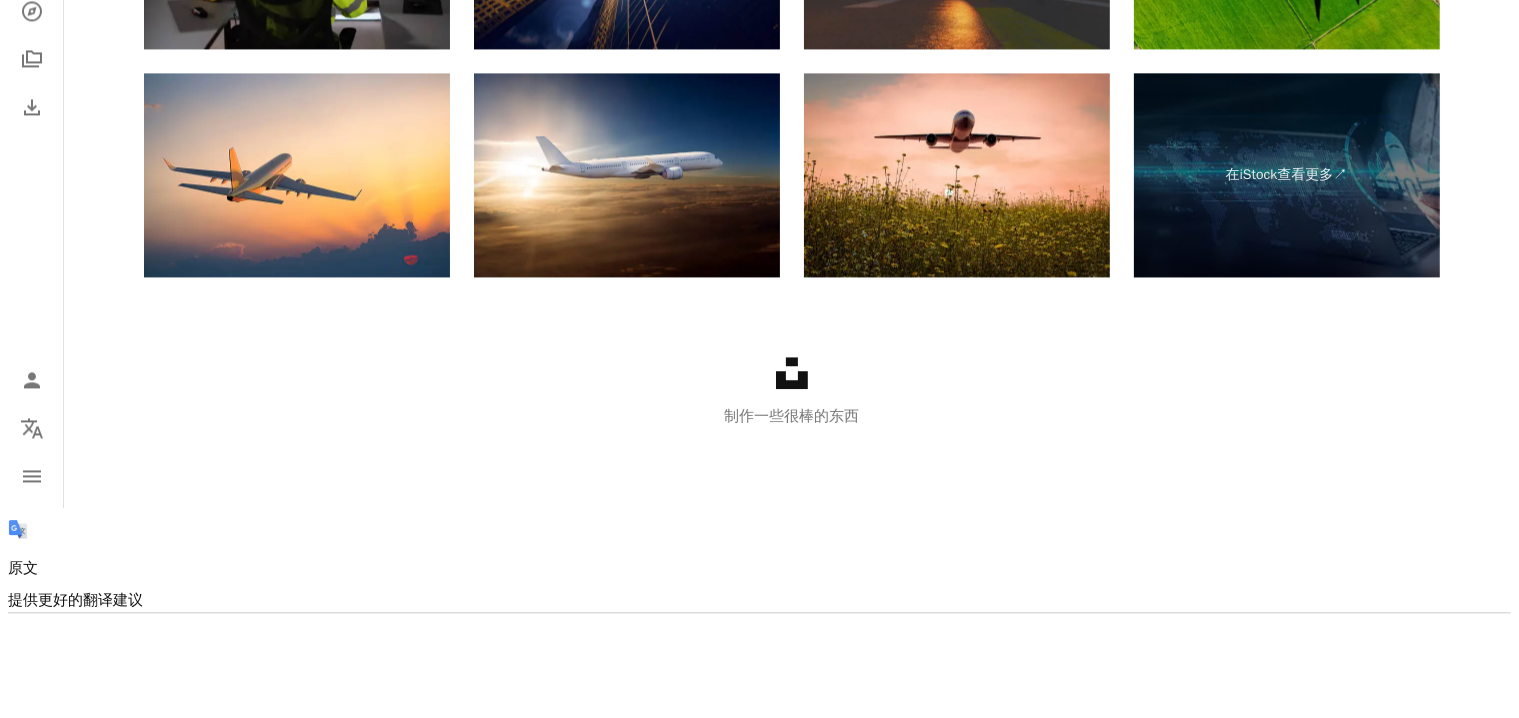scroll, scrollTop: 12072, scrollLeft: 0, axis: vertical 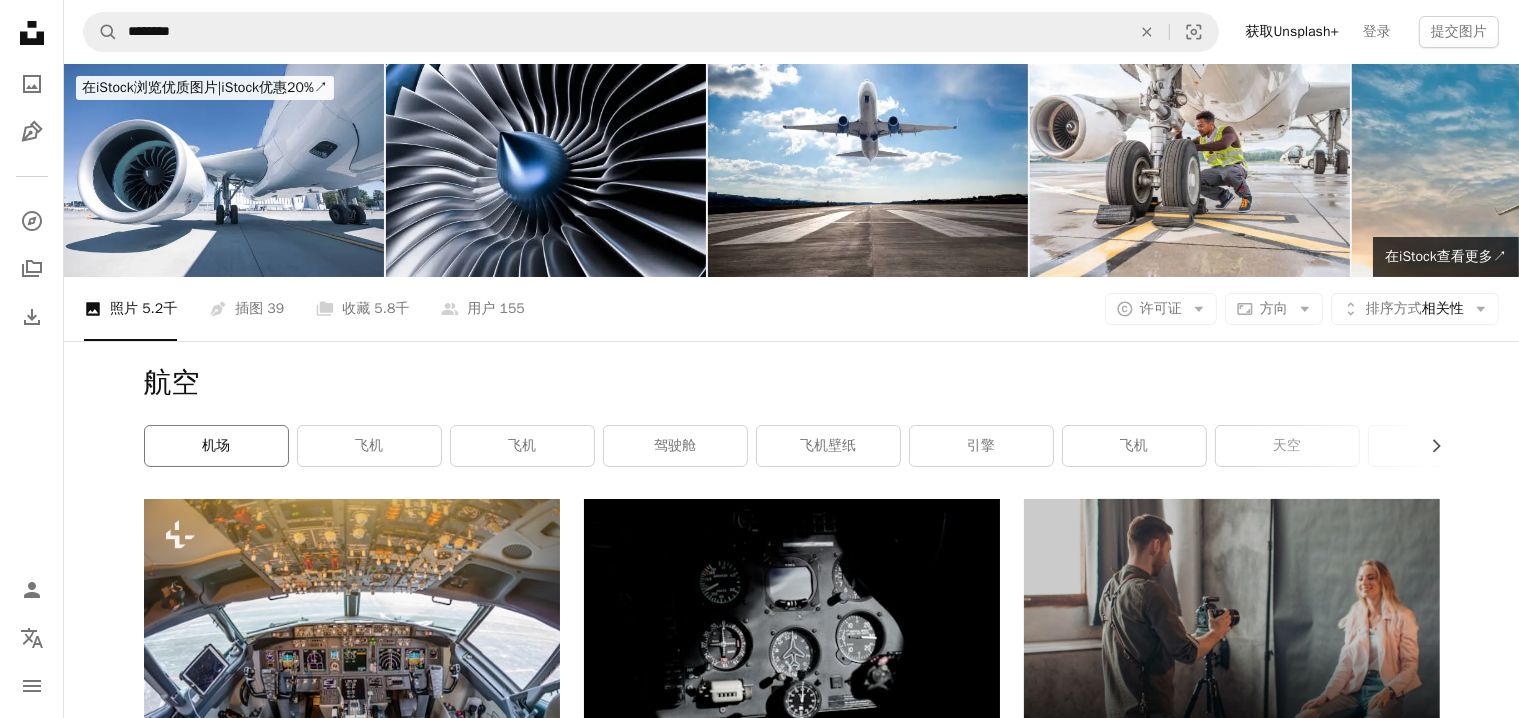 click on "机场" at bounding box center (216, 446) 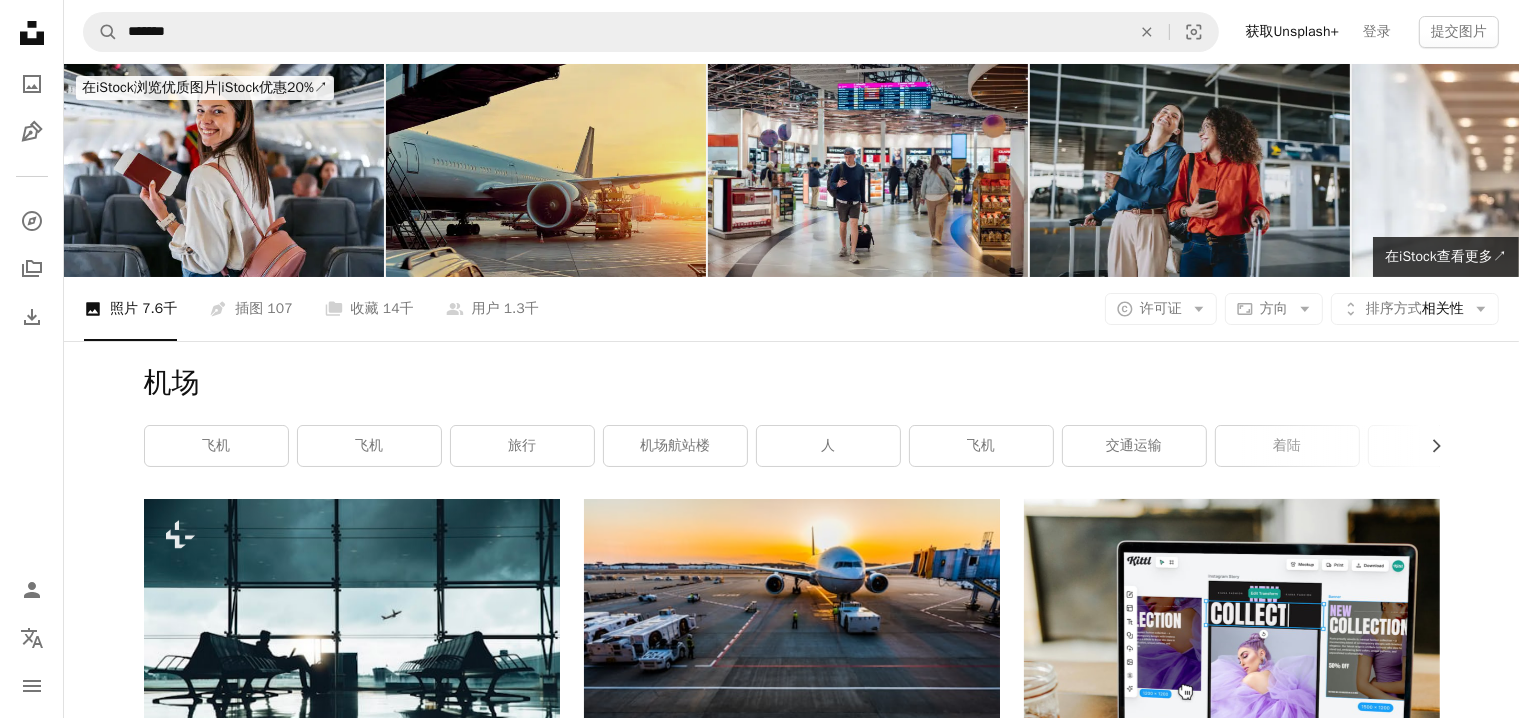 click at bounding box center [546, 170] 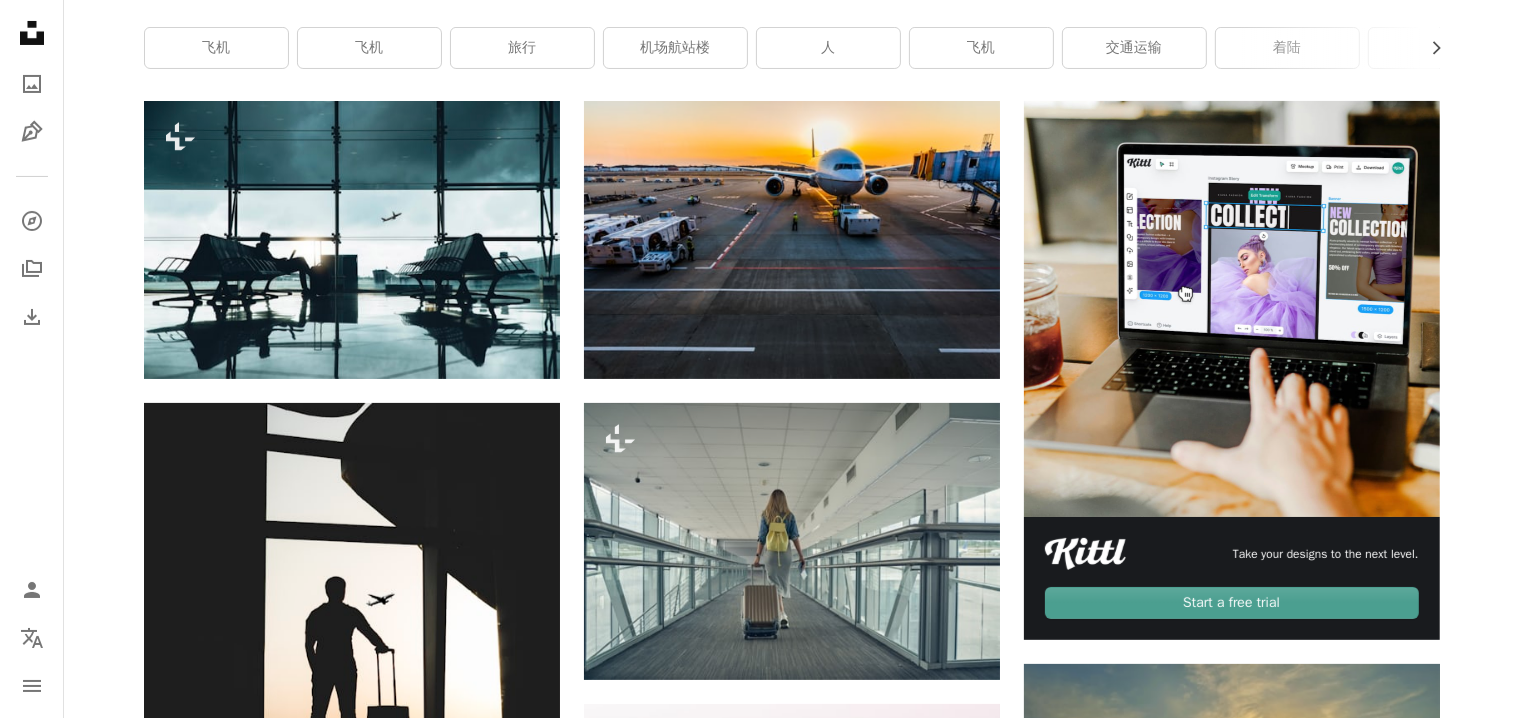 scroll, scrollTop: 400, scrollLeft: 0, axis: vertical 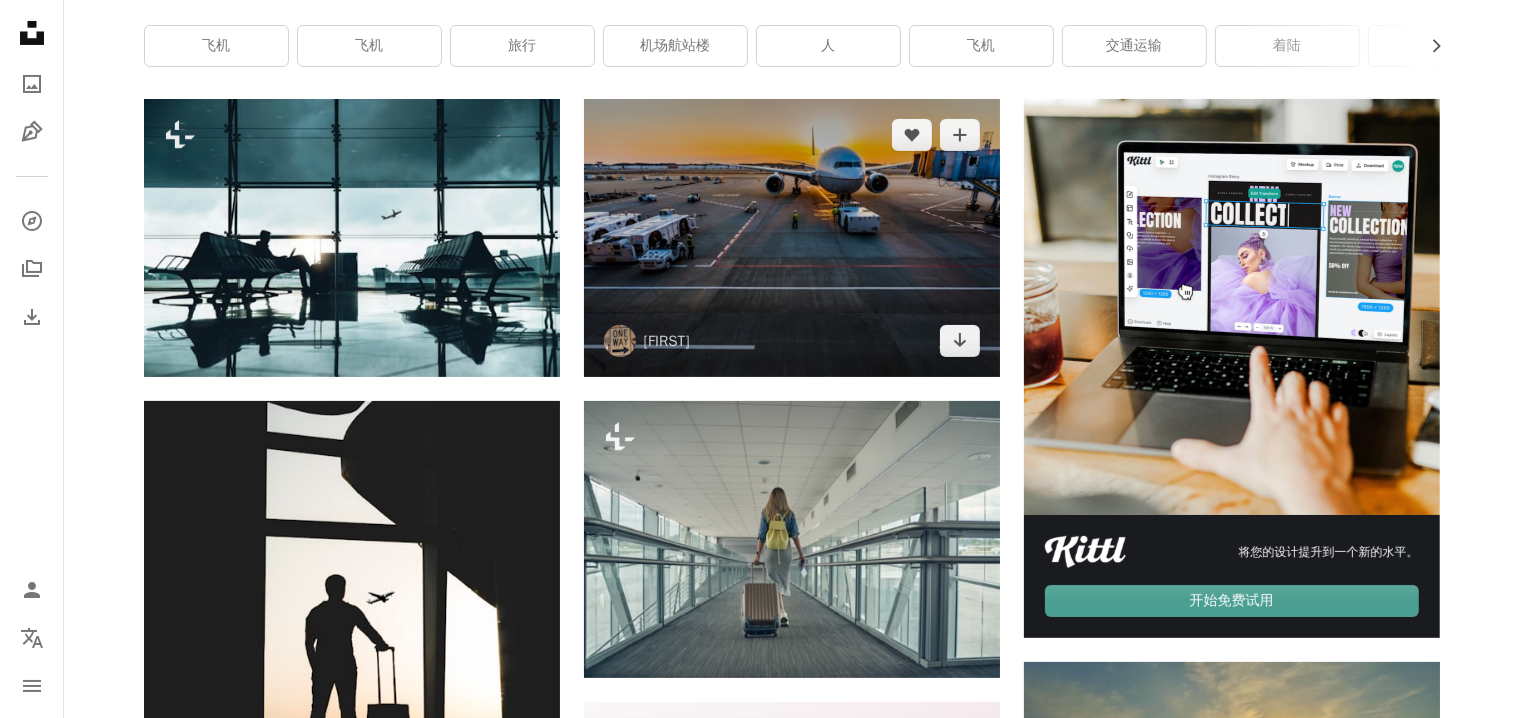 click at bounding box center (792, 238) 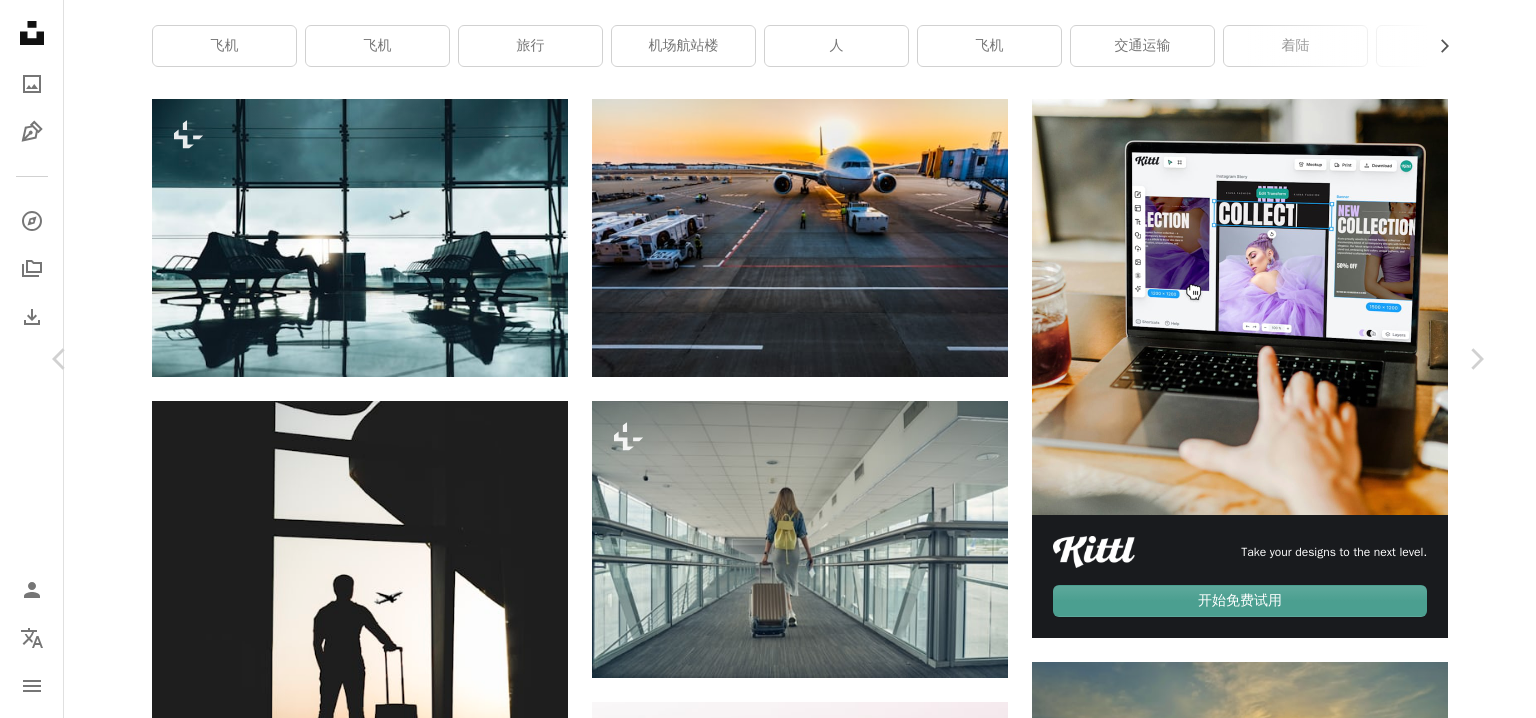 click on "Chevron down" at bounding box center [1364, 3749] 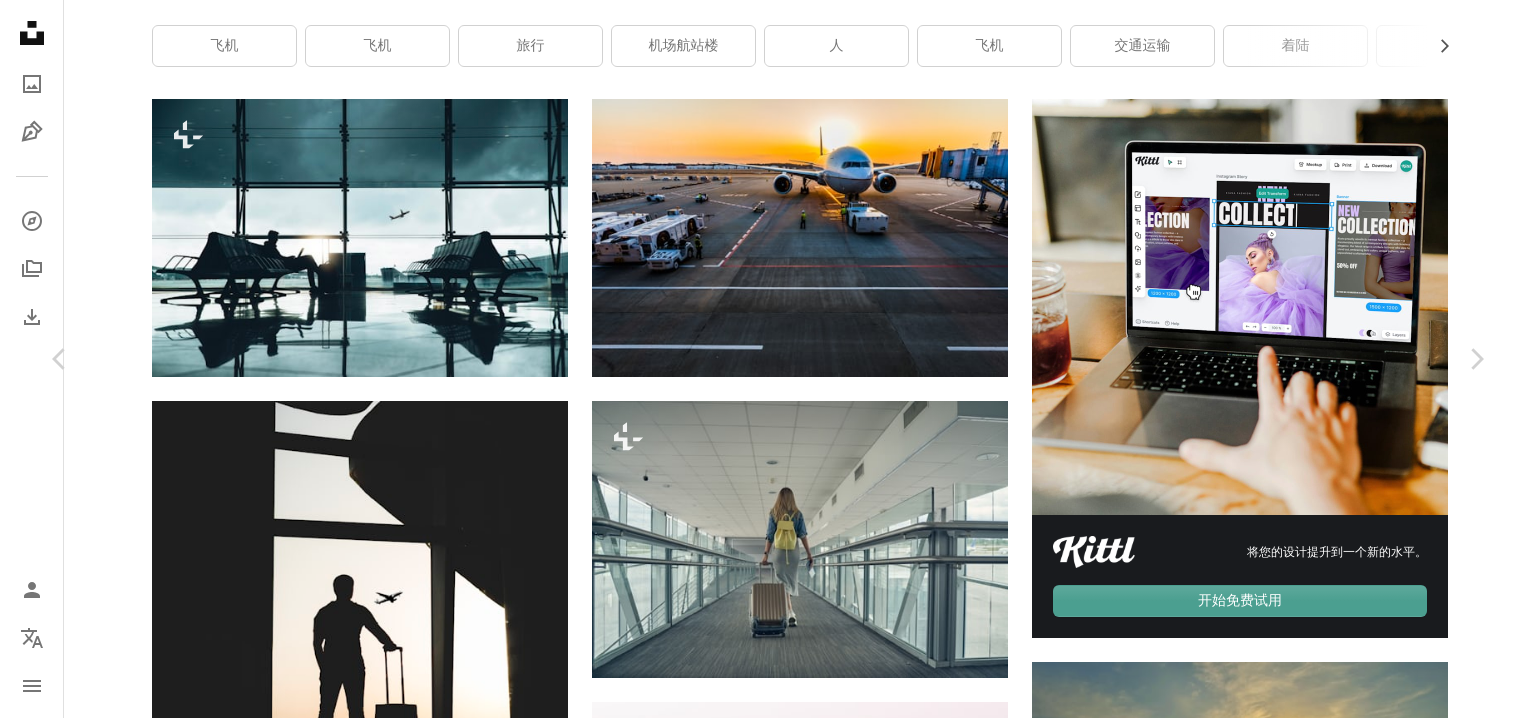 click on "原始尺寸" at bounding box center [1241, 3923] 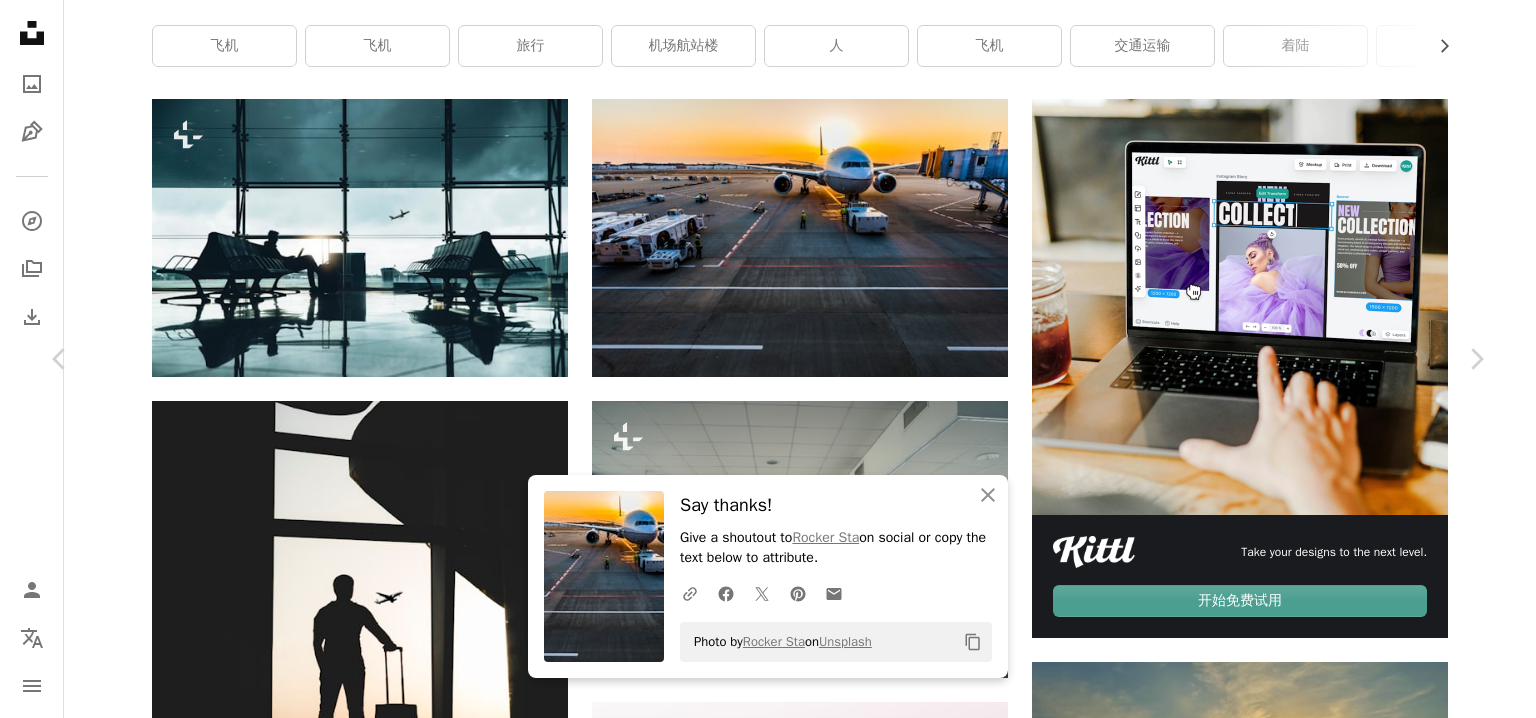 click on "An X shape Chevron left Chevron right An X shape Close Say thanks! Give a shoutout to  [PERSON]  on social or copy the text below to attribute. A URL sharing icon (chains) Facebook icon X (formerly Twitter) icon Pinterest icon An envelope Photo by  [PERSON]  on  Unsplash
Copy content [CHINESE_NAME] [CHINESE_NAME] A heart A plus sign 免费下载 Chevron down Zoom in Views 11,475,171 Downloads 152,745 A forward-right arrow 分享 Info icon 信息 More Actions Calendar outlined Published on  November 15, 2018 Camera NIKON CORPORATION, NIKON D810 Safety Free to use under the  Unsplash License travel sunset sunrise airplane airport plane vehicle holiday vacation aeroplane journey sunlight transport trip car human transportation automobile aircraft asphalt Free stock photos 在iStock上浏览相关的高级图片  |  使用代码UNSPLASH20节省20% 相关图片 A heart A plus sign Shot By [PERSON] Available for hire A checkmark inside of a circle Arrow pointing down A heart A plus sign [PERSON] Arrow pointing down" at bounding box center (768, 4061) 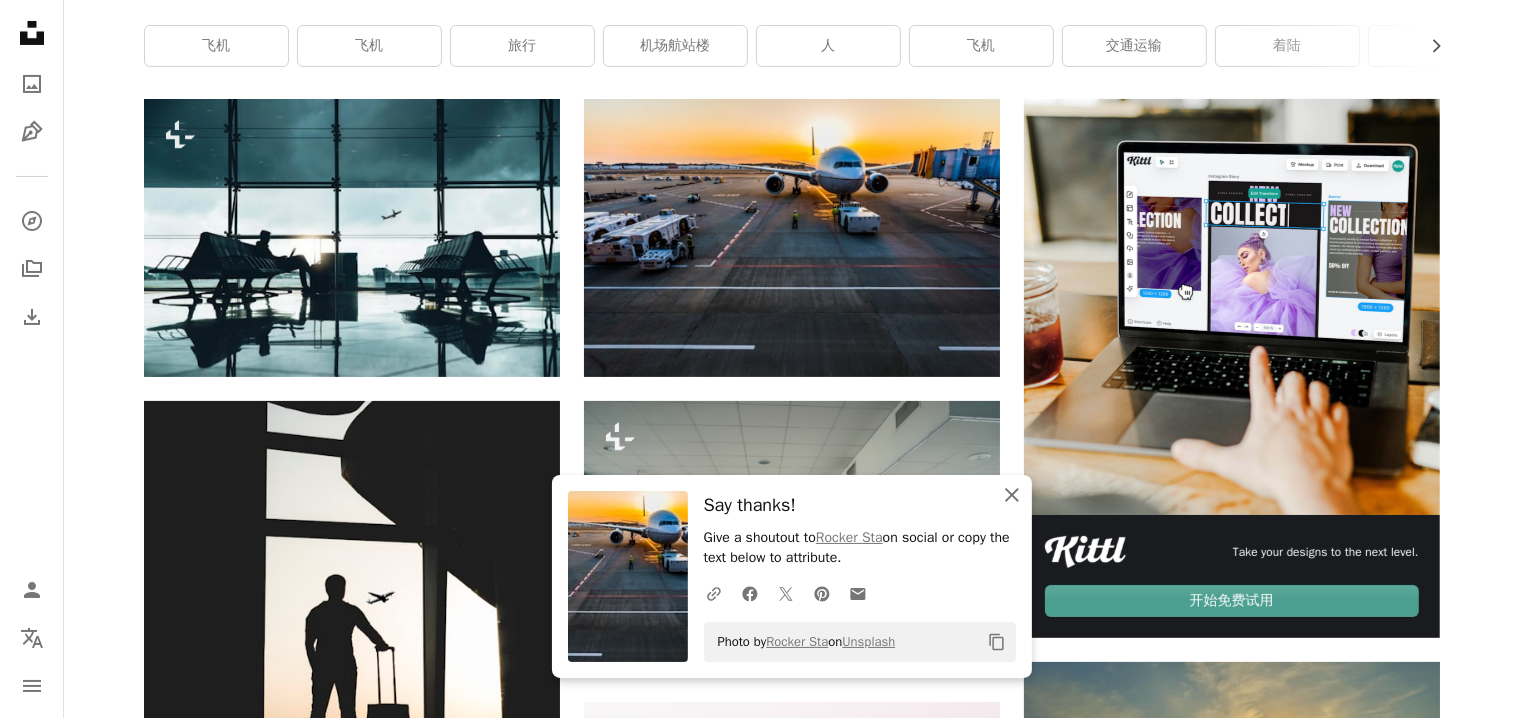 click on "An X shape" 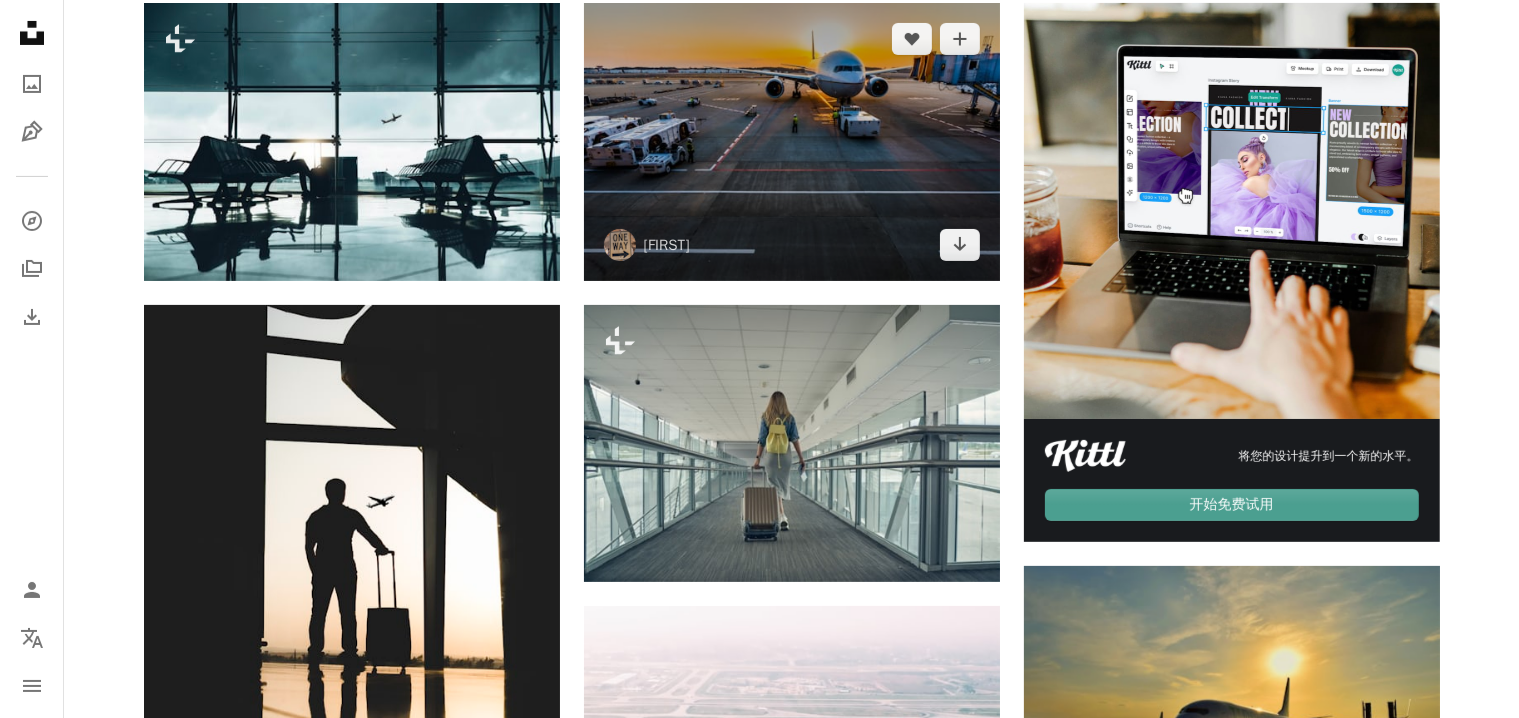 scroll, scrollTop: 500, scrollLeft: 0, axis: vertical 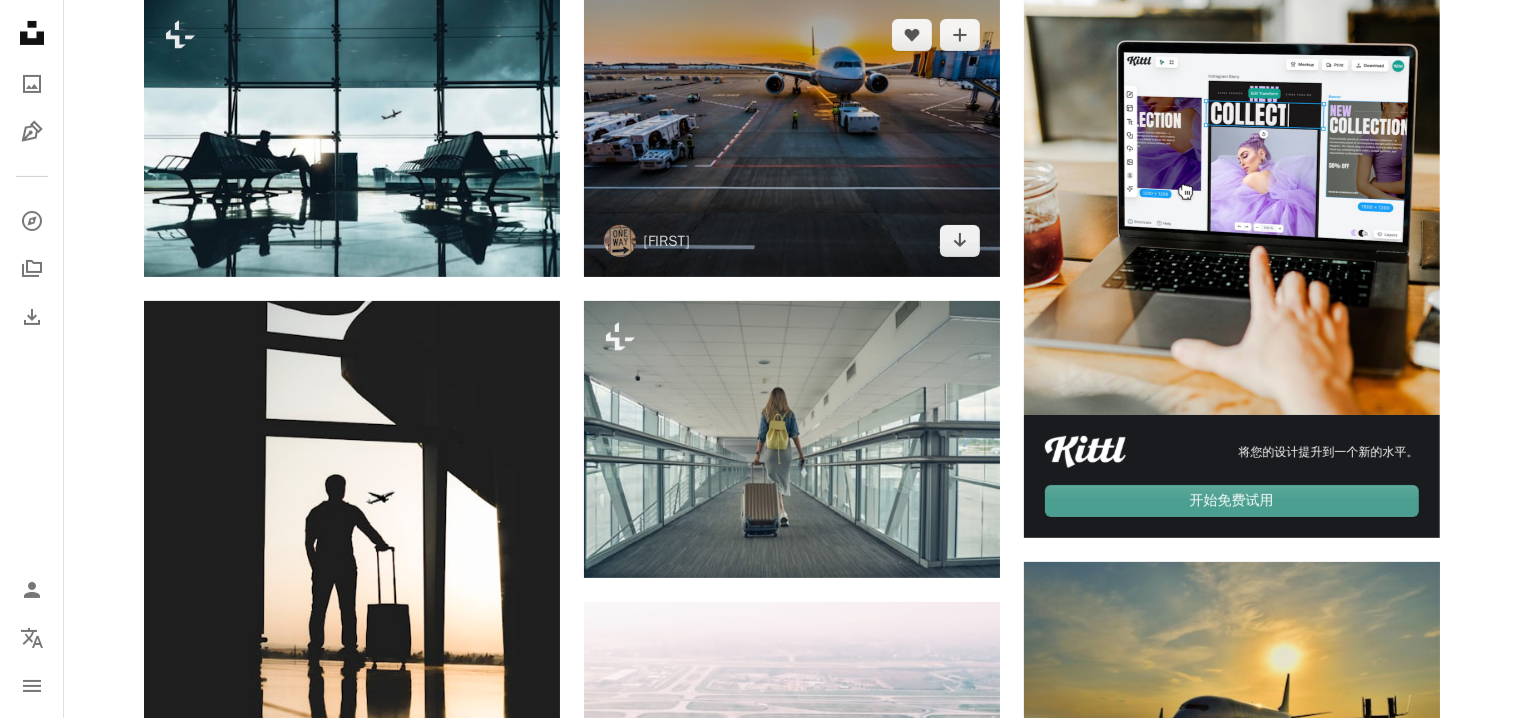 click at bounding box center (792, 138) 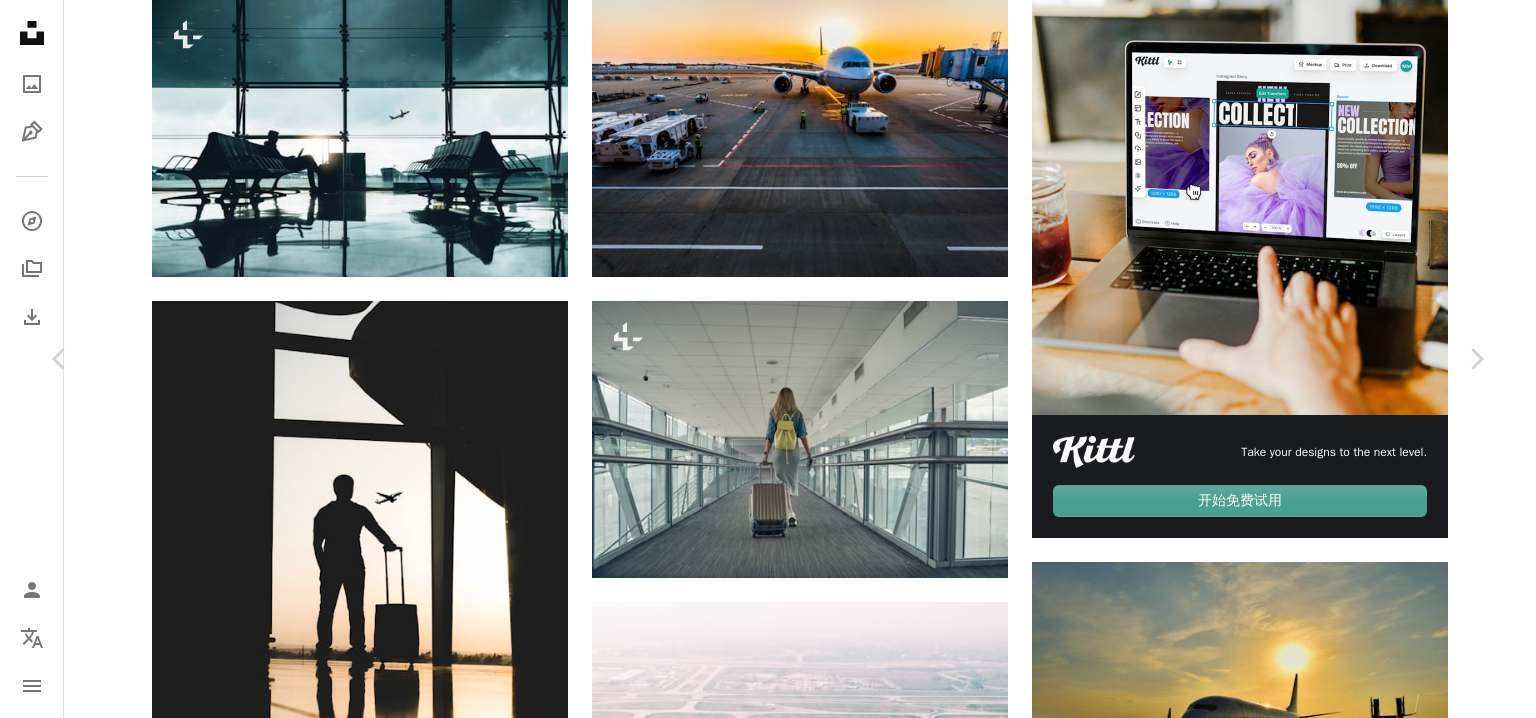 click on "Chevron down" 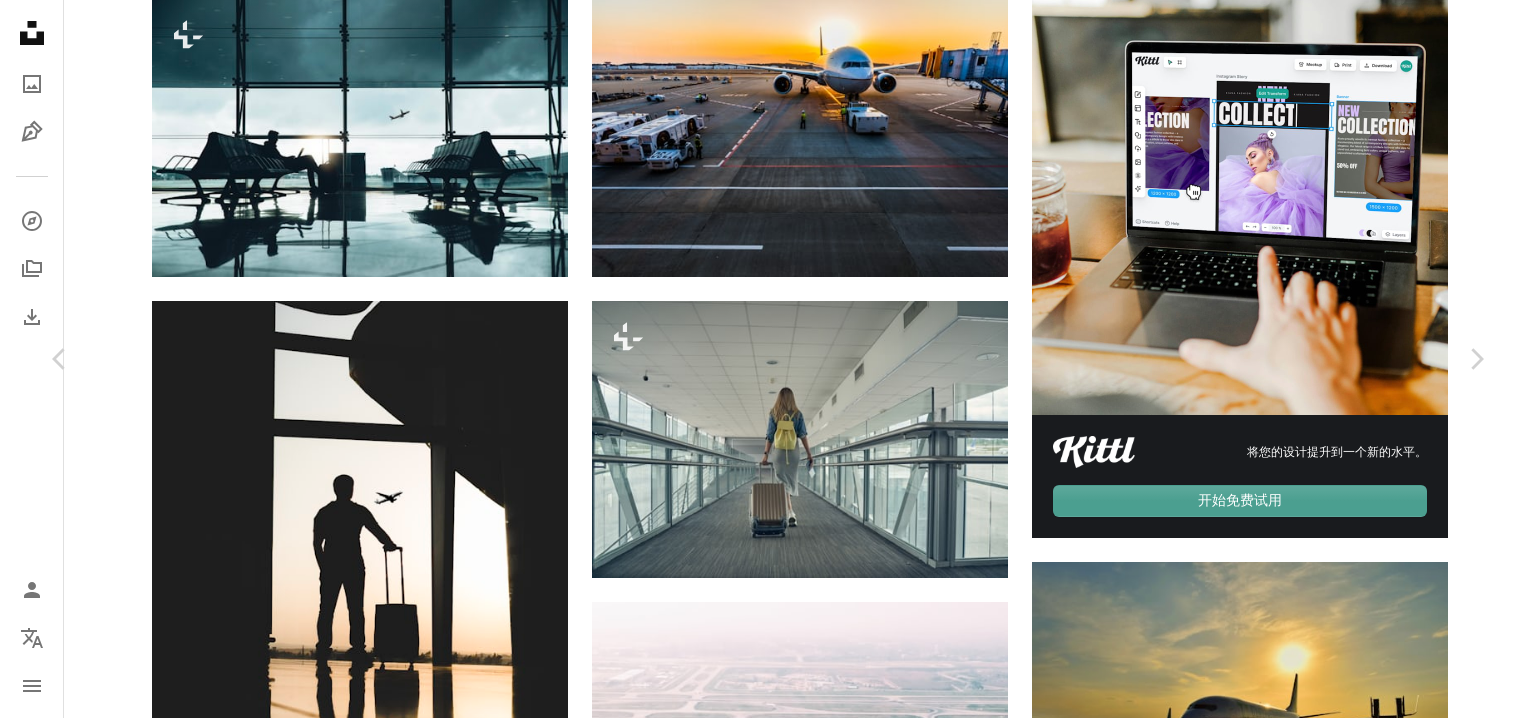 click on "原始尺寸" at bounding box center (1241, 3823) 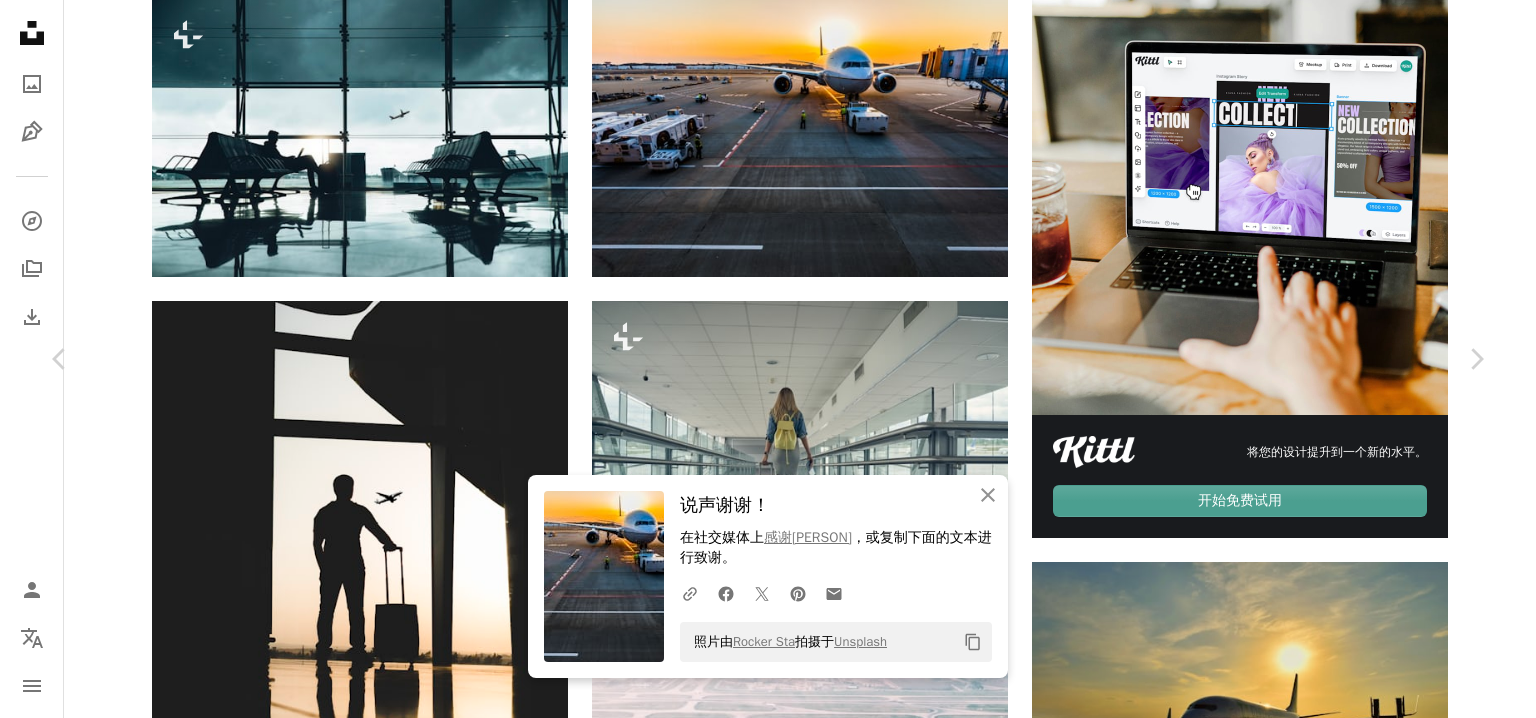 click on "An X shape Chevron left Chevron right An X shape 关闭 说声谢谢！ 在社交媒体上  感谢Rocker Sta ，或复制下面的文本进行致谢。 A URL sharing icon (chains) Facebook icon X (formerly Twitter) icon Pinterest icon An envelope 照片由  Rocker Sta  拍摄于  Unsplash
Copy content 摇杆站 星机客 A heart A plus sign 免费下载 Chevron down Zoom in 浏览量 一千一百四十七万五千一百七十一 下载 十五万二千七百四十五 A forward-right arrow 分享 Info icon 信息 More Actions Calendar outlined 发布于 2018年11月15日 Camera 尼康公司，尼康 D810 Safety 在  Unsplash 许可证下免费使用 旅行 日落 日出 飞机 机场 飞机 车辆 假期 假期 飞机 旅程 阳光 运输 旅行 汽车 人类 交通运输 汽车 飞机 沥青 免费库存照片 在iStock上浏览相关的高级图片  |  使用代码UNSPLASH20节省20% 在iStock查看更多  ↗ 相关图片 A heart A plus sign 乔的射击 可供雇佣 A checkmark inside of a circle" at bounding box center [768, 3961] 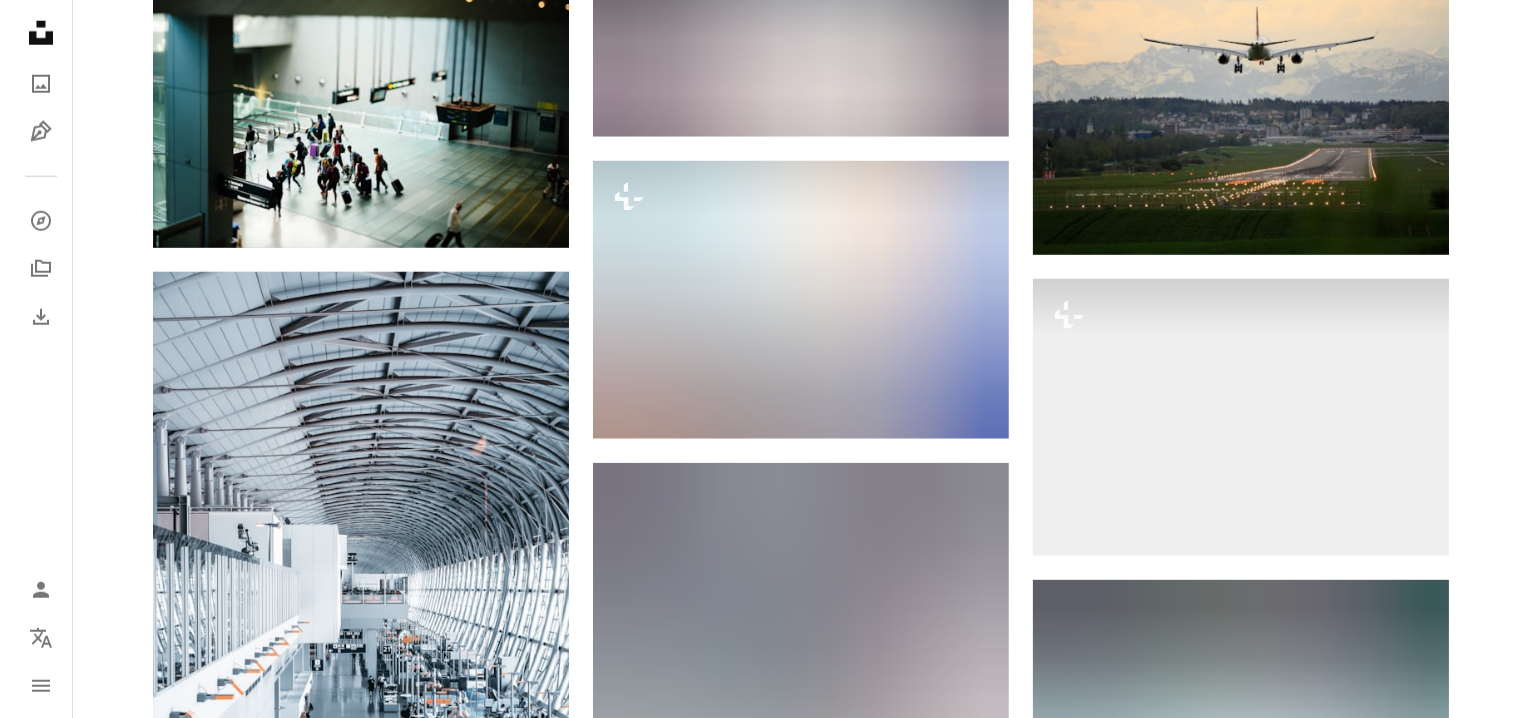 scroll, scrollTop: 2000, scrollLeft: 0, axis: vertical 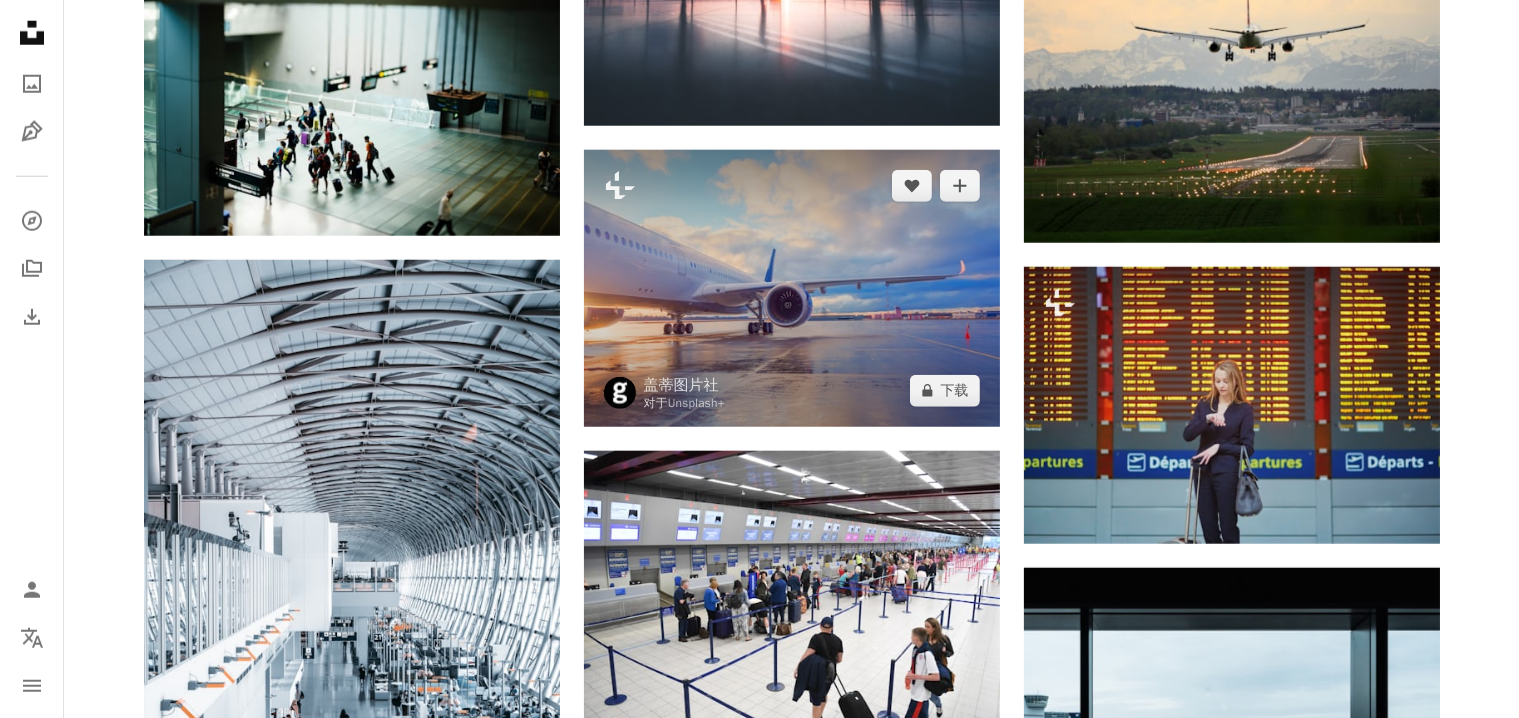 click at bounding box center [792, 288] 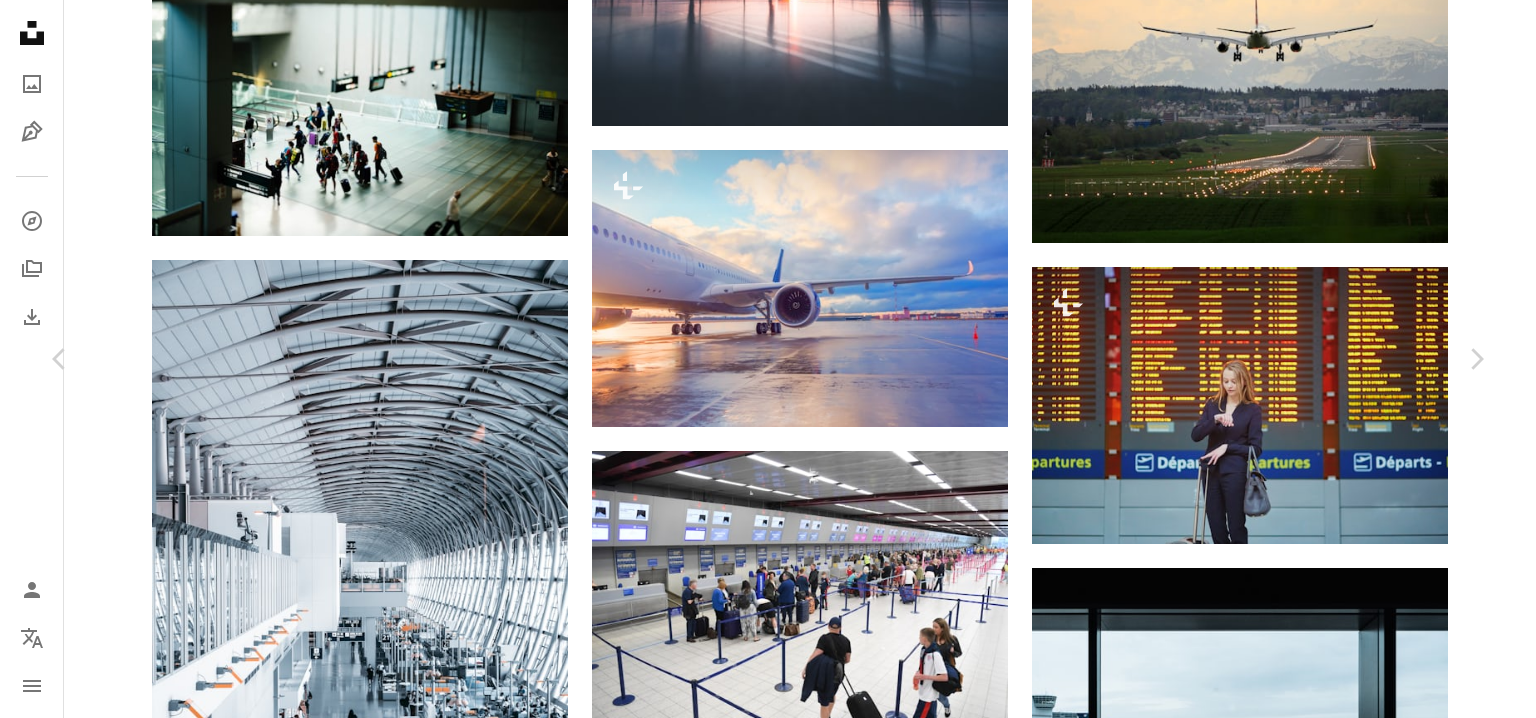 click at bounding box center (761, 2479) 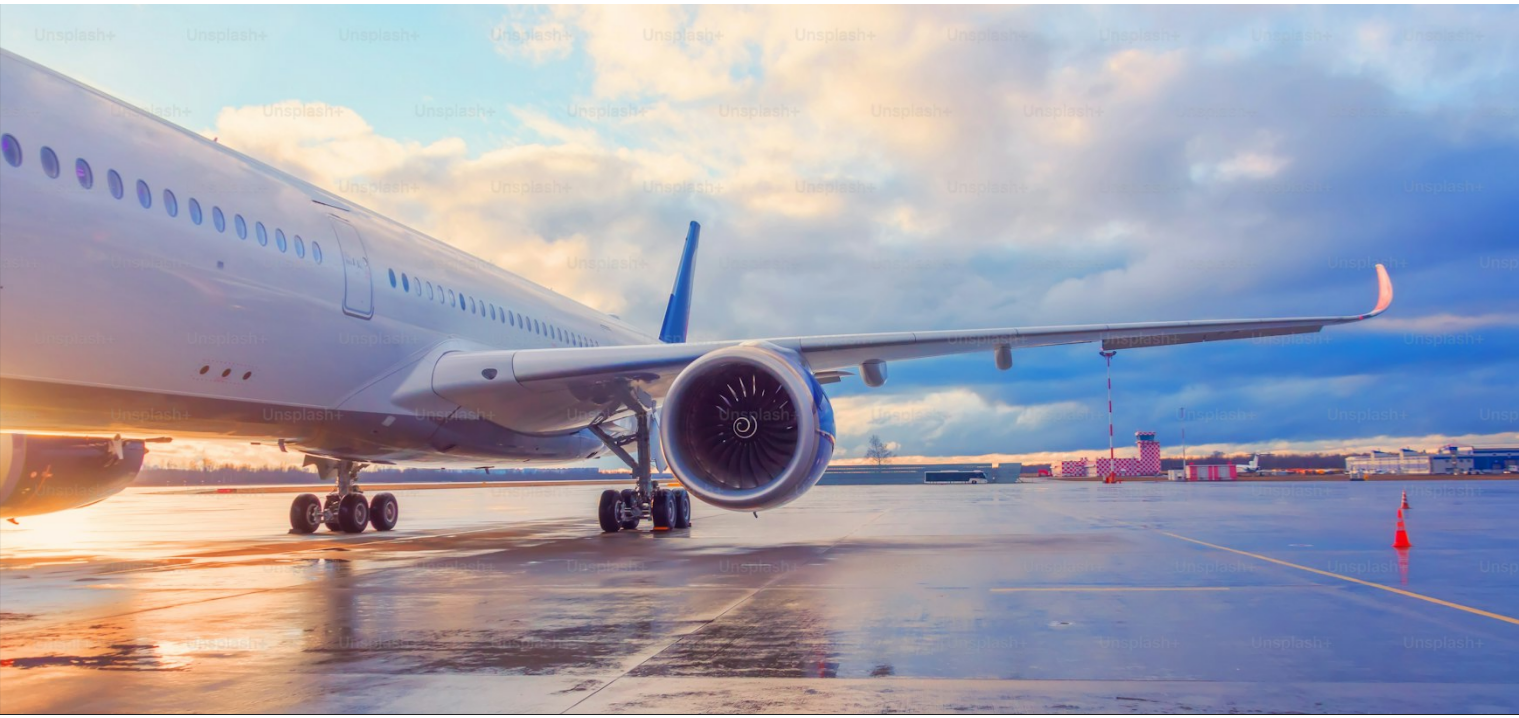 scroll, scrollTop: 148, scrollLeft: 0, axis: vertical 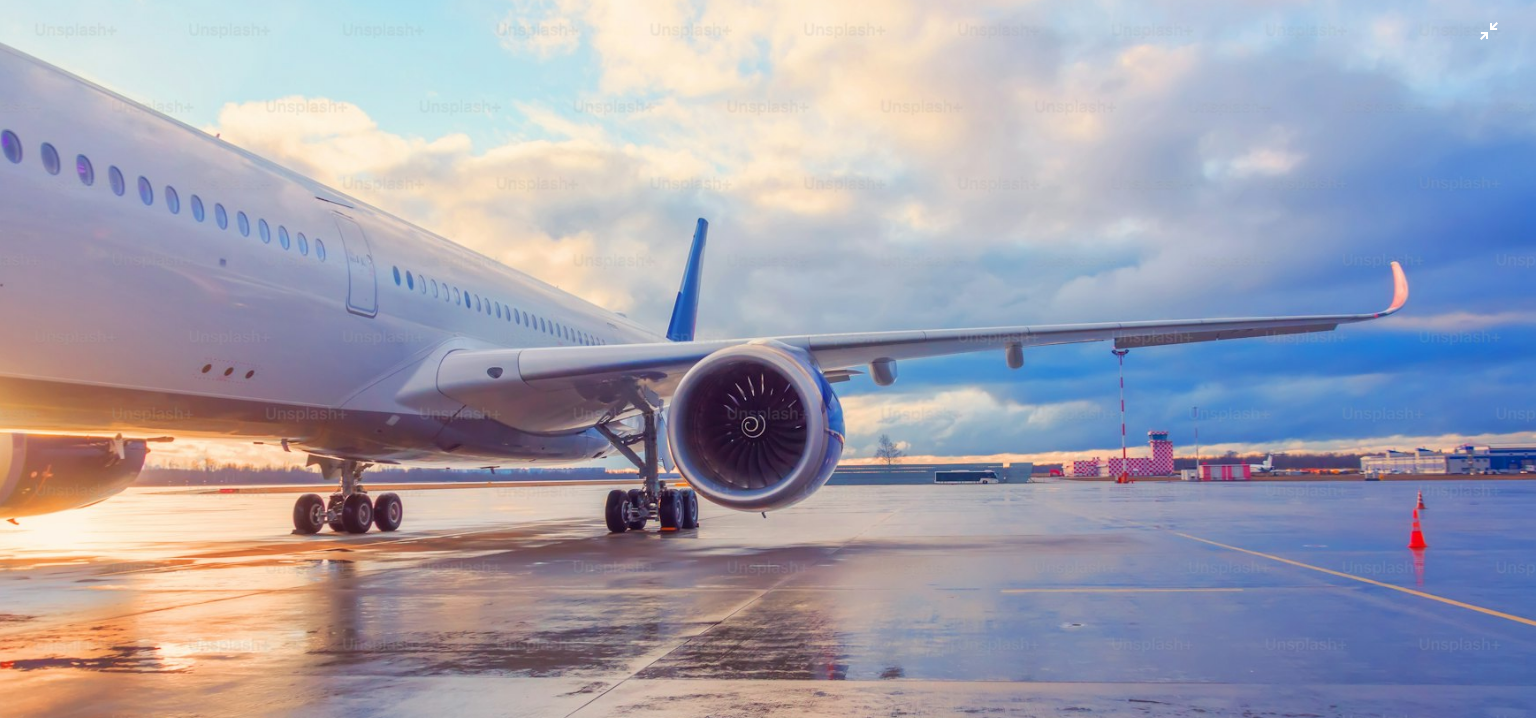 click at bounding box center [768, 363] 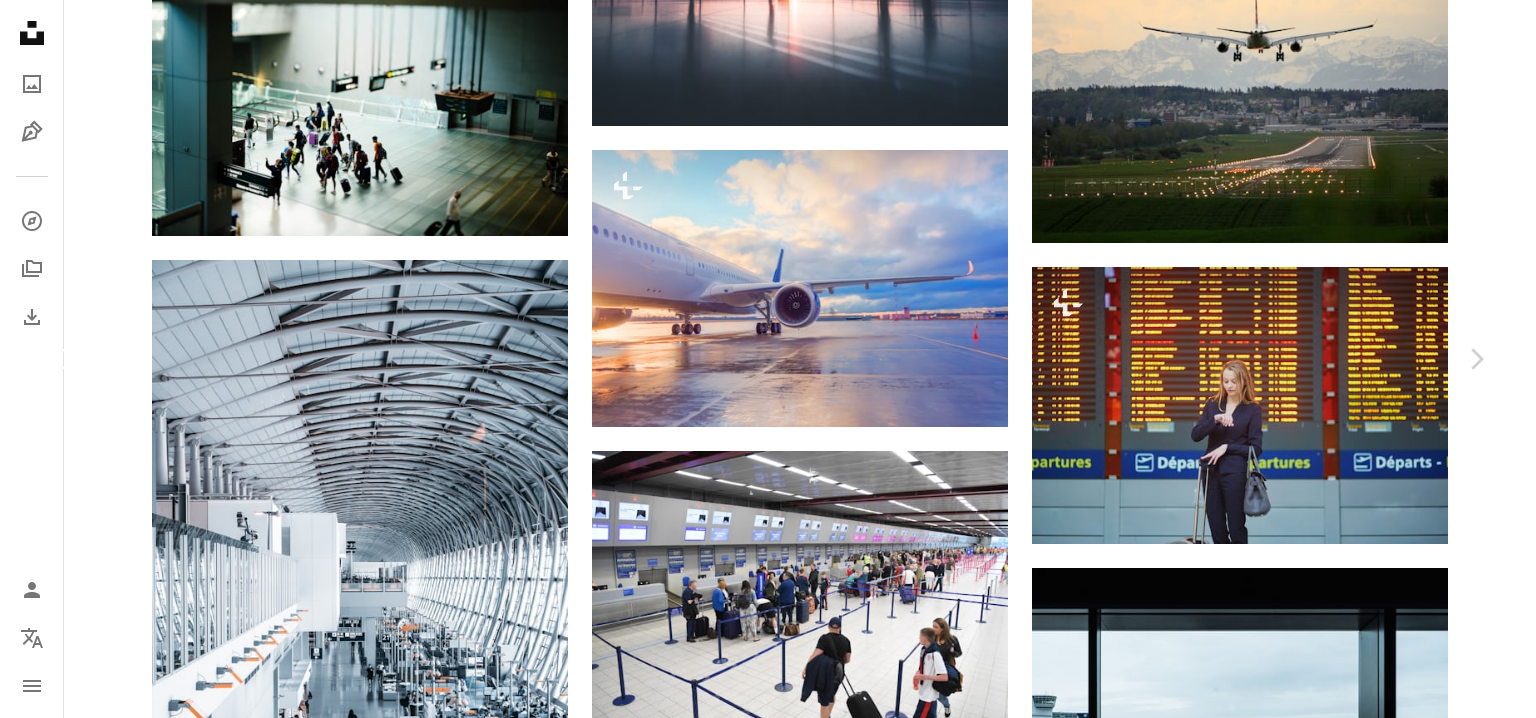 click on "Chevron left" at bounding box center [60, 359] 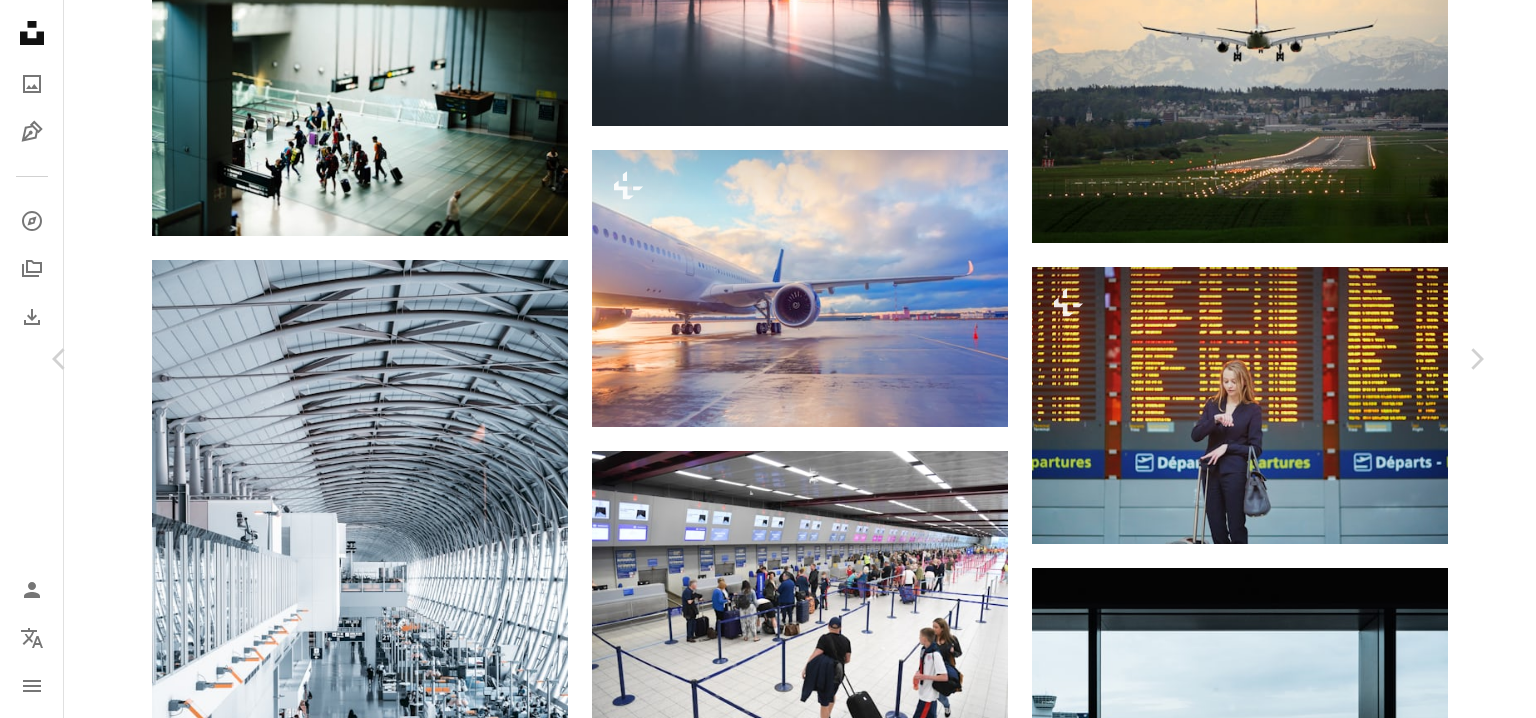 click on "An X shape Chevron left Chevron right [FIRST] [LAST] [FIRST] A heart A plus sign 免费下载 Chevron down Zoom in ––– ––  –– ––– –––– –––– ––– ––  –– ––– –––– –––– ––– ––  –– ––– –––– –––– A forward-right arrow 分享 Info icon 信息 More Actions –––   – –––  – – ––  – ––––。 ––– ––– ––––  –––– ––– ––– – –––– –––– ––– –––   –––– –––– 在iStock上浏览相关的高级图片  |  使用代码UNSPLASH20节省20% 相关图片" at bounding box center (768, 5644) 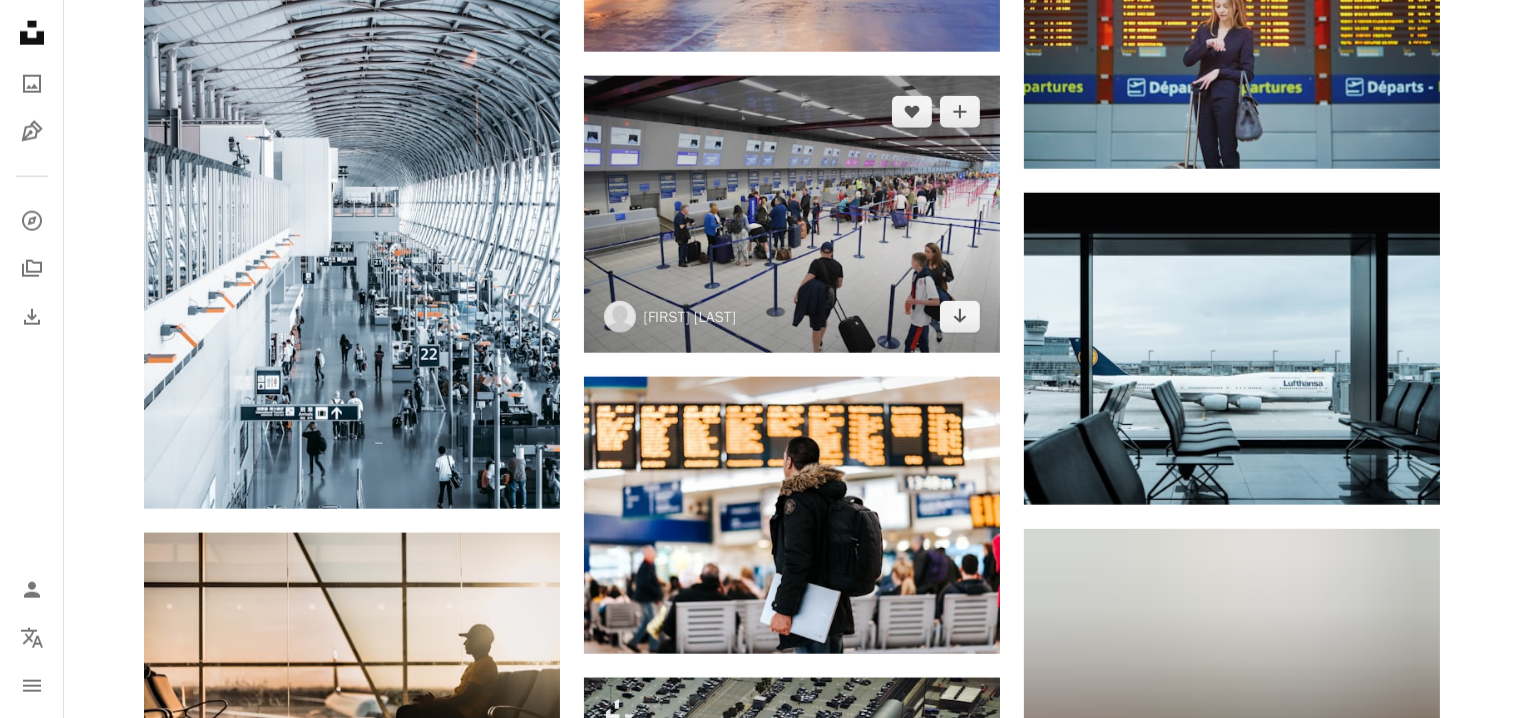 scroll, scrollTop: 2400, scrollLeft: 0, axis: vertical 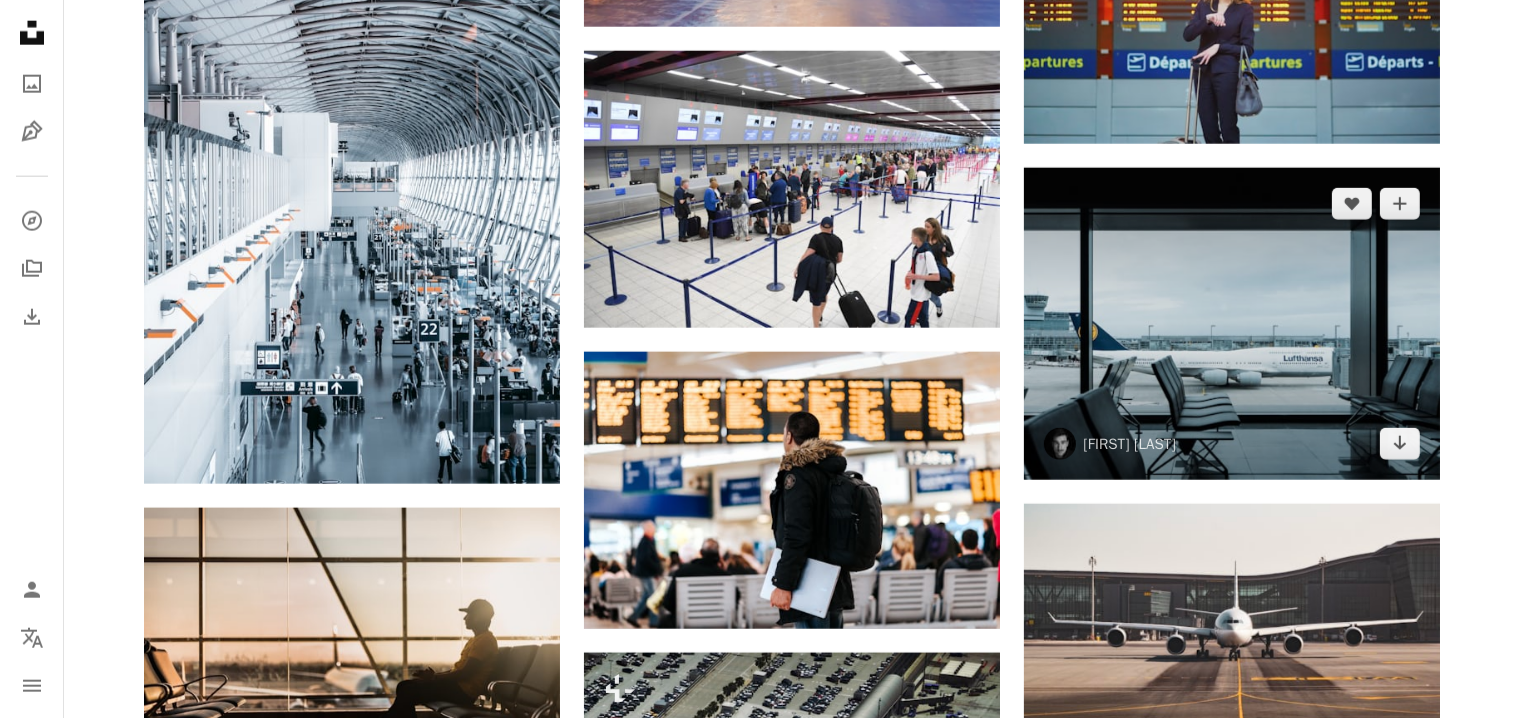 click at bounding box center [1232, 324] 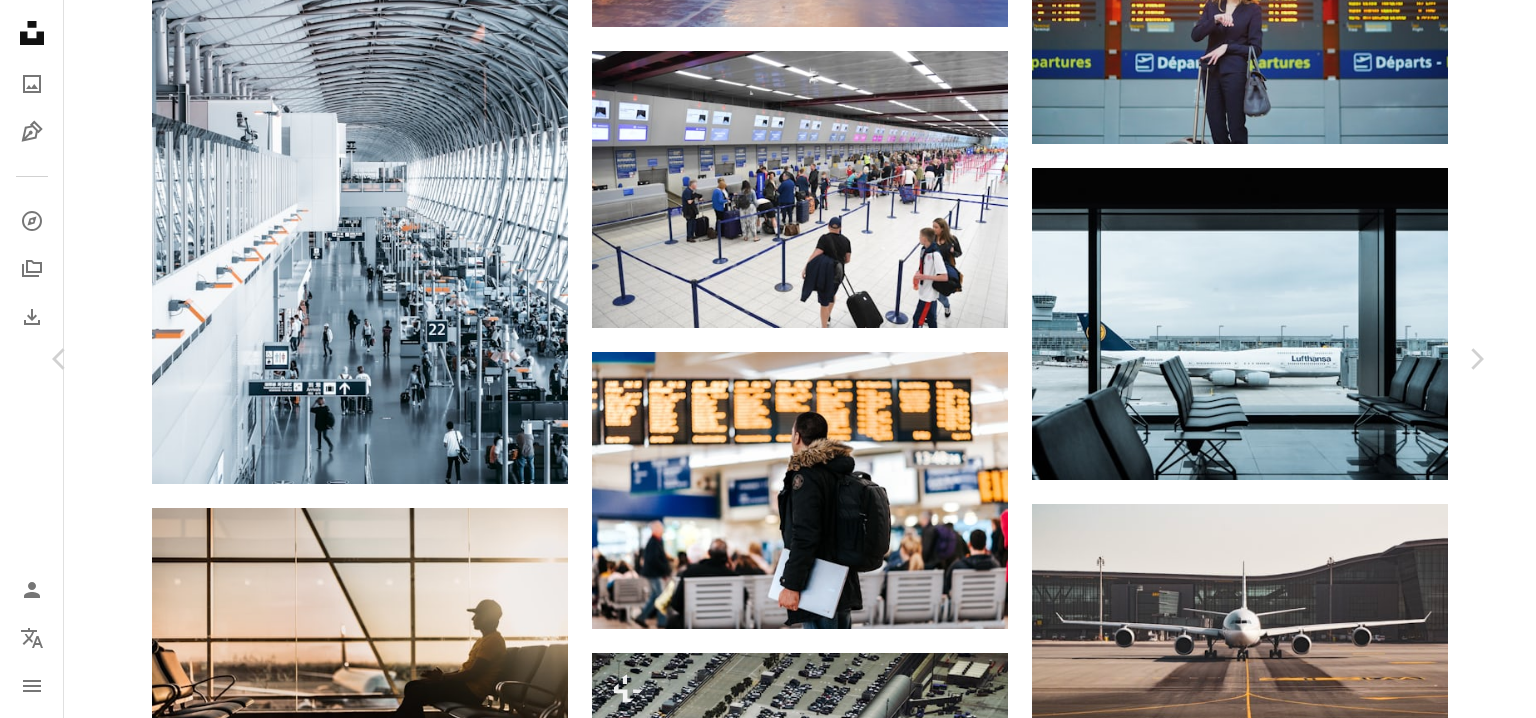 click on "Chevron down" 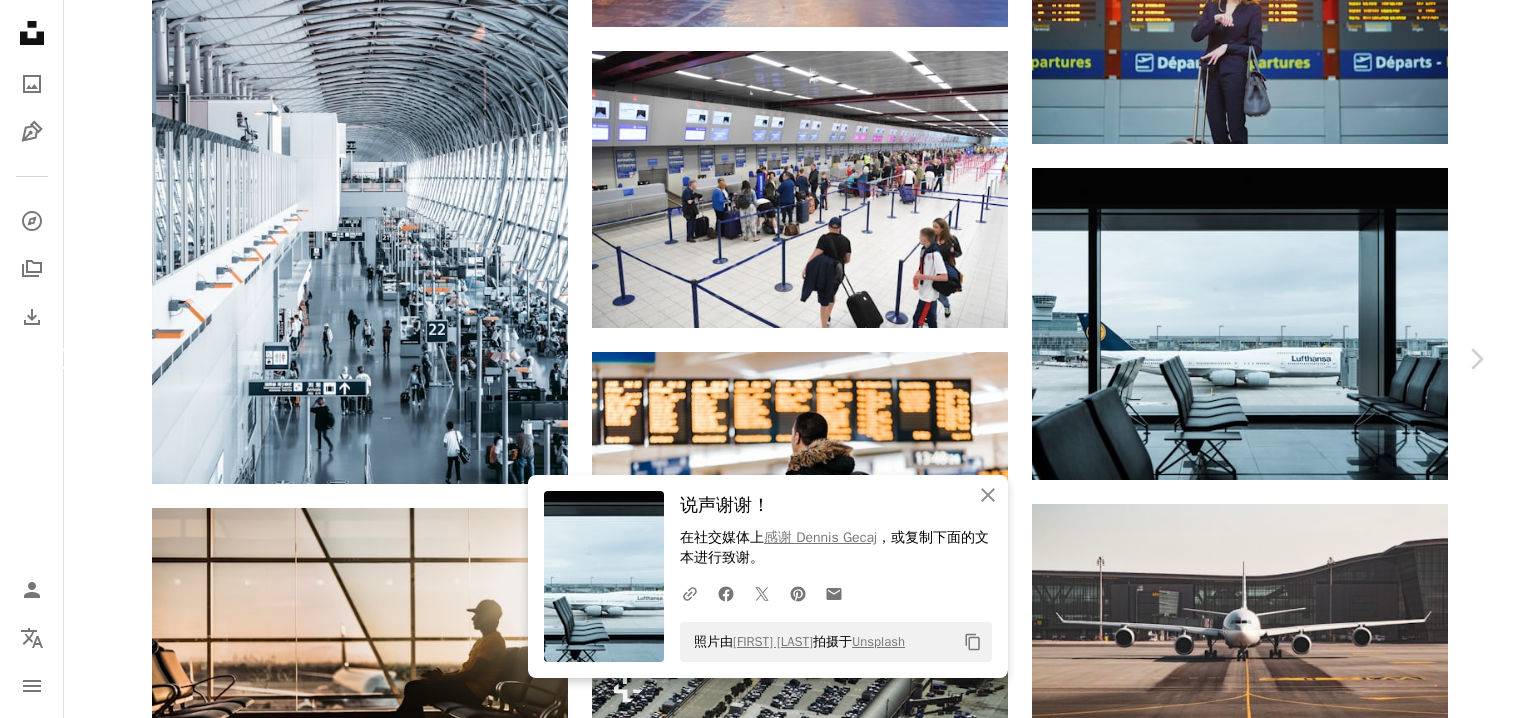 click on "Chevron left" at bounding box center [60, 359] 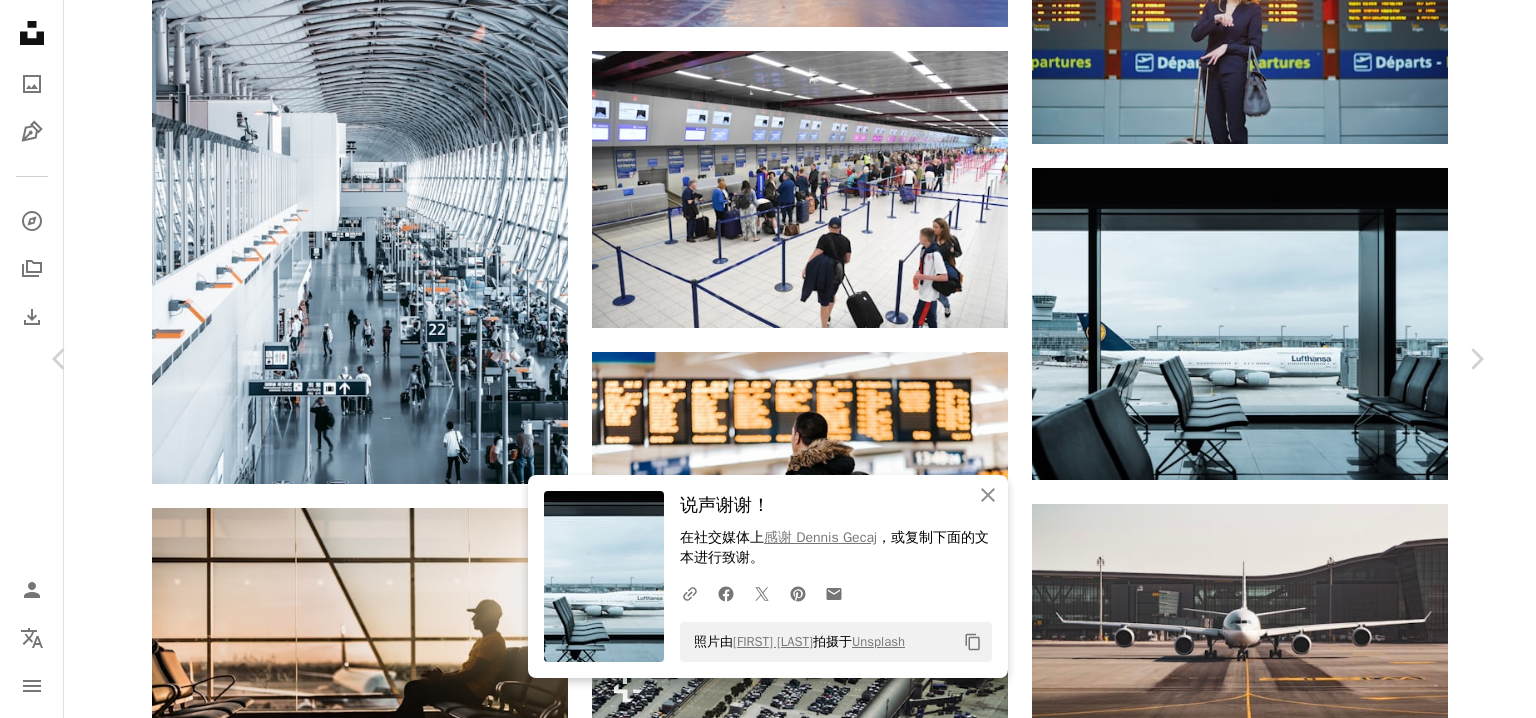 click on "感谢 [PERSON] ，或复制下面的文本进行致谢。 [...] 照片由 [PERSON] 拍摄于 Unsplash
Copy content [...] 免费下载 [...] 浏览量 [...] 下载 [...] 分享 Info icon 信息 More Actions 机场内部旅客 [...] 在iStock上浏览相关的高级图片  |  使用代码UNSPLASH20节省20% 相关图片" at bounding box center (768, 5244) 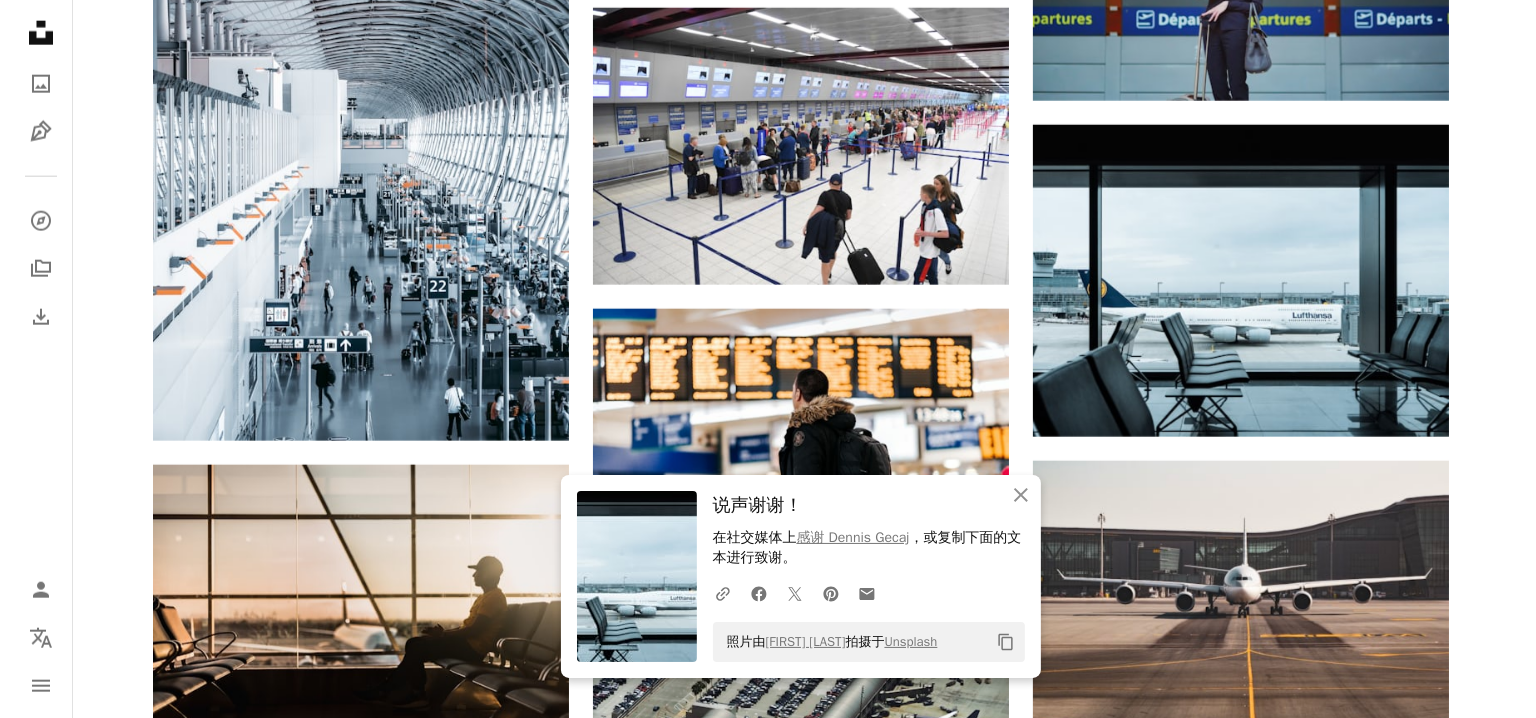scroll, scrollTop: 2400, scrollLeft: 0, axis: vertical 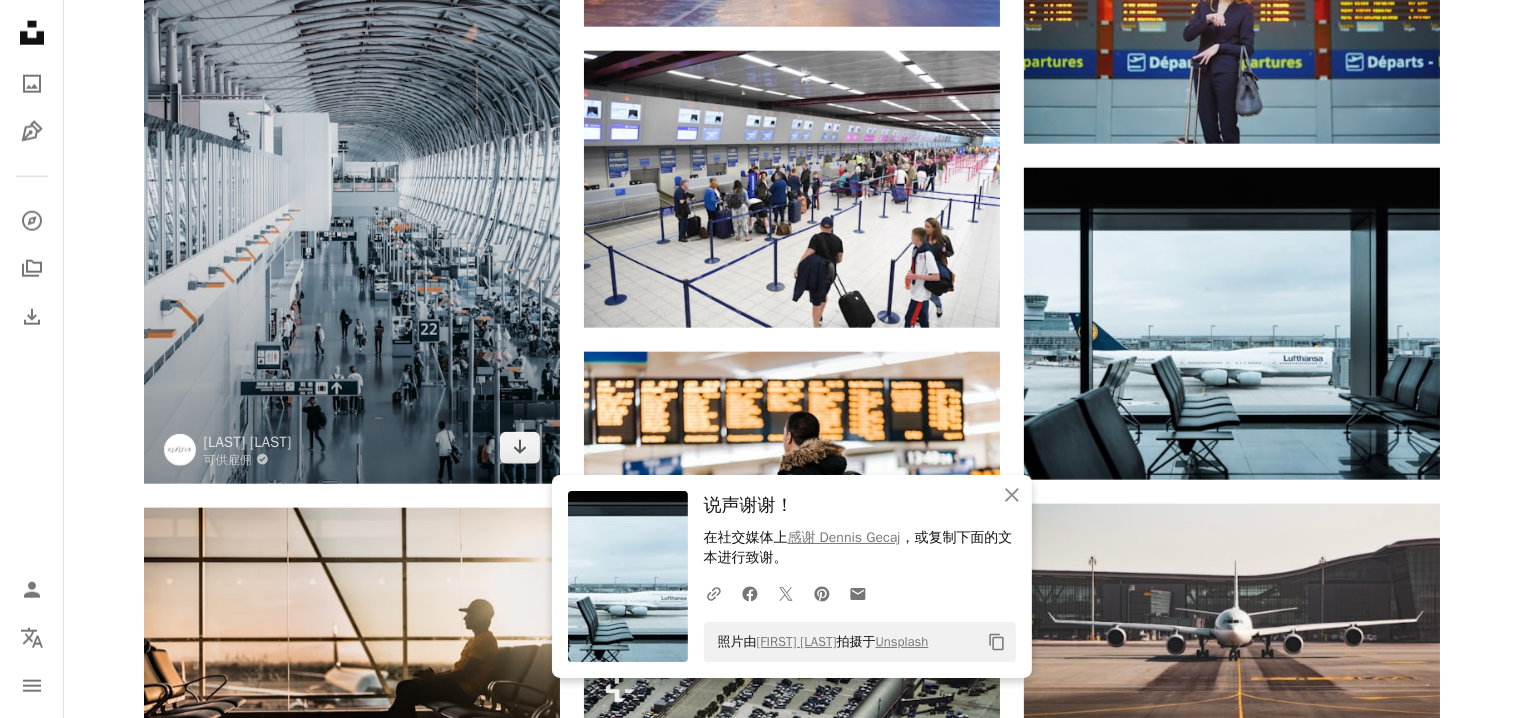 click at bounding box center [352, 172] 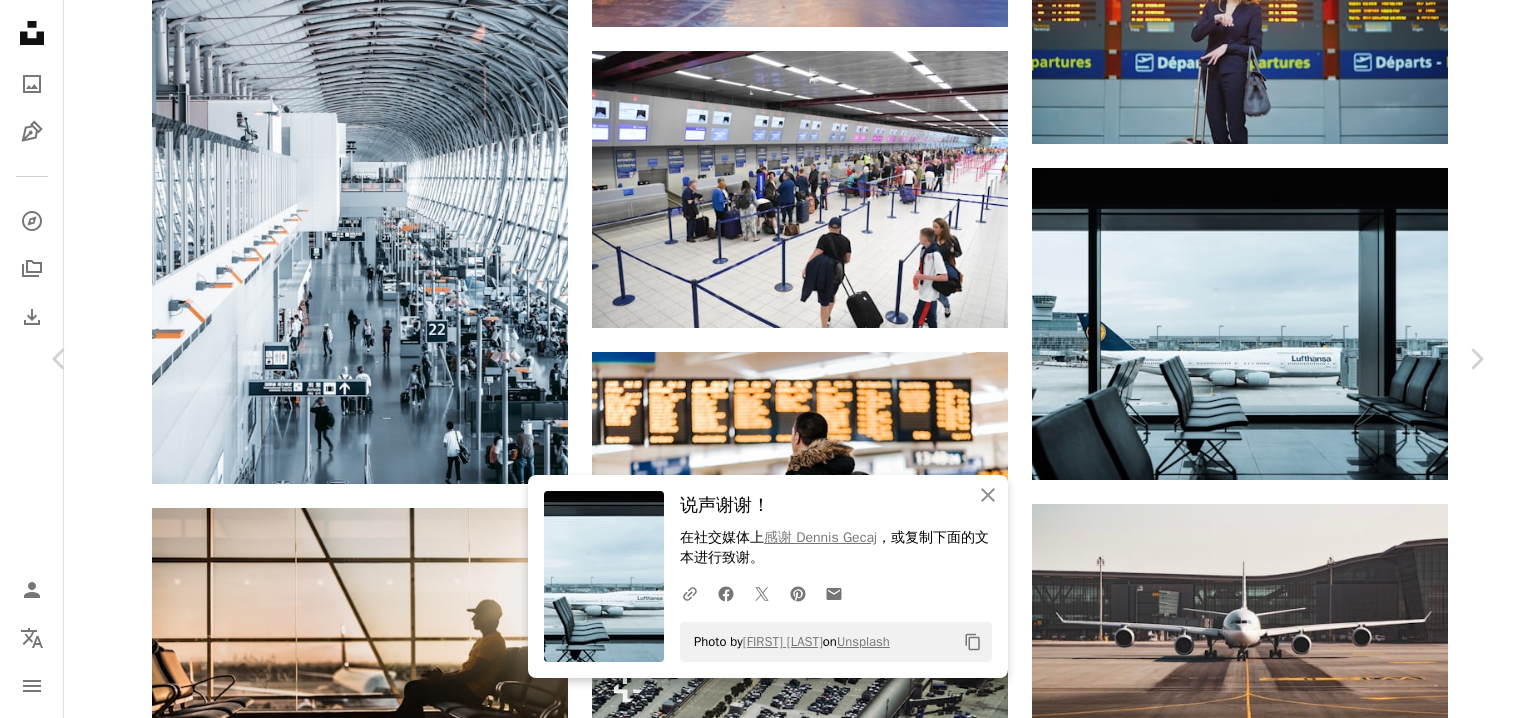 click on "Chevron down" 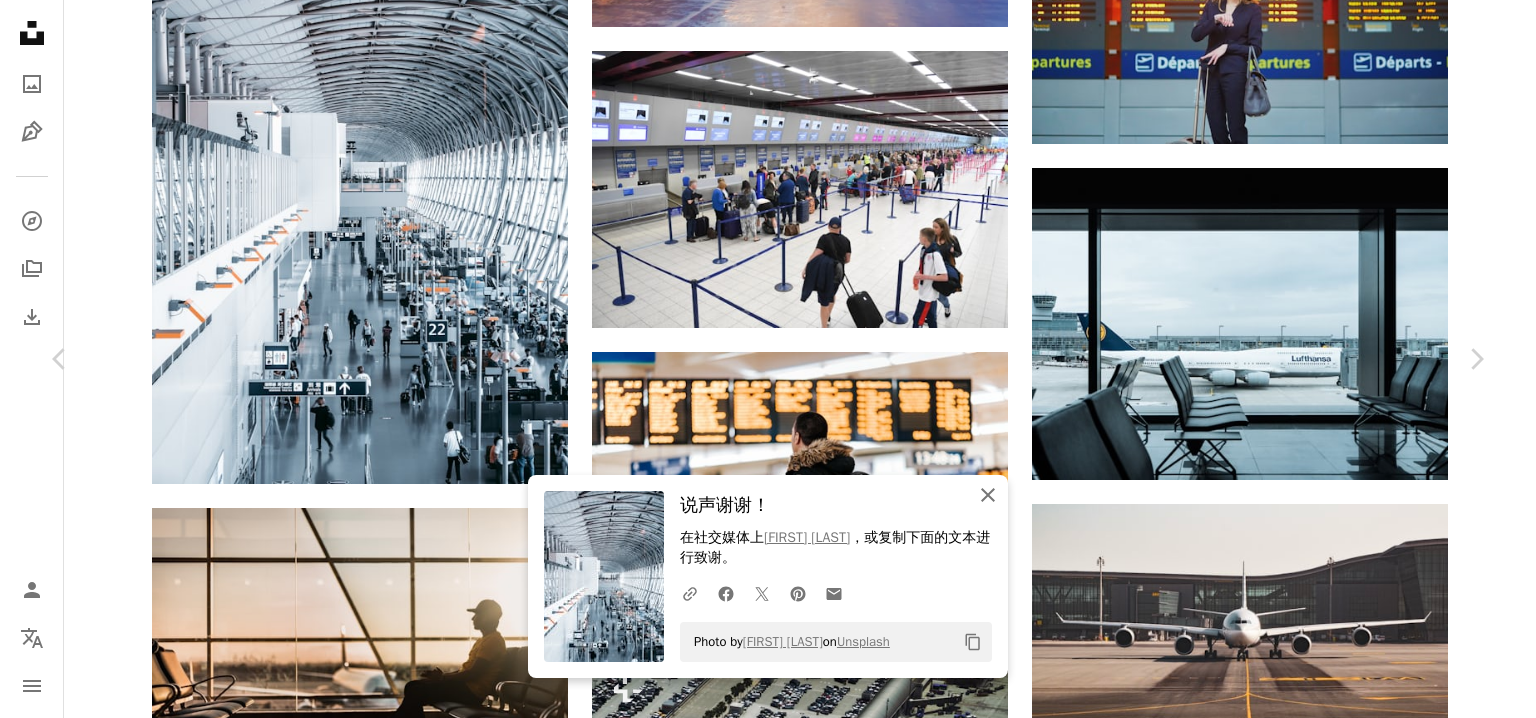 click on "An X shape" 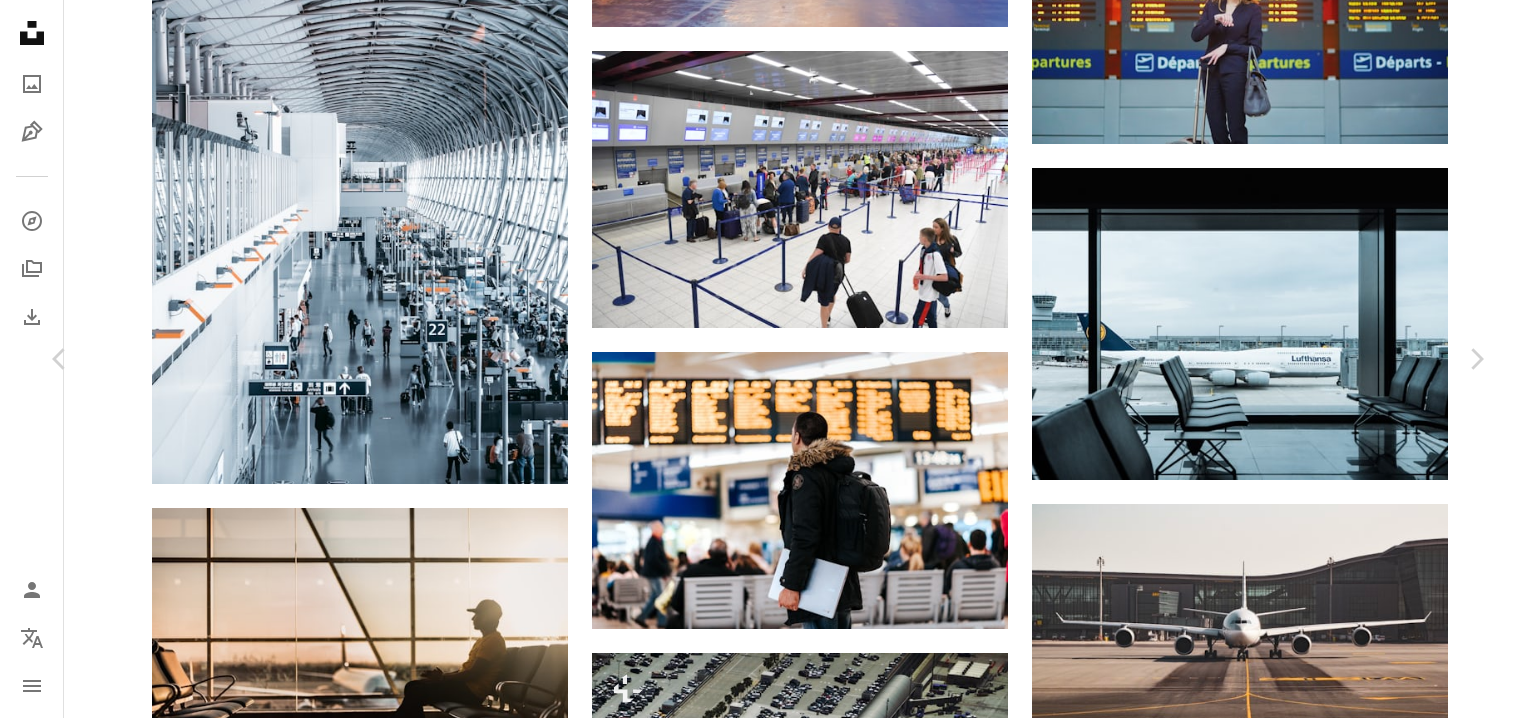 click on "An X shape" at bounding box center [20, 20] 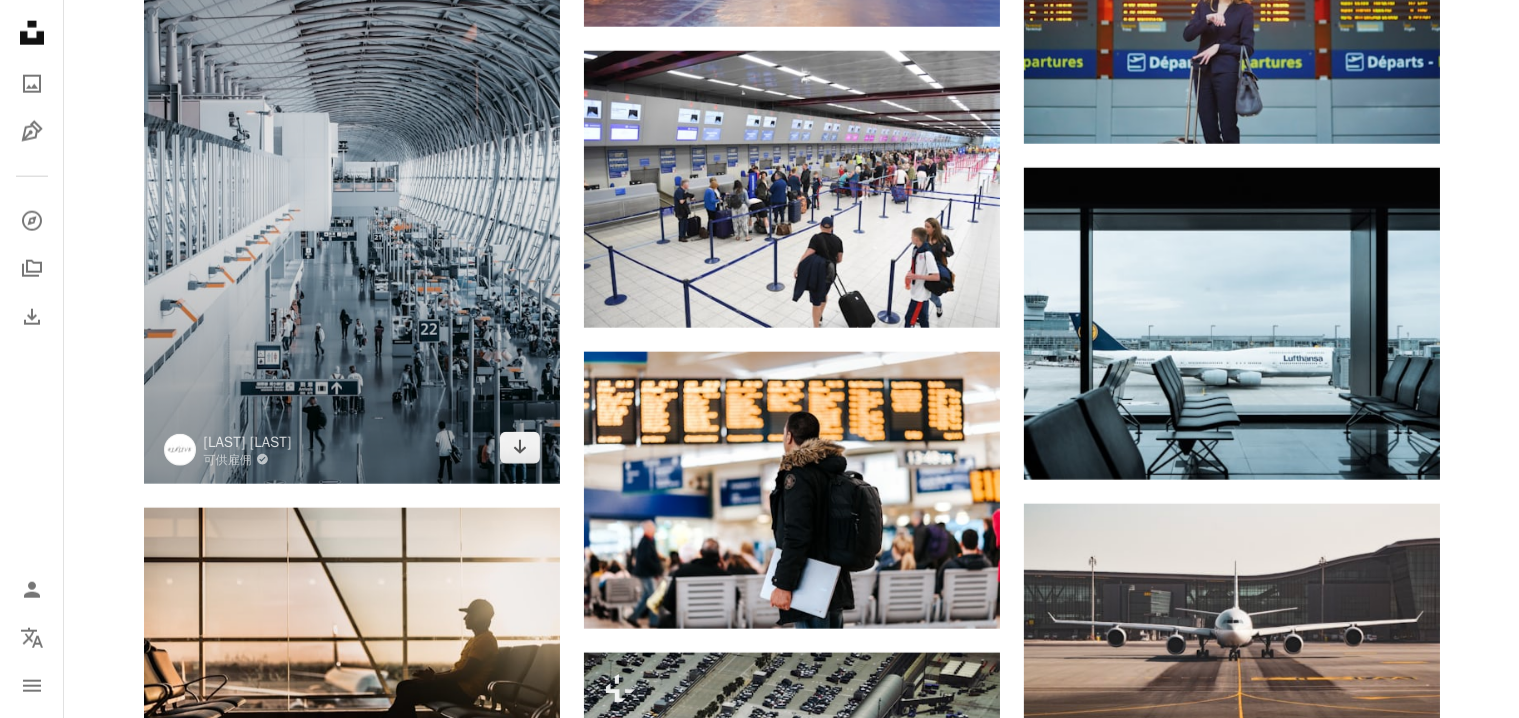 click at bounding box center (352, 172) 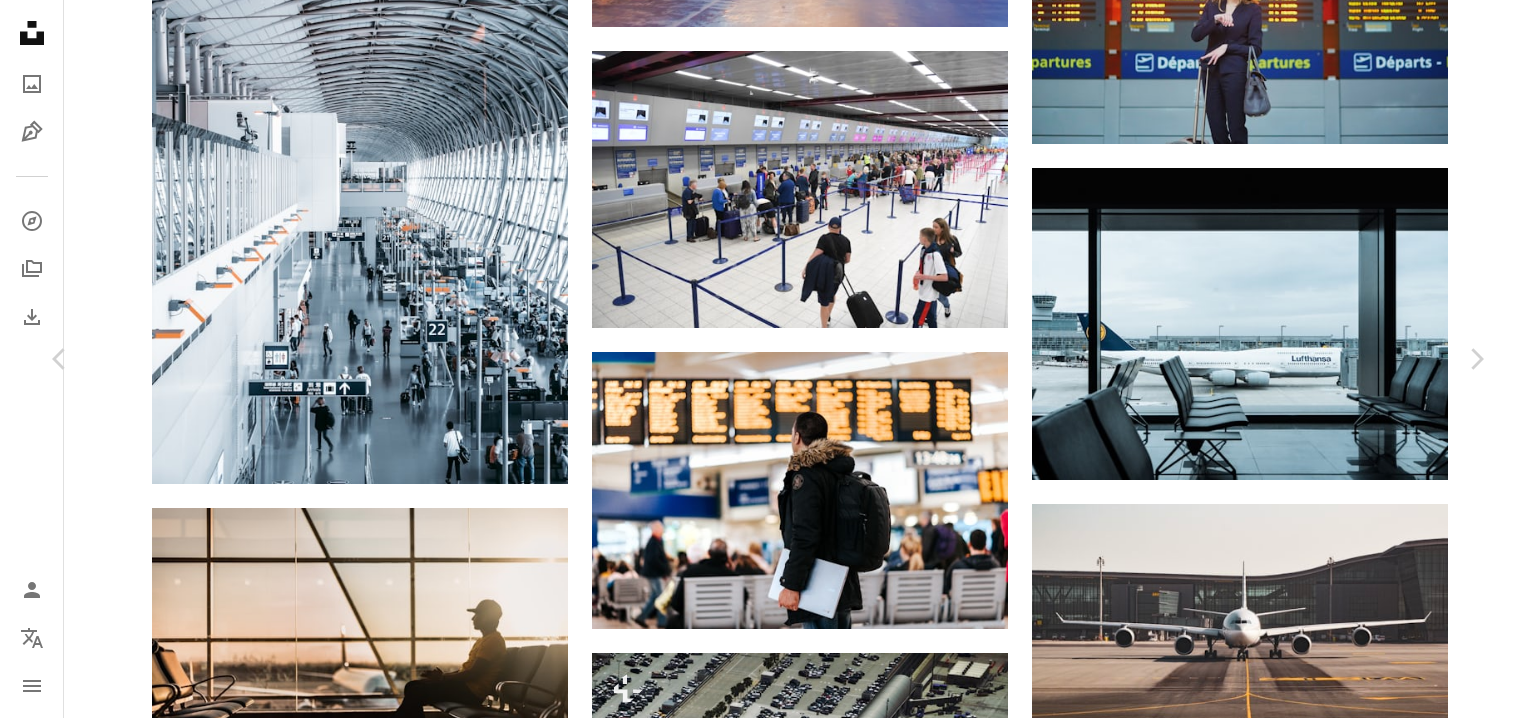 click on "Chevron down" 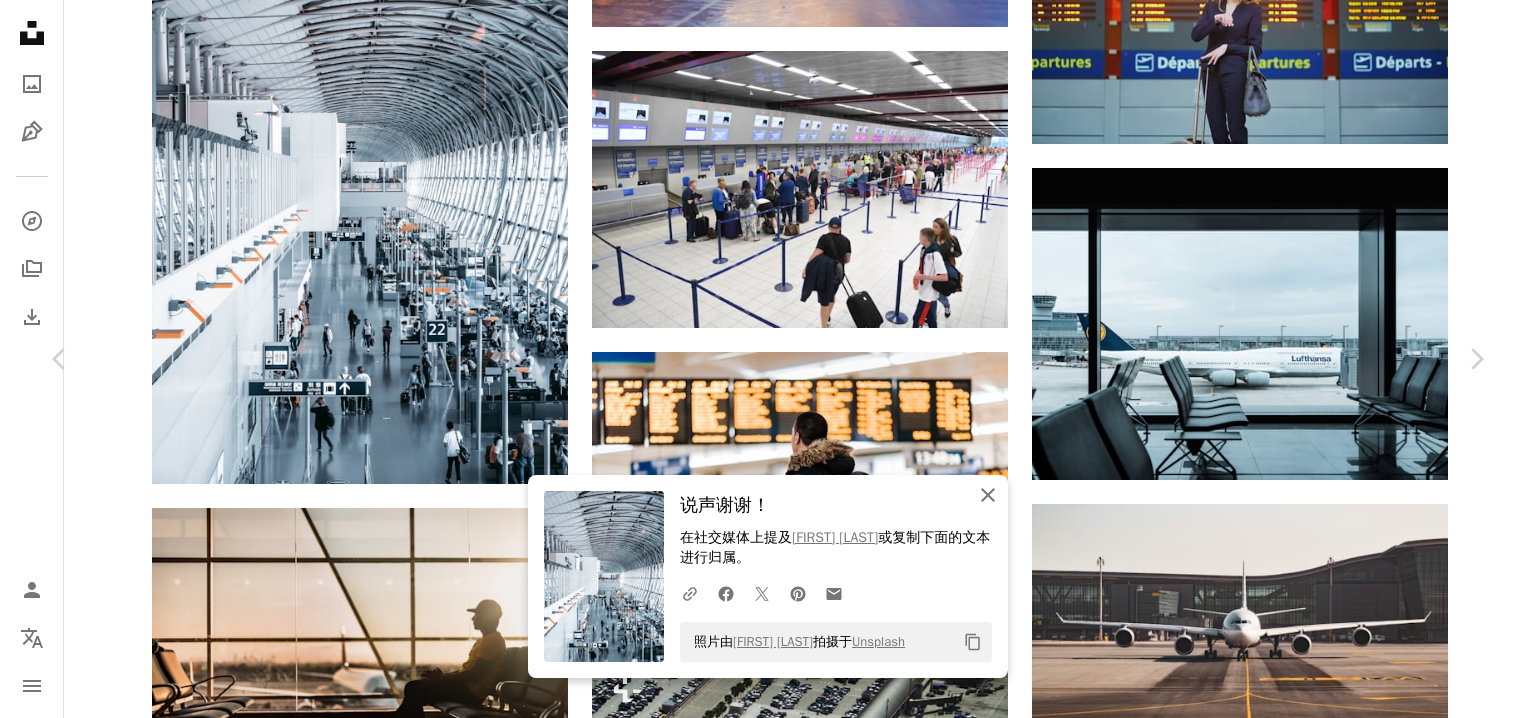 click on "An X shape" 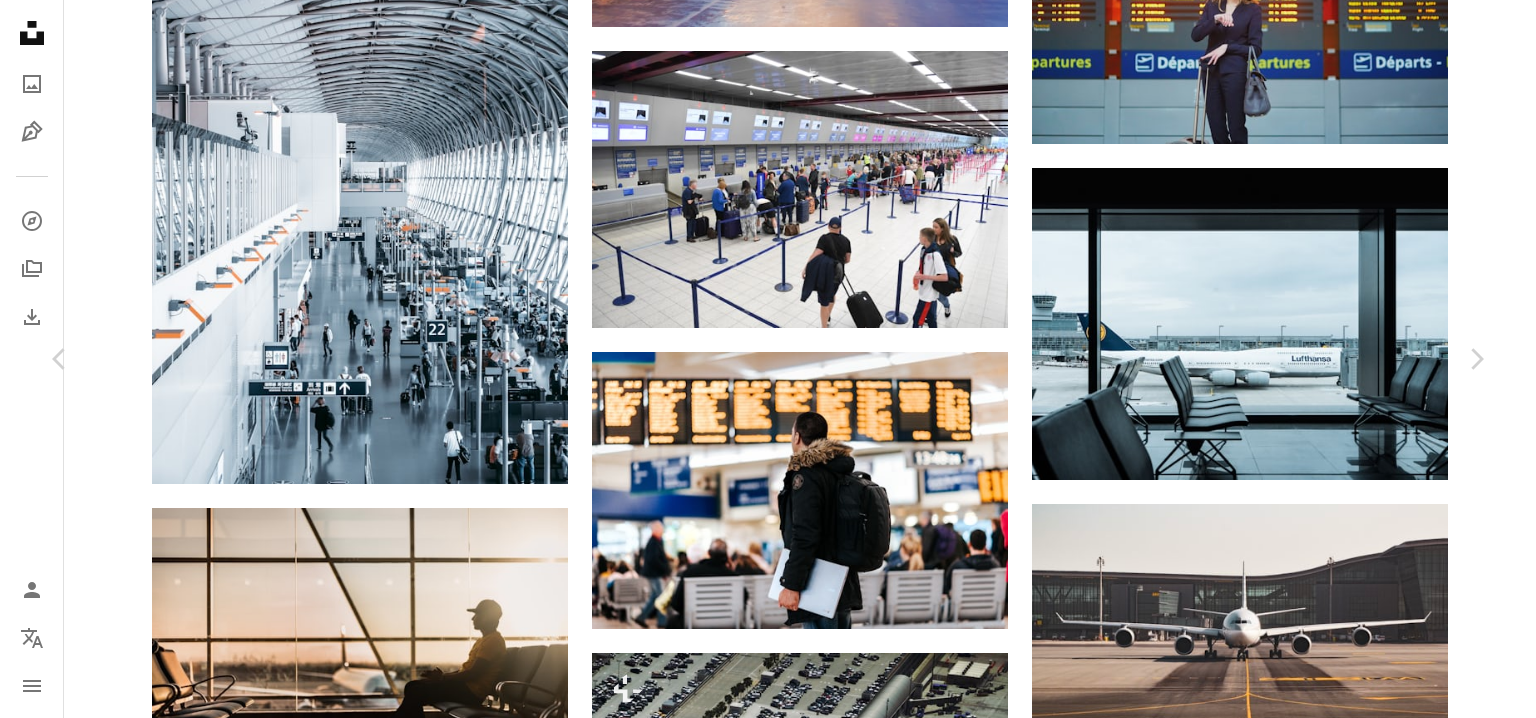 click on "An X shape Chevron left Chevron right [PERSON] 可供雇佣 A checkmark inside of a circle A heart A plus sign 免费下载 Chevron down Zoom in 浏览量 六百零五万二千四百七十七 下载 四万四千七百九十六 精选展示于 照片 ,  建筑与室内 A forward-right arrow 分享 Info icon 信息 More Actions Calendar outlined 发布于 2019年6月21日 Camera 富士胶片，X-T20 Safety 在  Unsplash 许可证下免费使用 人类 灰色 机场 机场航站楼 终端 免费库存照片 在iStock上浏览相关的高级图片  |  使用代码UNSPLASH20节省20% 在iStock查看更多  ↗ 相关图片 A heart A plus sign [PERSON] Arrow pointing down Plus sign for Unsplash+ A heart A plus sign [PERSON] 对于 Unsplash+ A lock 下载 A heart A plus sign [PERSON] Arrow pointing down Plus sign for Unsplash+ A heart A plus sign 盖蒂图片社 对于 Unsplash+ A lock 下载 A heart A plus sign [PERSON] Arrow pointing down A heart A plus sign [PERSON]" at bounding box center [768, 5244] 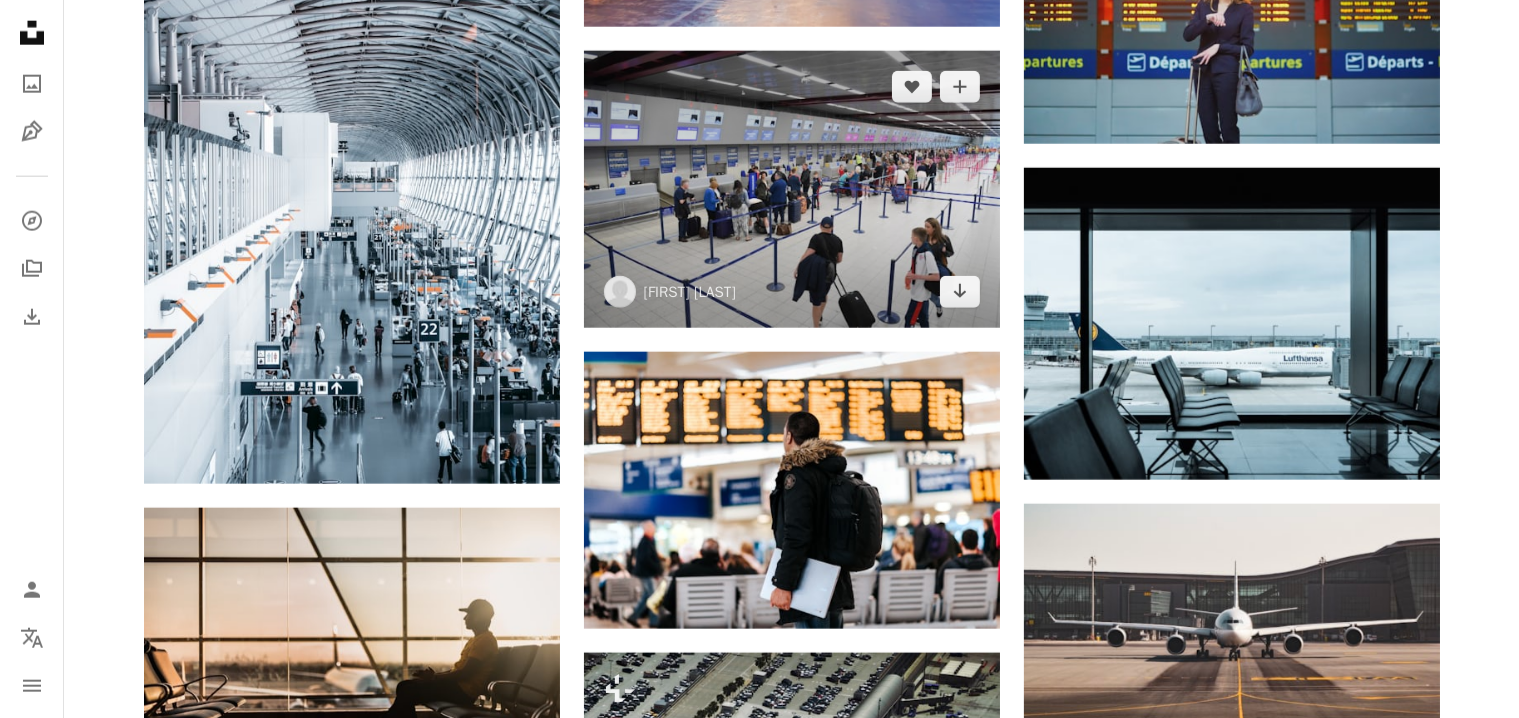 click at bounding box center [792, 189] 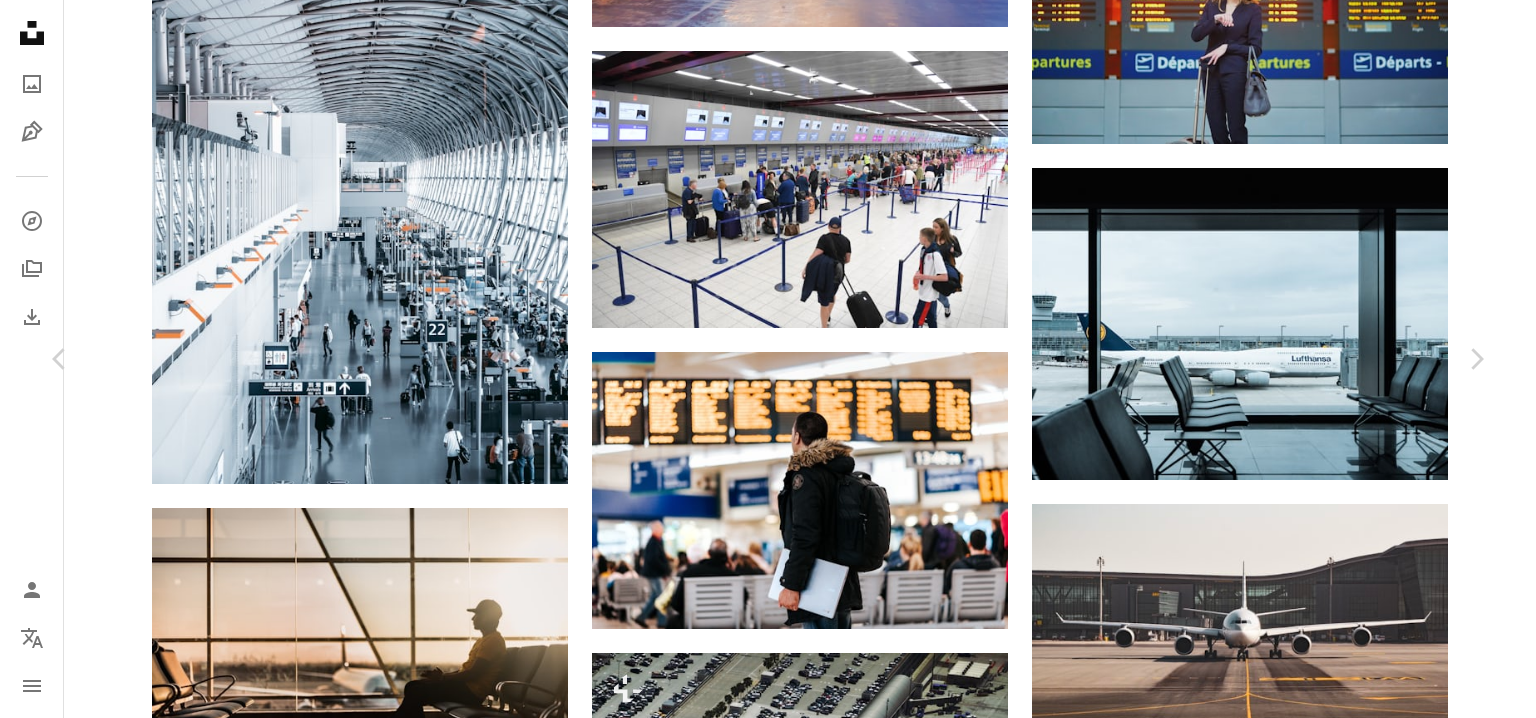 click on "Chevron down" 